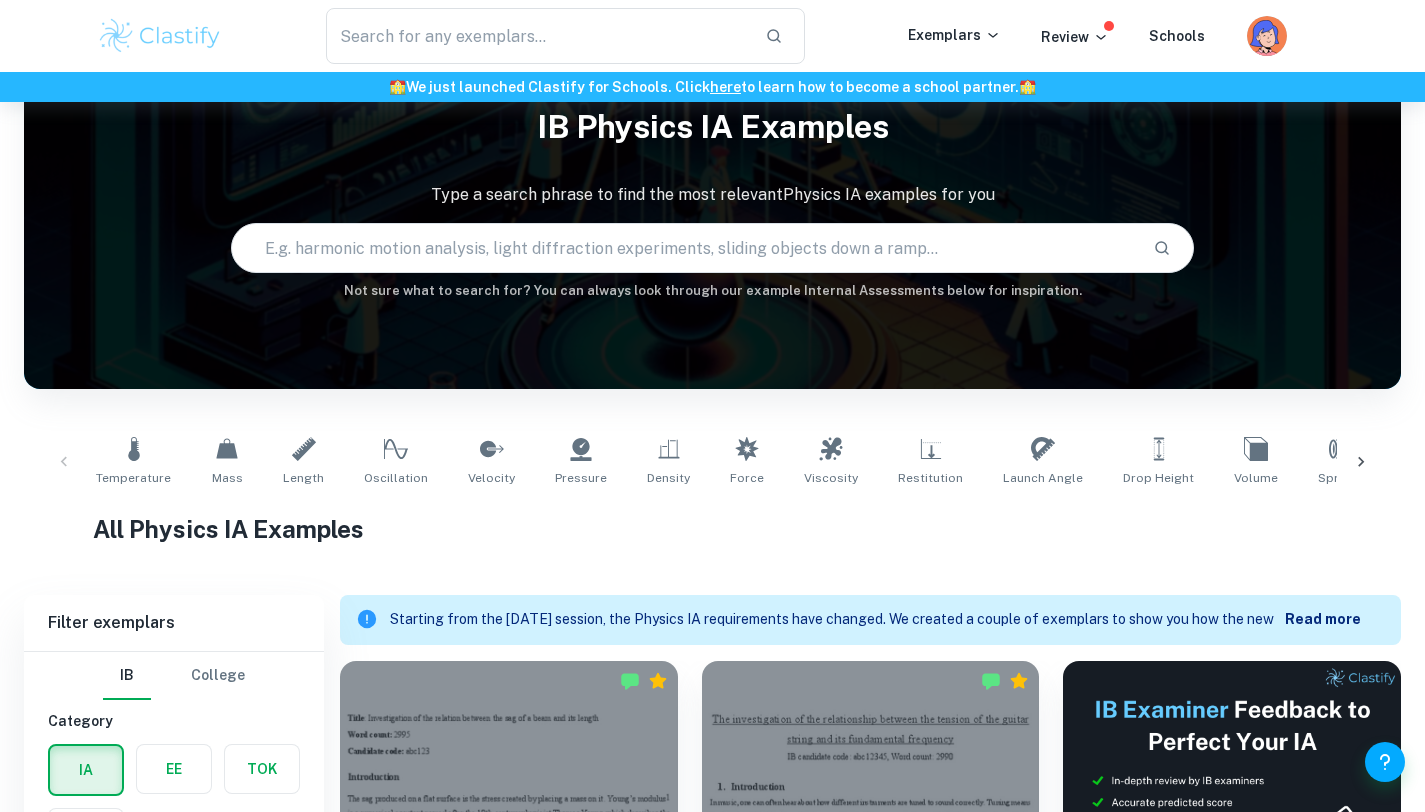 scroll, scrollTop: 48, scrollLeft: 0, axis: vertical 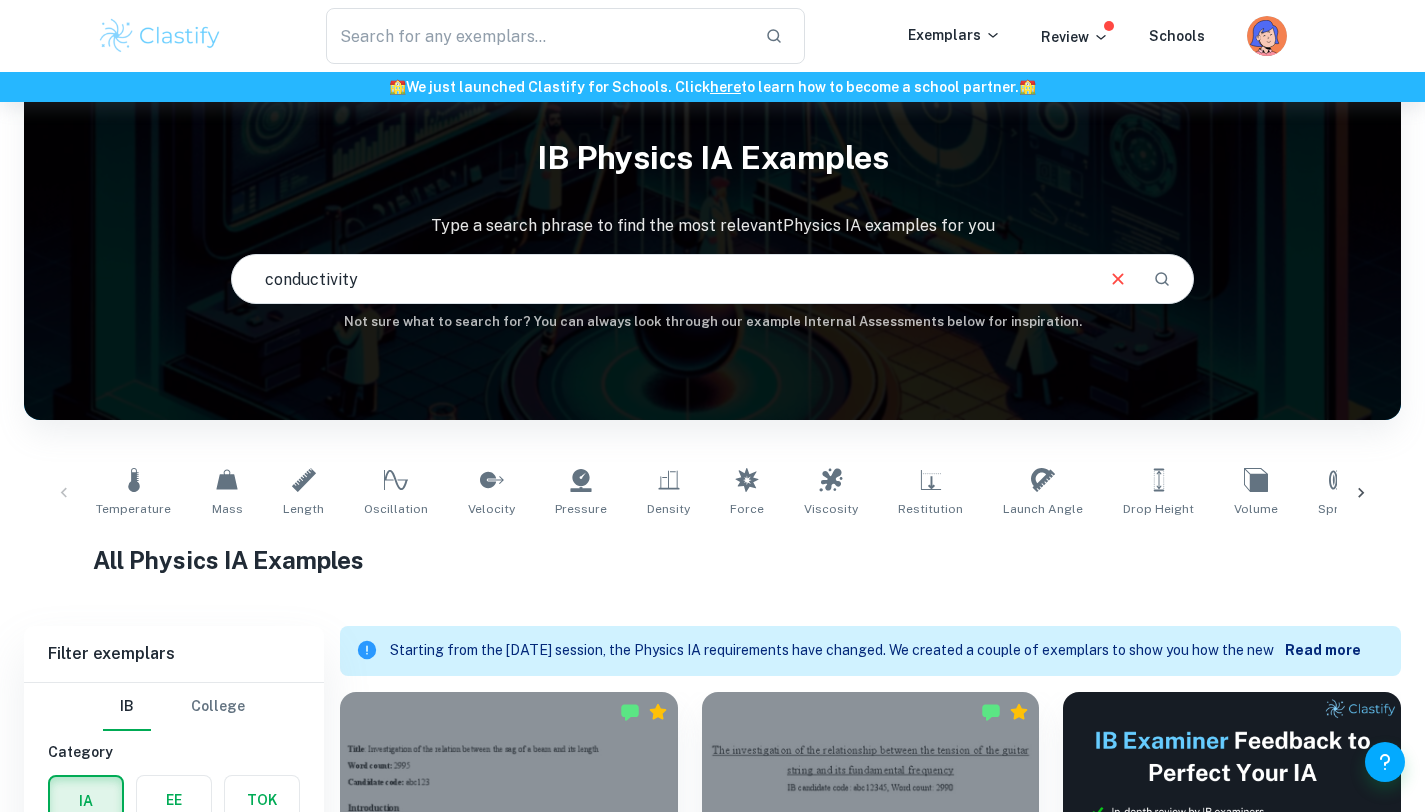 type on "conductivity" 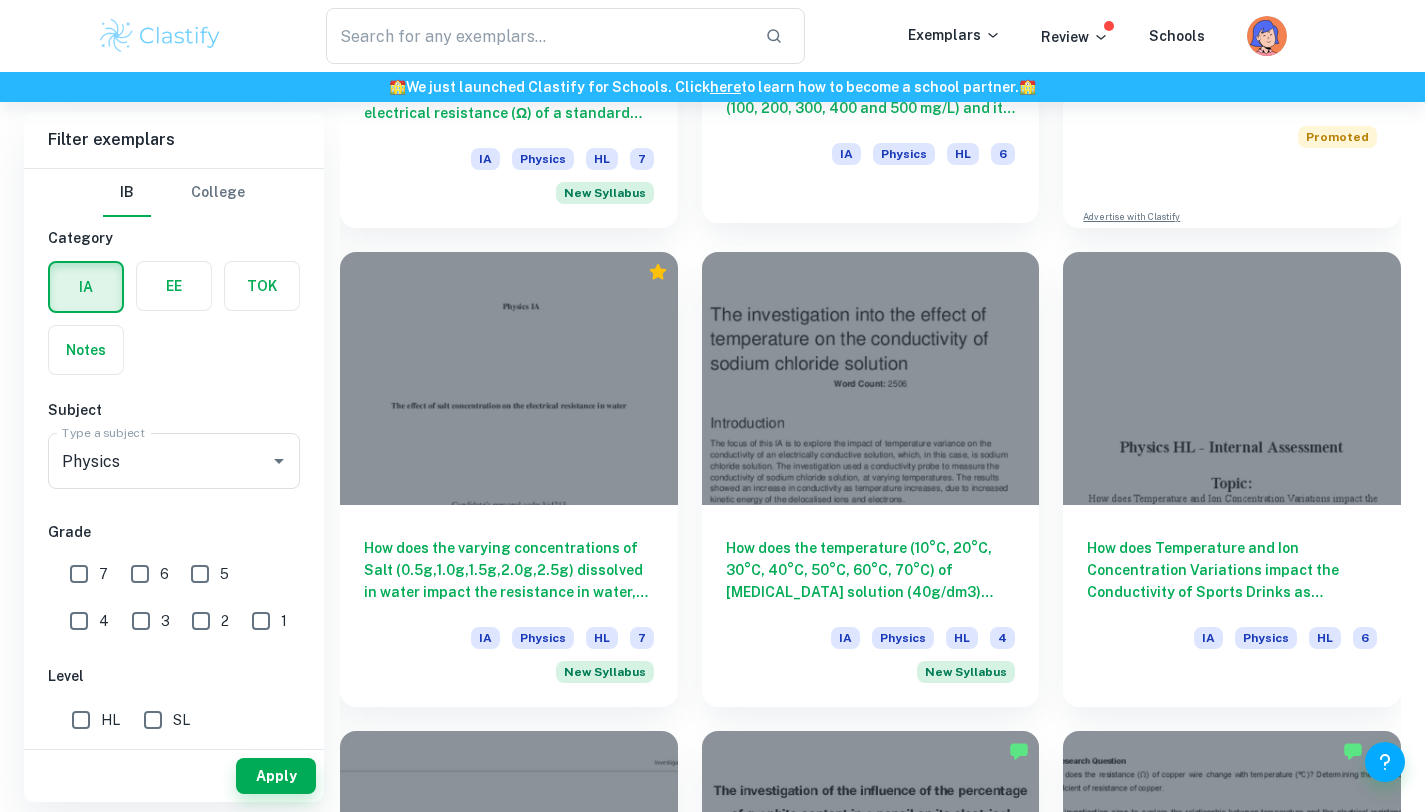 scroll, scrollTop: 969, scrollLeft: 0, axis: vertical 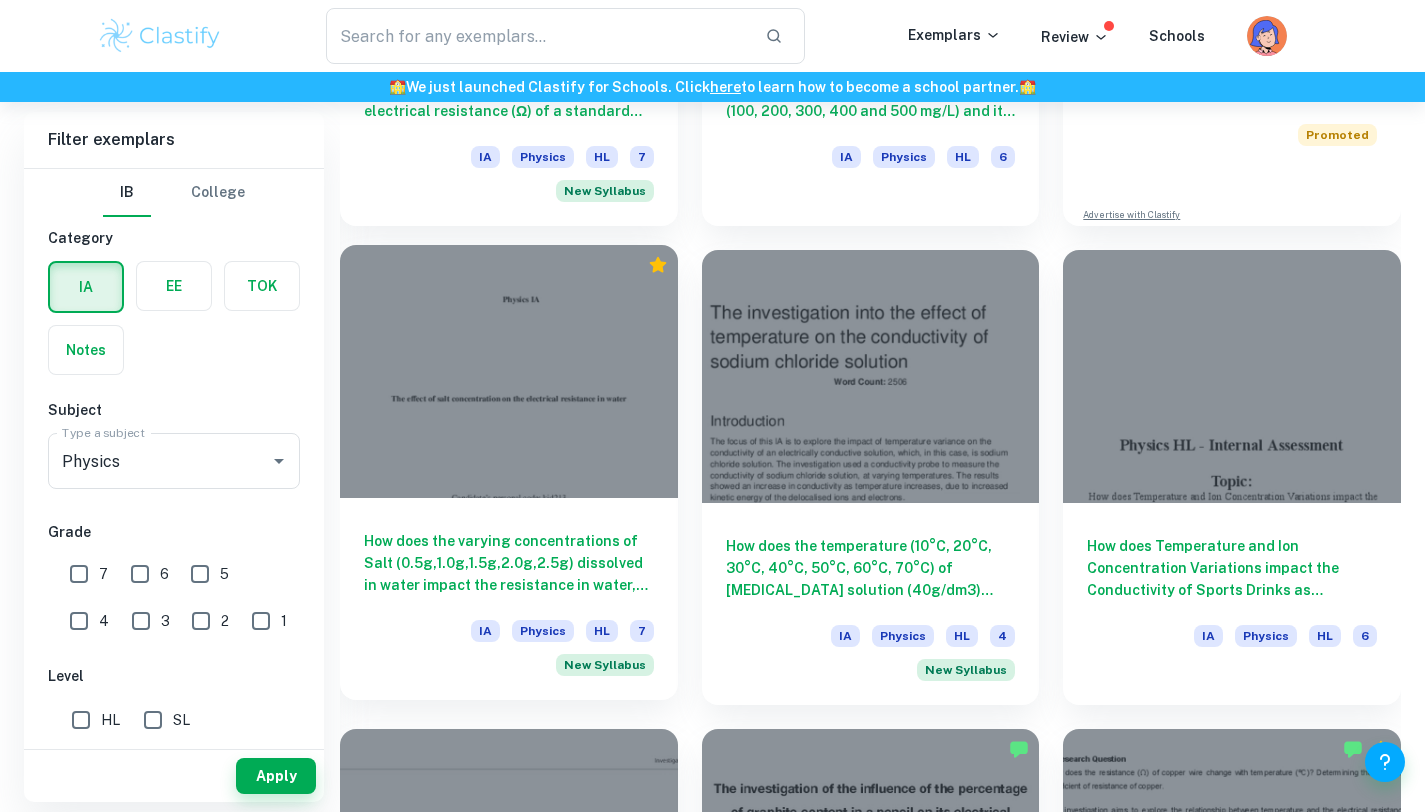 click on "How does the varying concentrations of Salt (0.5g,1.0g,1.5g,2.0g,2.5g) dissolved in water impact
the resistance in water, calculated by the measured change in Voltage (V) using a
multimeter?" at bounding box center [509, 563] 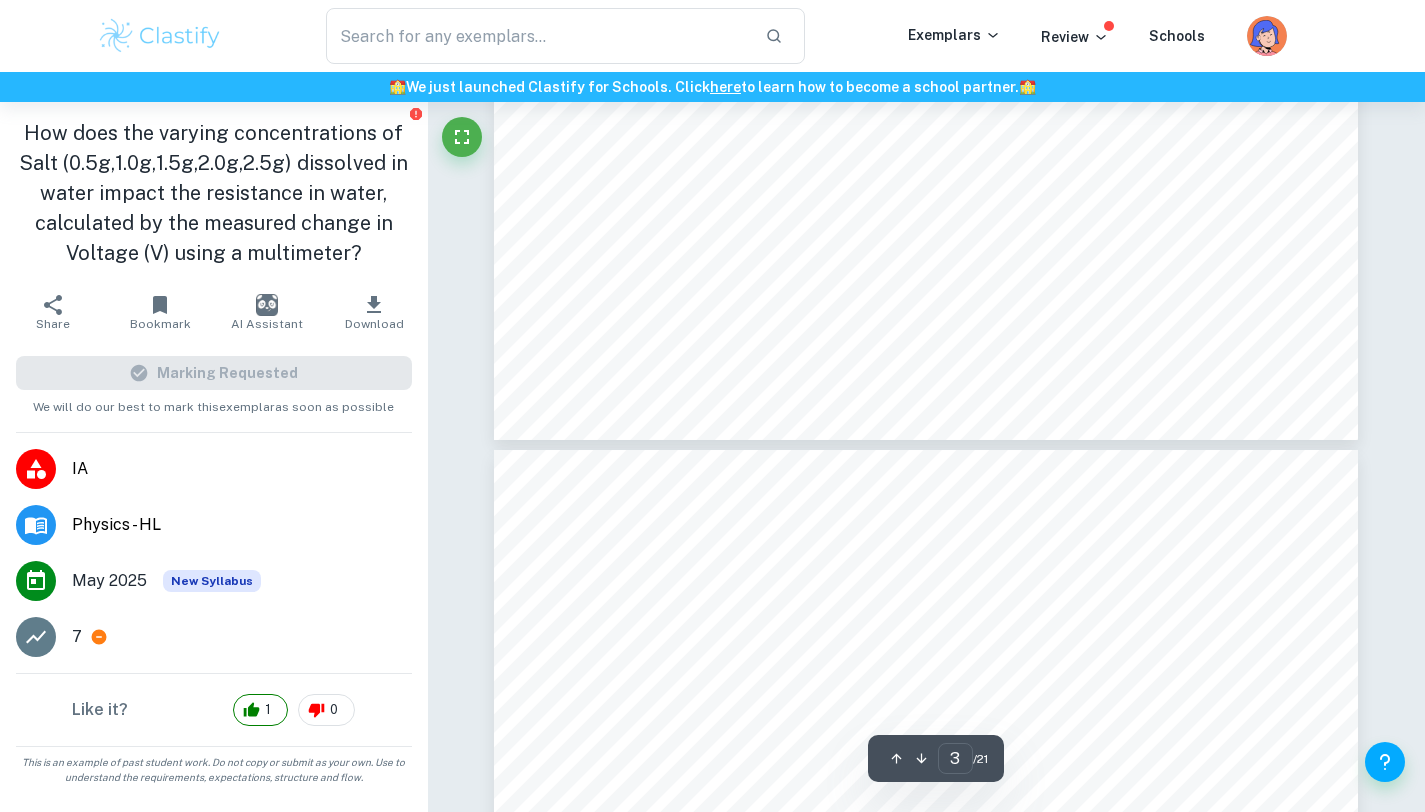 scroll, scrollTop: 3195, scrollLeft: 0, axis: vertical 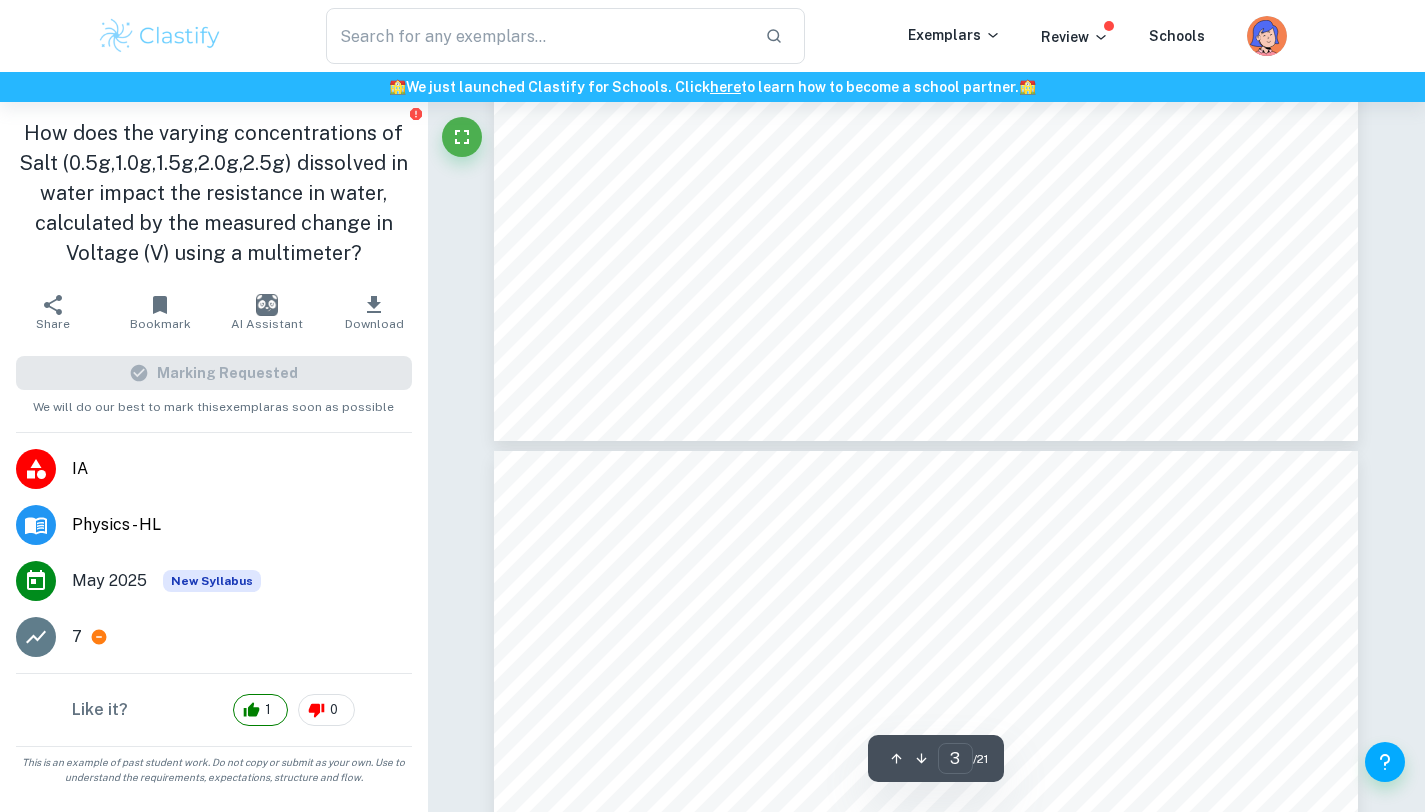 drag, startPoint x: 691, startPoint y: 297, endPoint x: 883, endPoint y: 622, distance: 377.47714 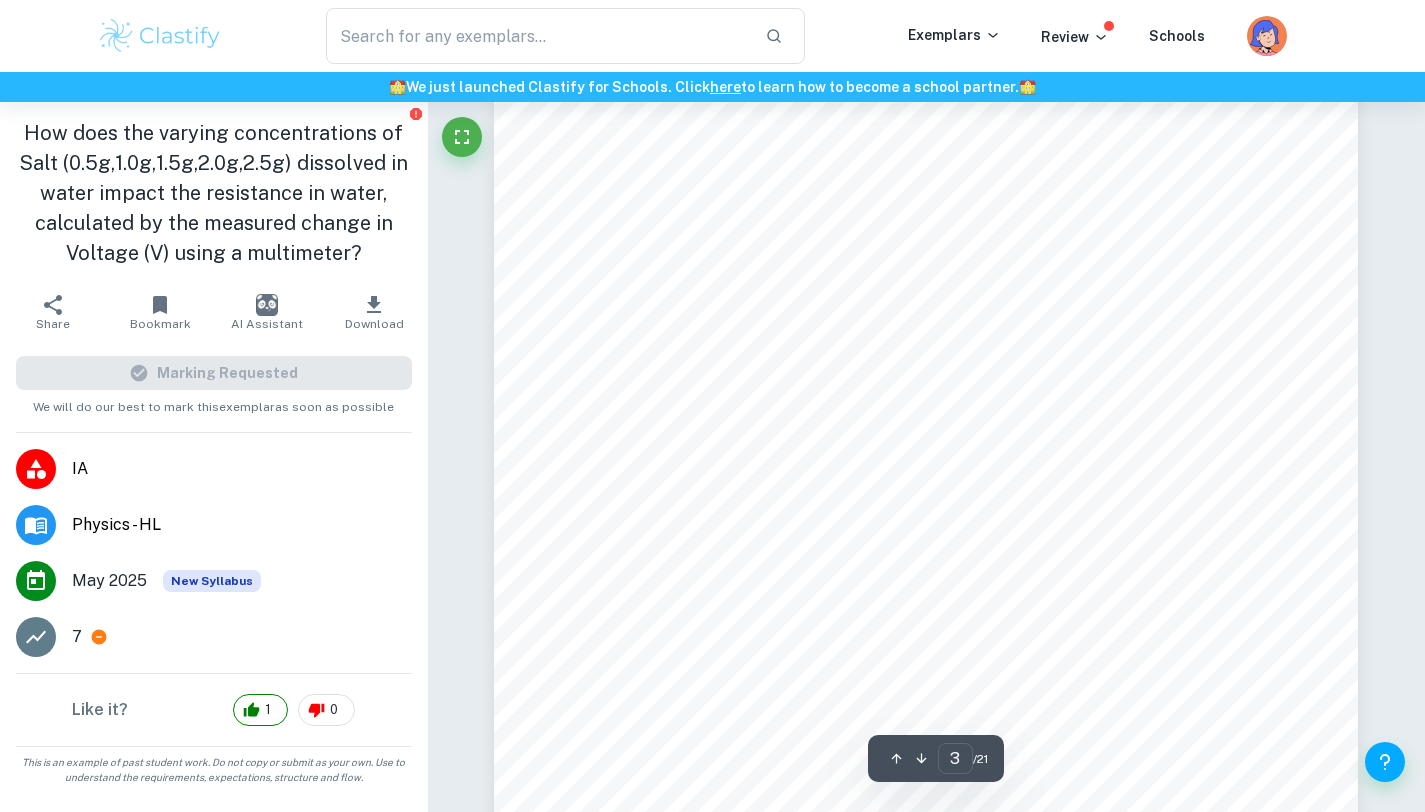 scroll, scrollTop: 2718, scrollLeft: 0, axis: vertical 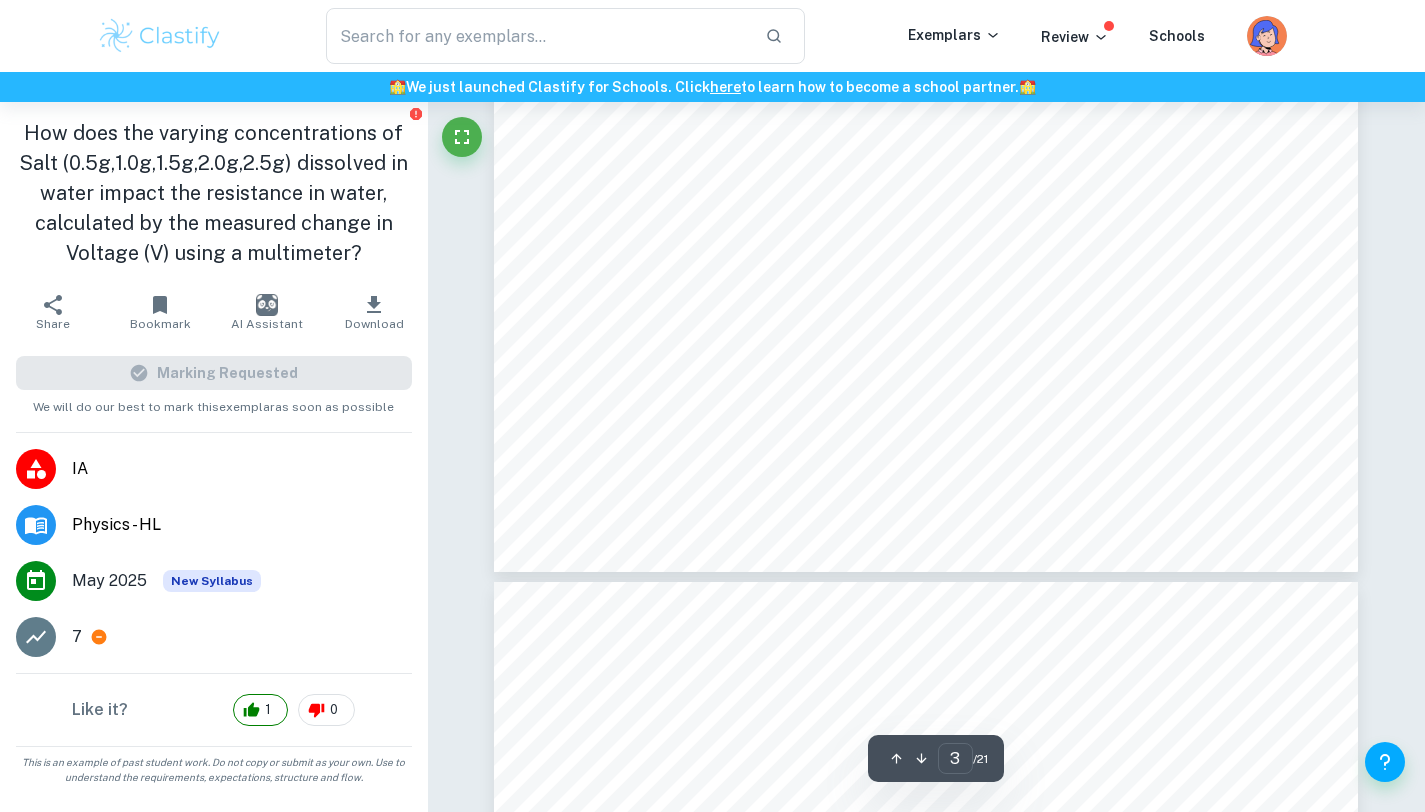 type on "4" 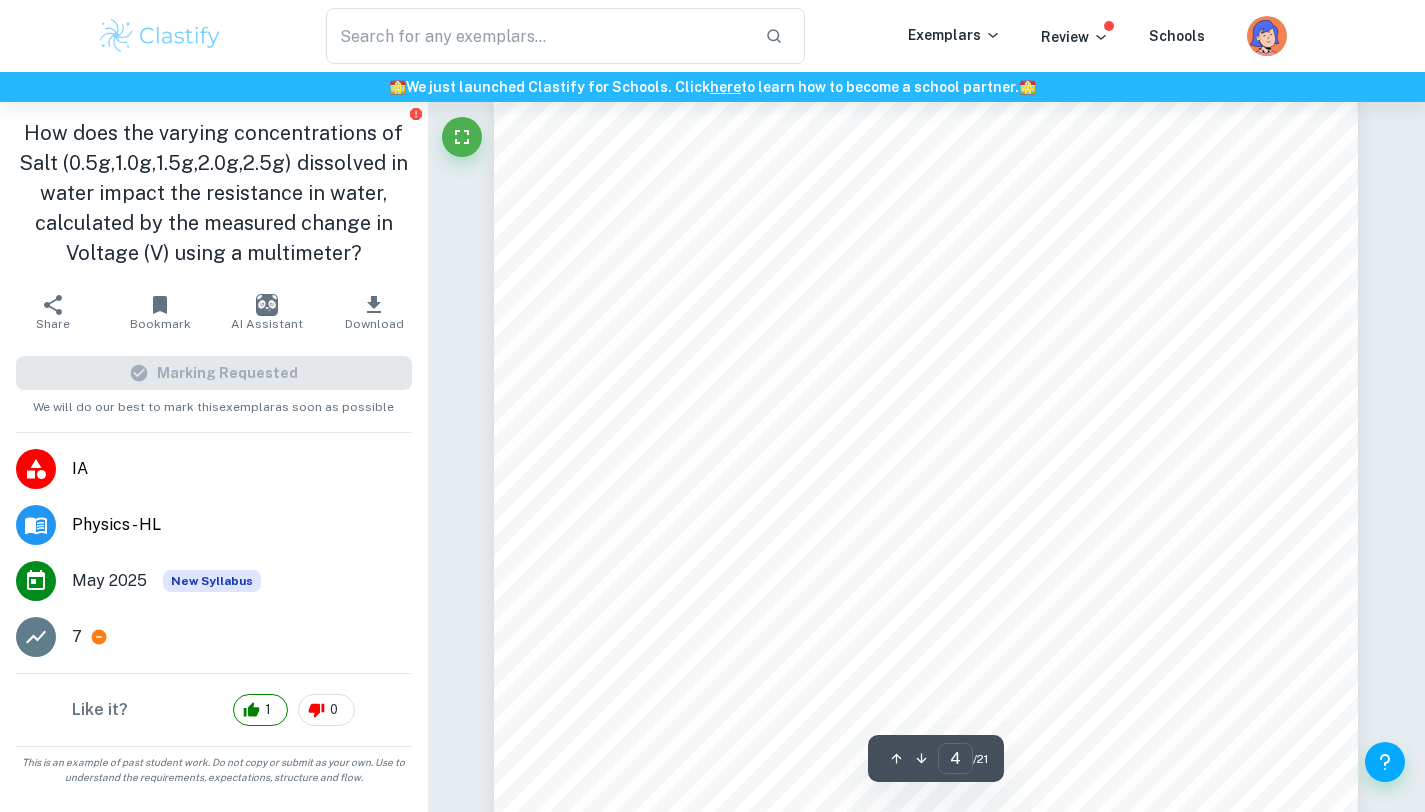 scroll, scrollTop: 3871, scrollLeft: 0, axis: vertical 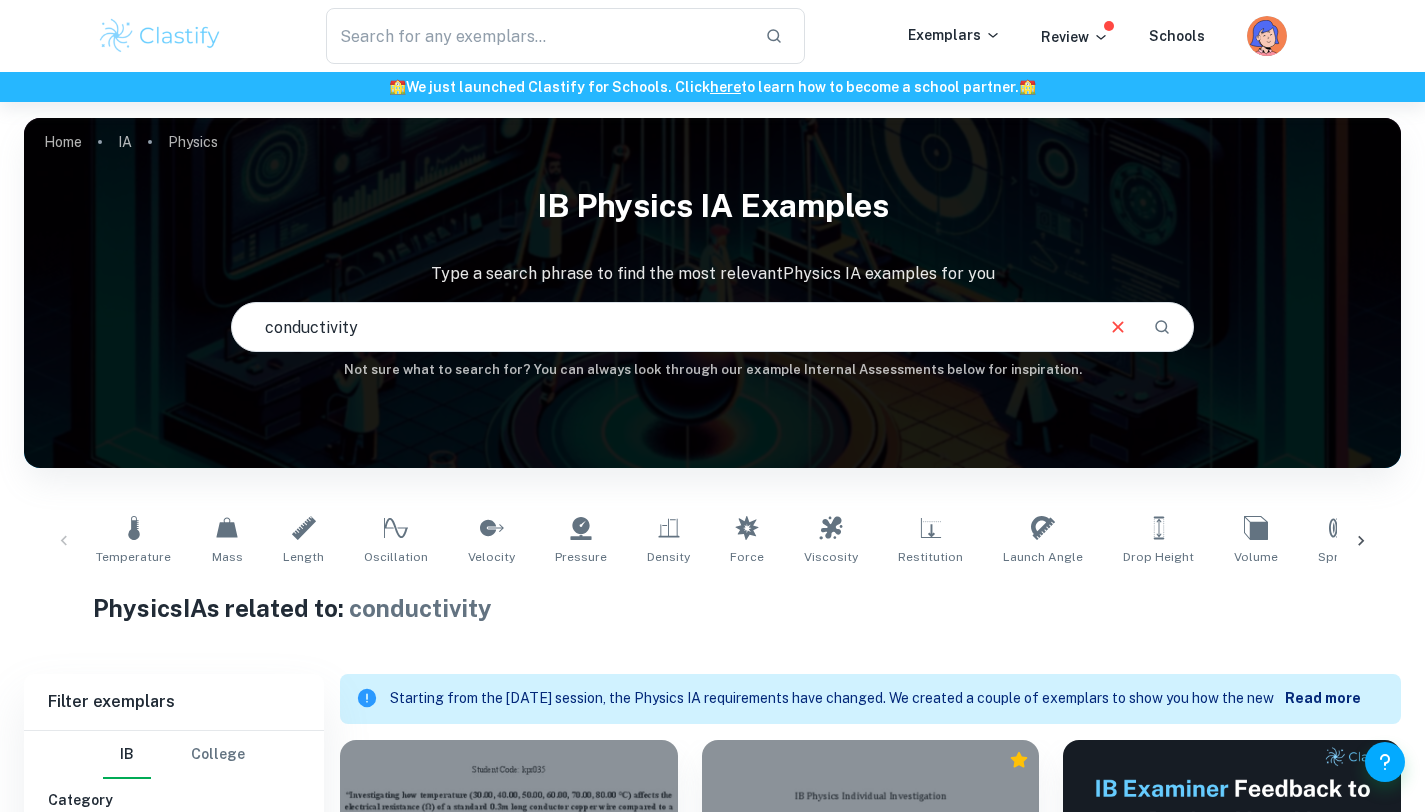 click on "conductivity" at bounding box center [662, 327] 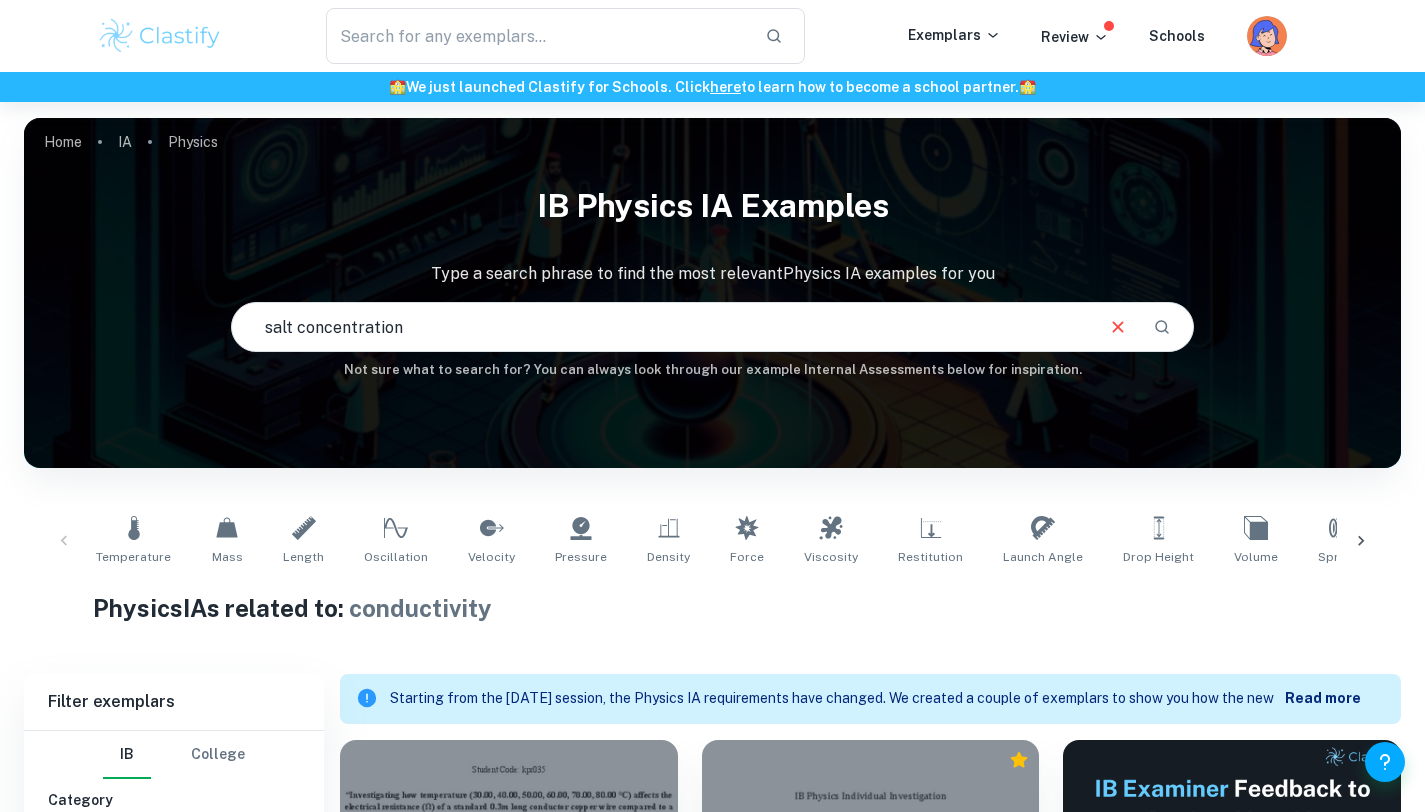 type on "salt concentration" 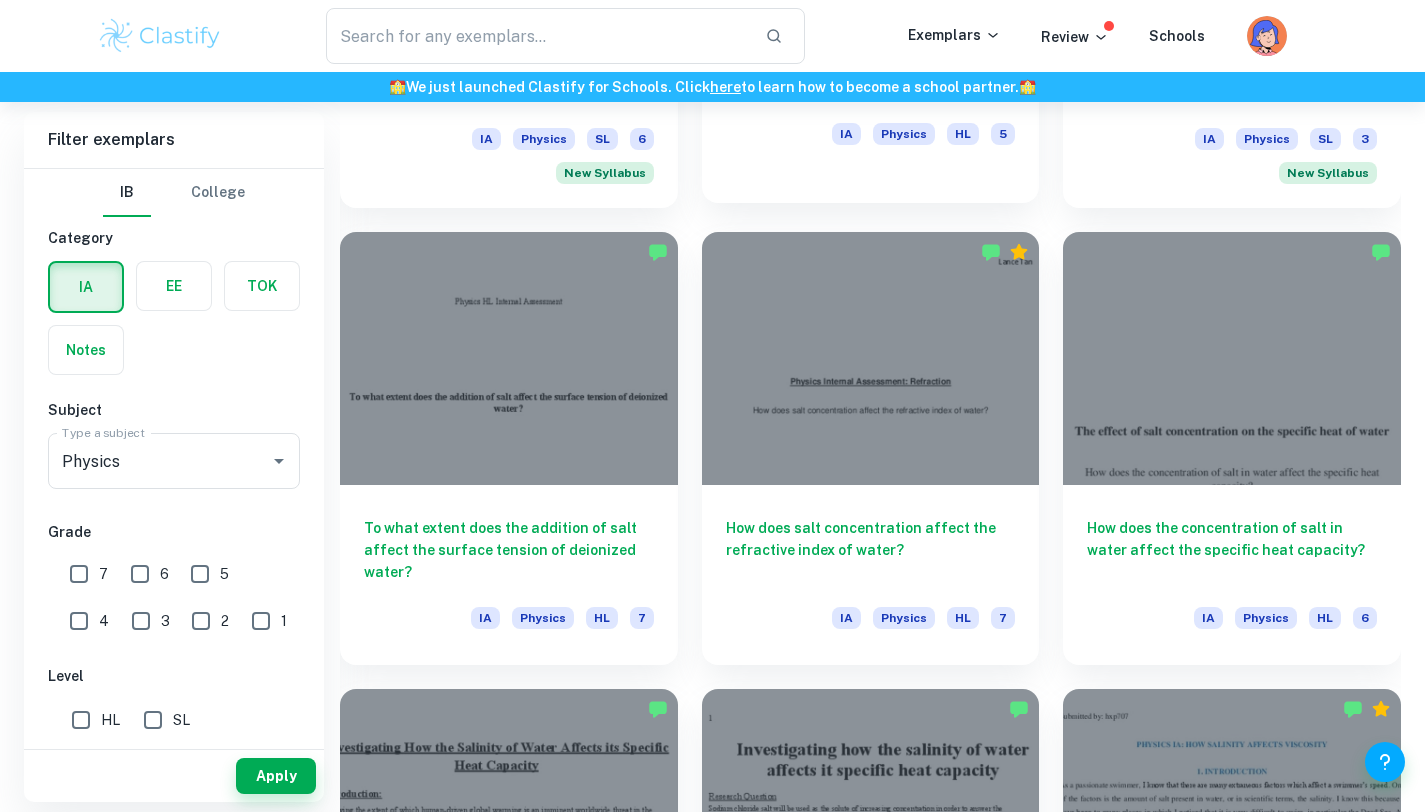 scroll, scrollTop: 1882, scrollLeft: 0, axis: vertical 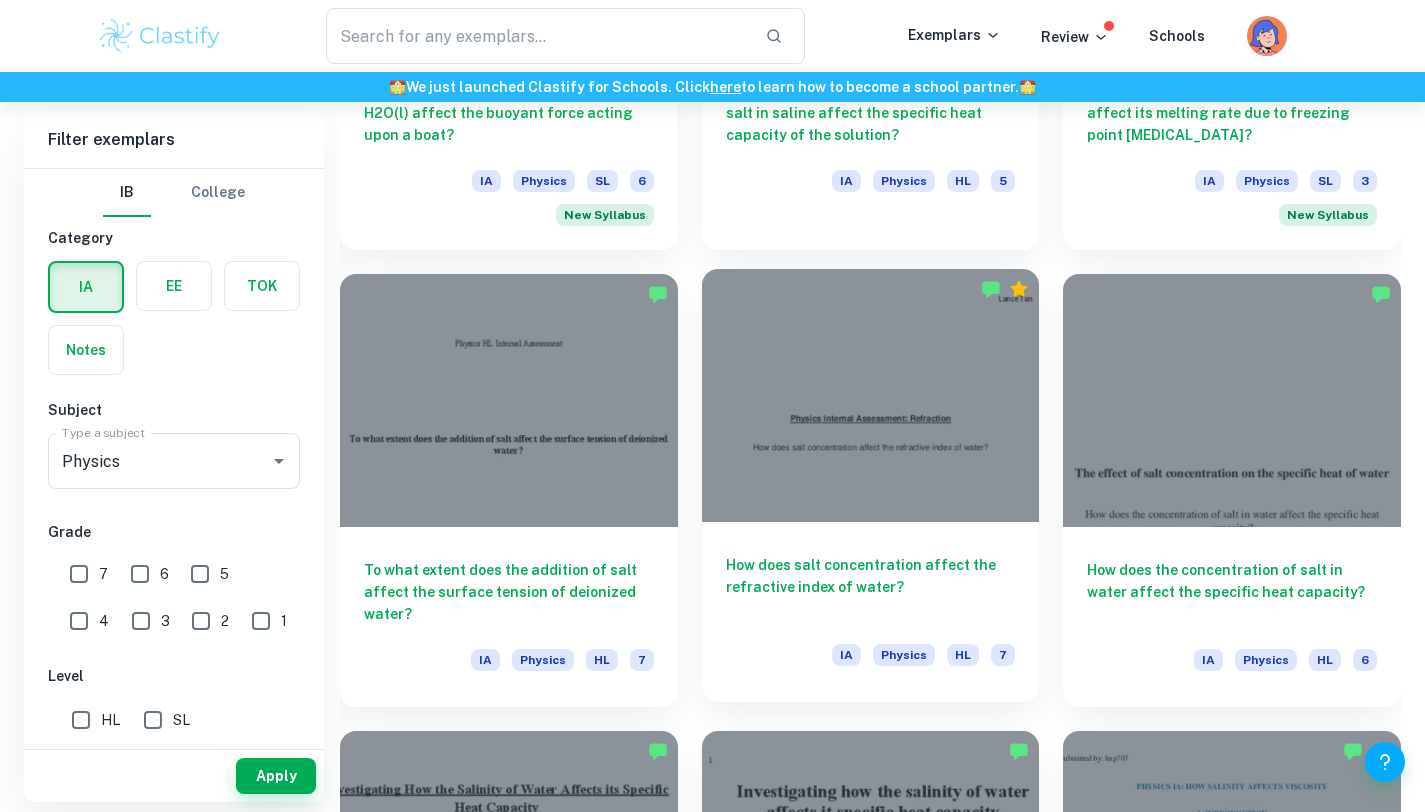 click on "How does salt concentration affect the refractive index of water?" at bounding box center (871, 587) 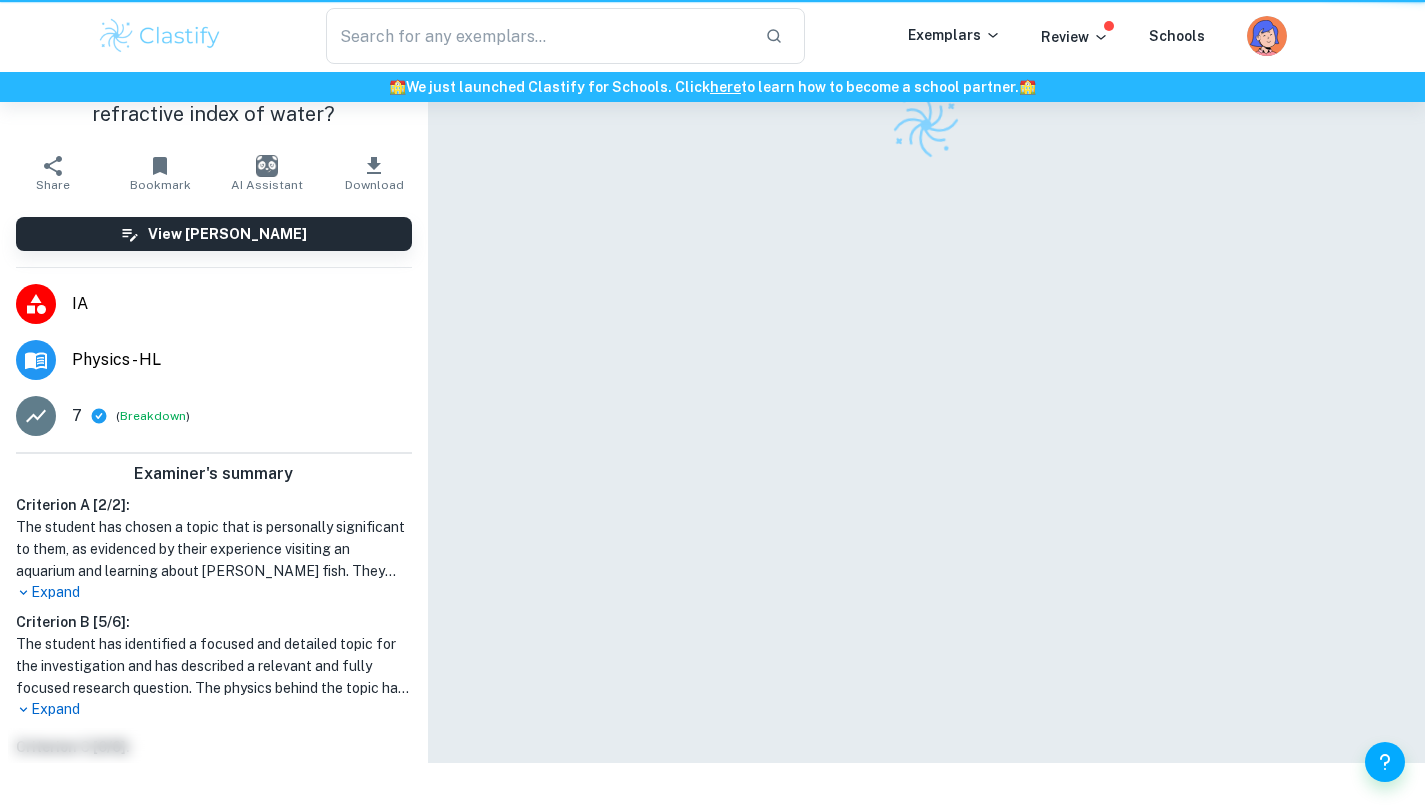 scroll, scrollTop: 0, scrollLeft: 0, axis: both 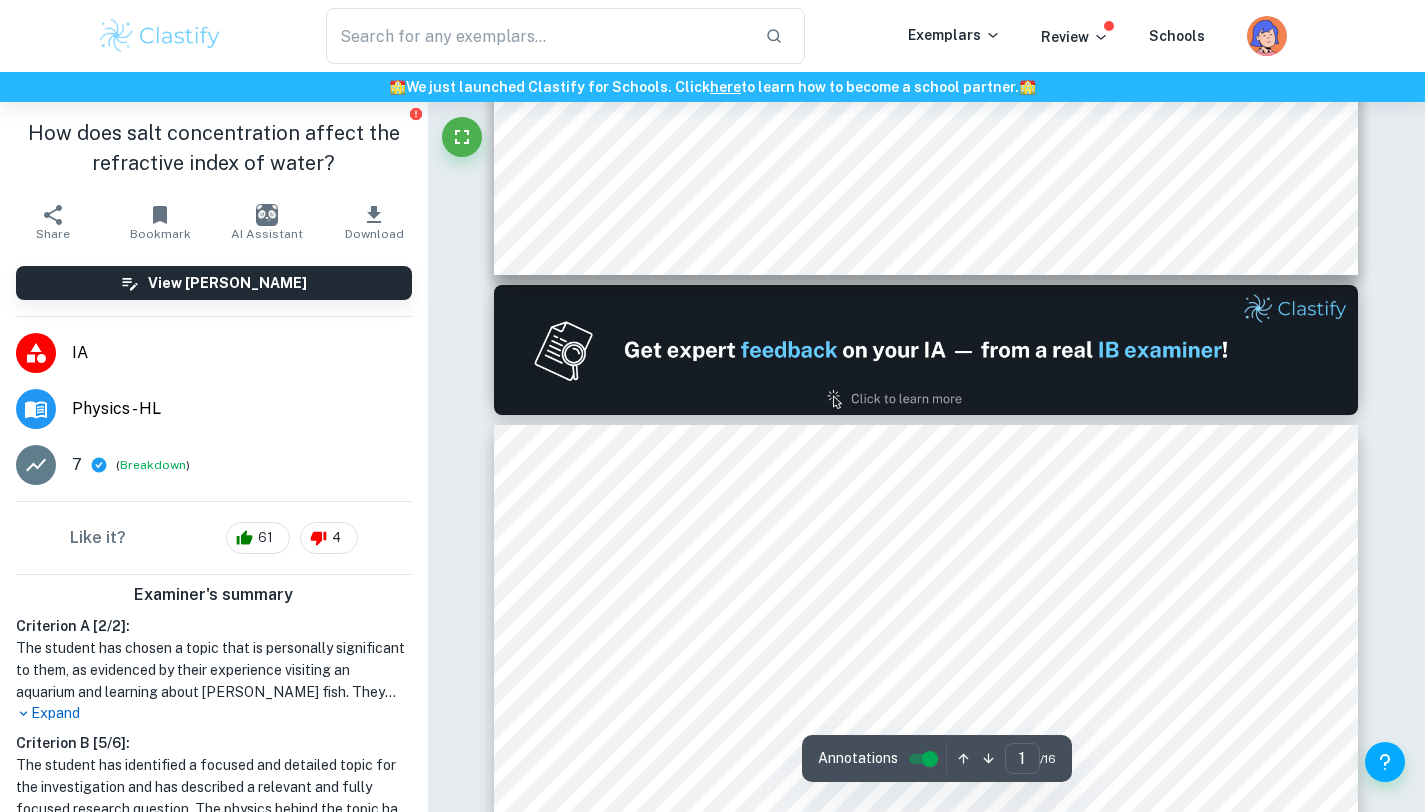 type on "2" 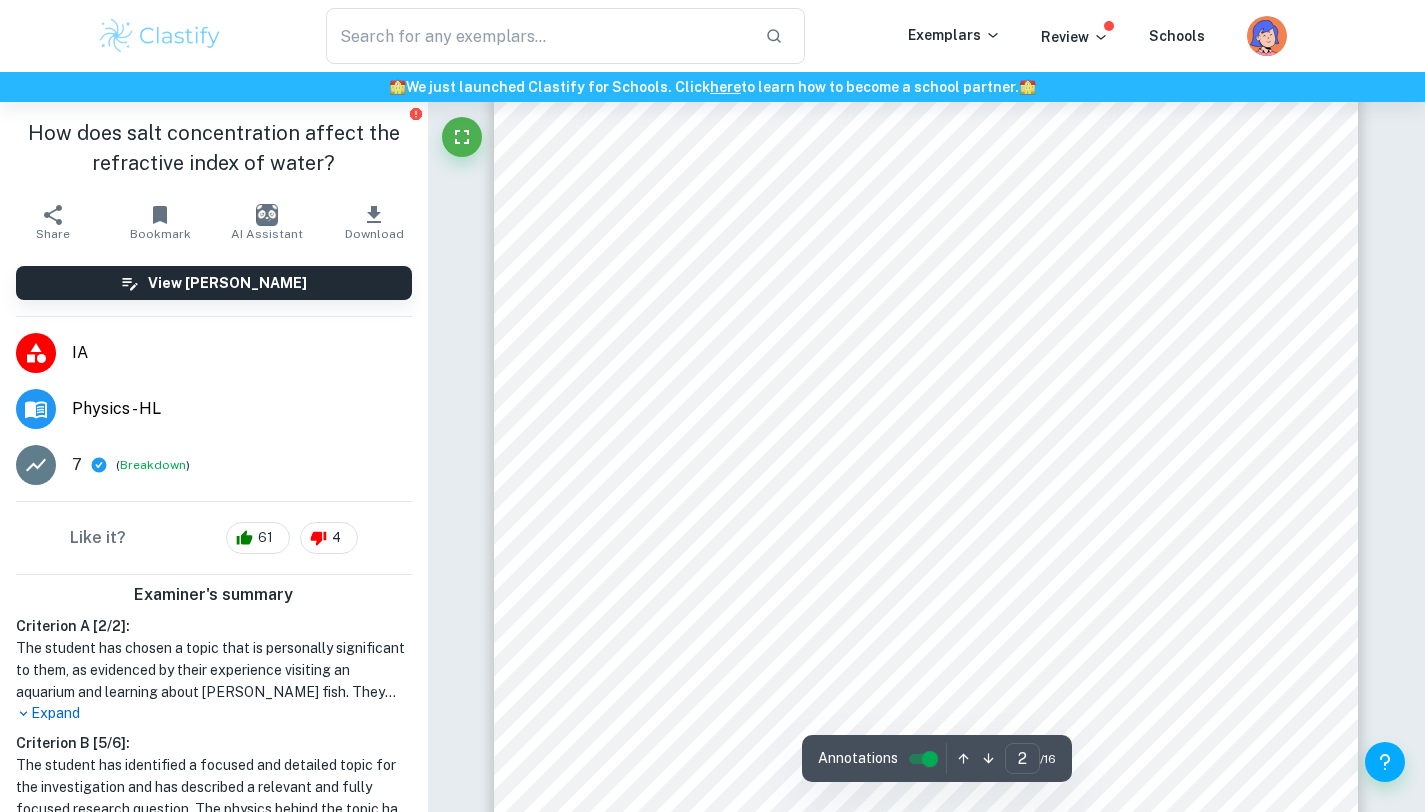 scroll, scrollTop: 1399, scrollLeft: 0, axis: vertical 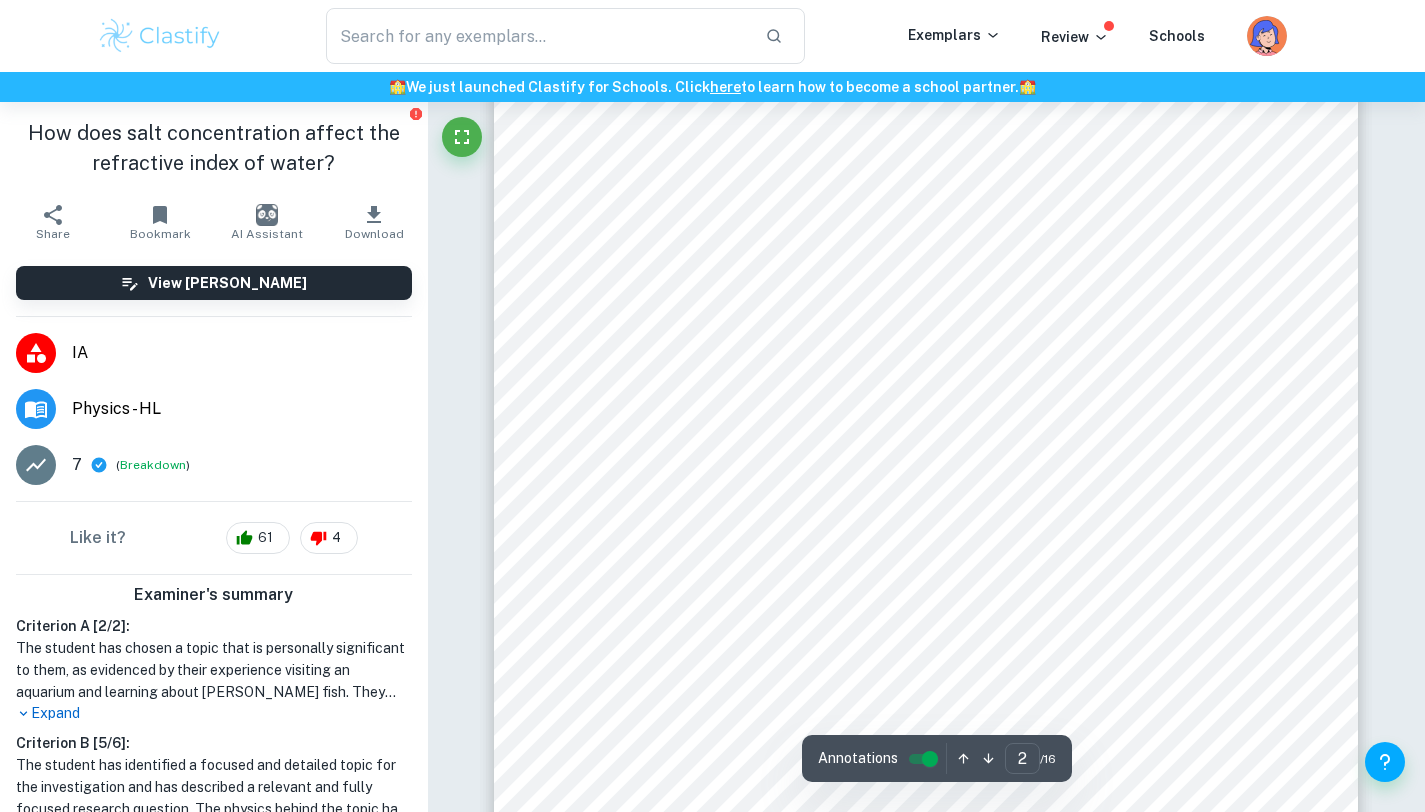 click at bounding box center (923, 204) 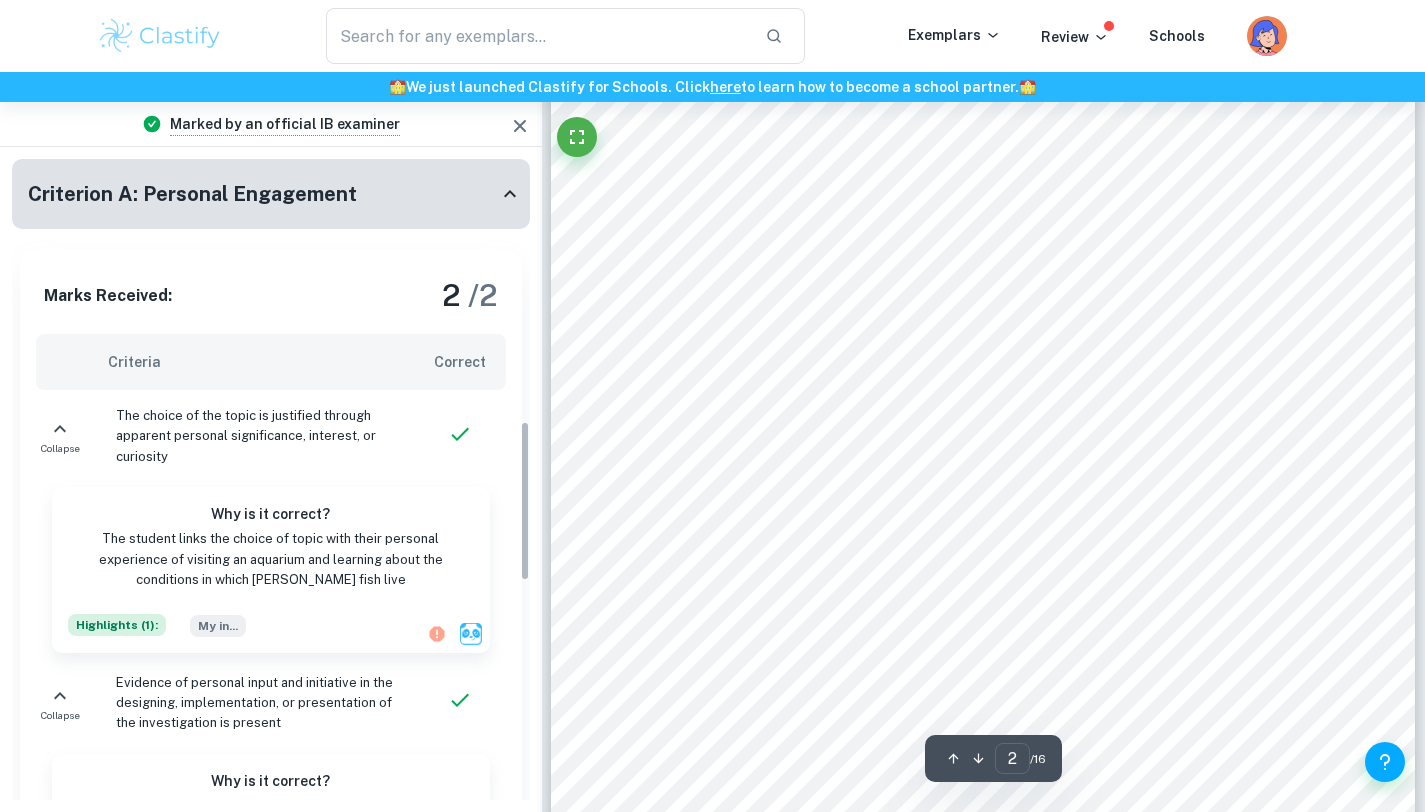 scroll, scrollTop: 1046, scrollLeft: 0, axis: vertical 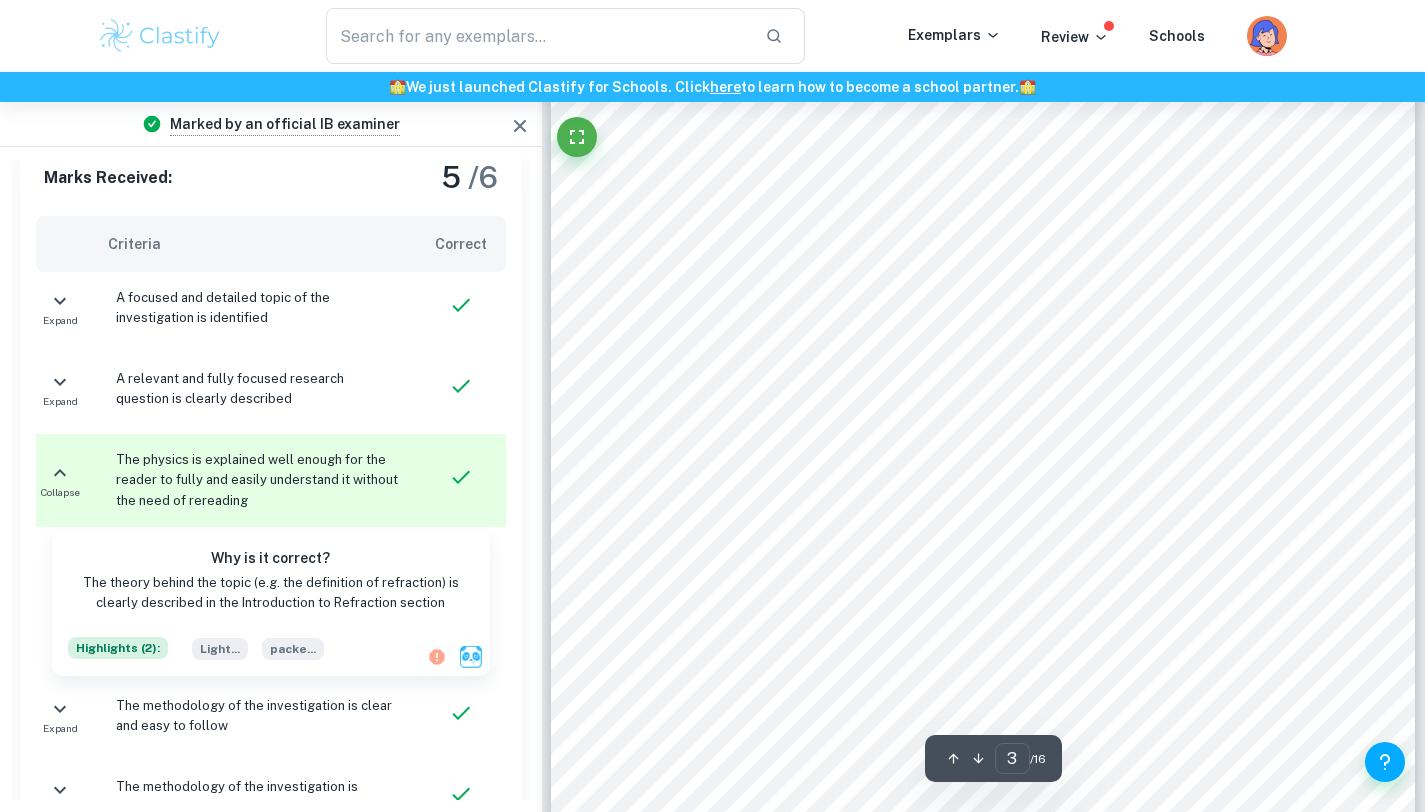 click on "Lance Tan packed, which means that there is a higher chance that the light bends due to the vibrations of the particles. Personal Engagement My interest towards this topic came from when I visited an aquarium and learned about the archer fish. This specie is found primarily in mangroves in Indian oceans and the South Pacific, however, they could also be found in fresh waters. The archer fishes commonly feed of insects and other arthropods by spitting water at them, causing them to fall onto the surface of the water where they can feed on them. However, due to global warming, it is becoming more difficult for archer fishes to feed off insects because they can’t always adapt to the constant changing of   salt concentration in the water. This internal assessment will look at the magnitude of effect that concentration of salt has on water. When conducting my preliminary investigation, I started by using increments of 1g, however, I noticed that there wasn ’t much change to the refractive index. So, I     •" at bounding box center (983, 470) 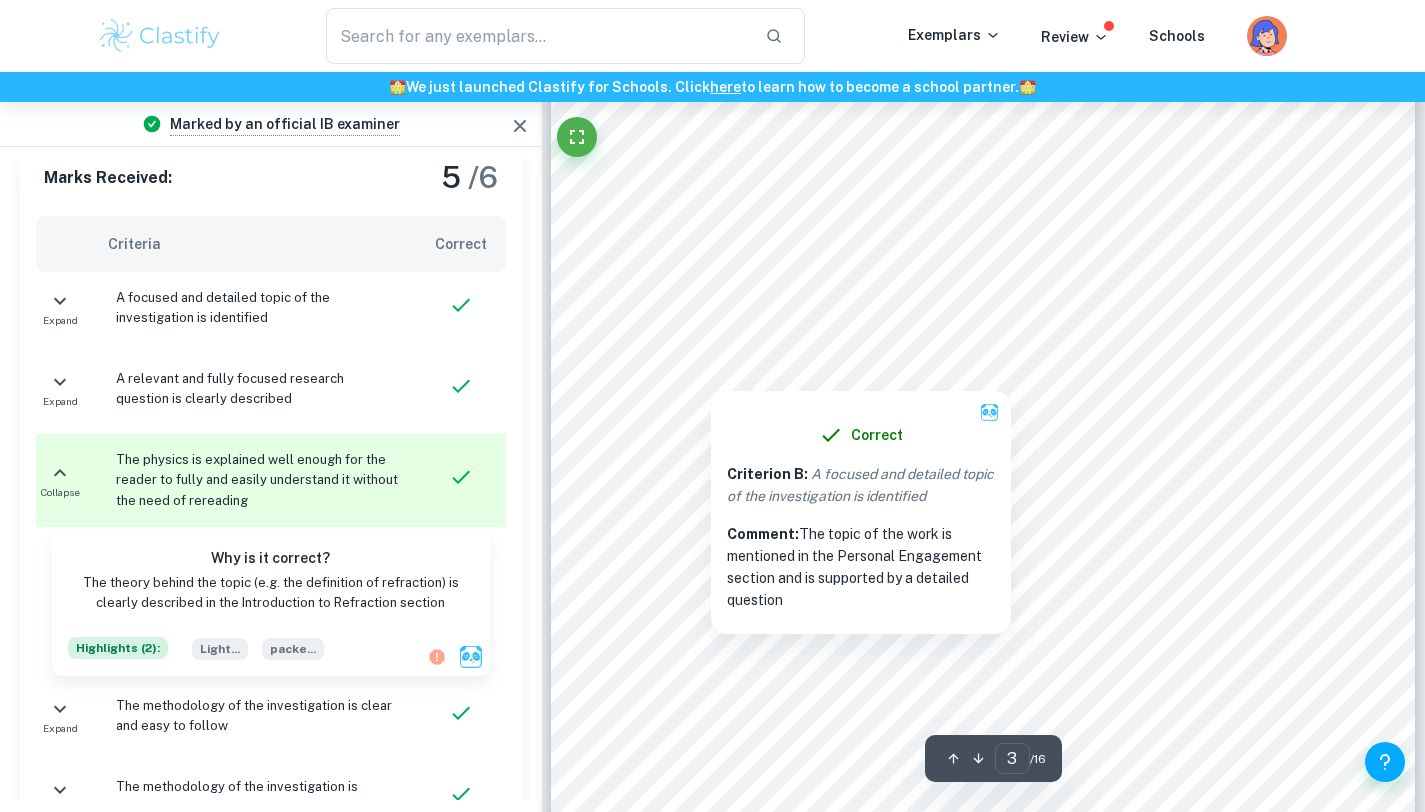 click at bounding box center (959, 338) 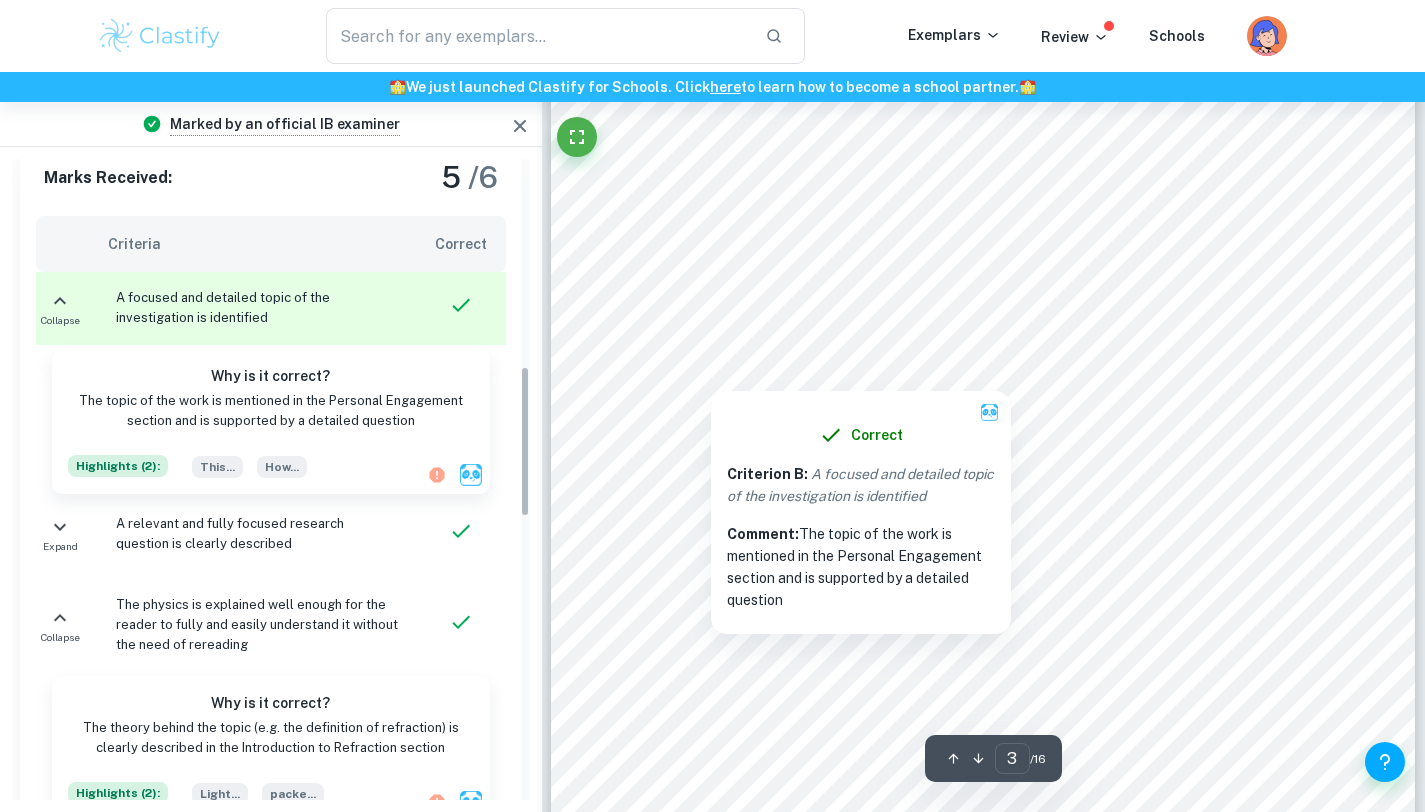 scroll, scrollTop: 874, scrollLeft: 0, axis: vertical 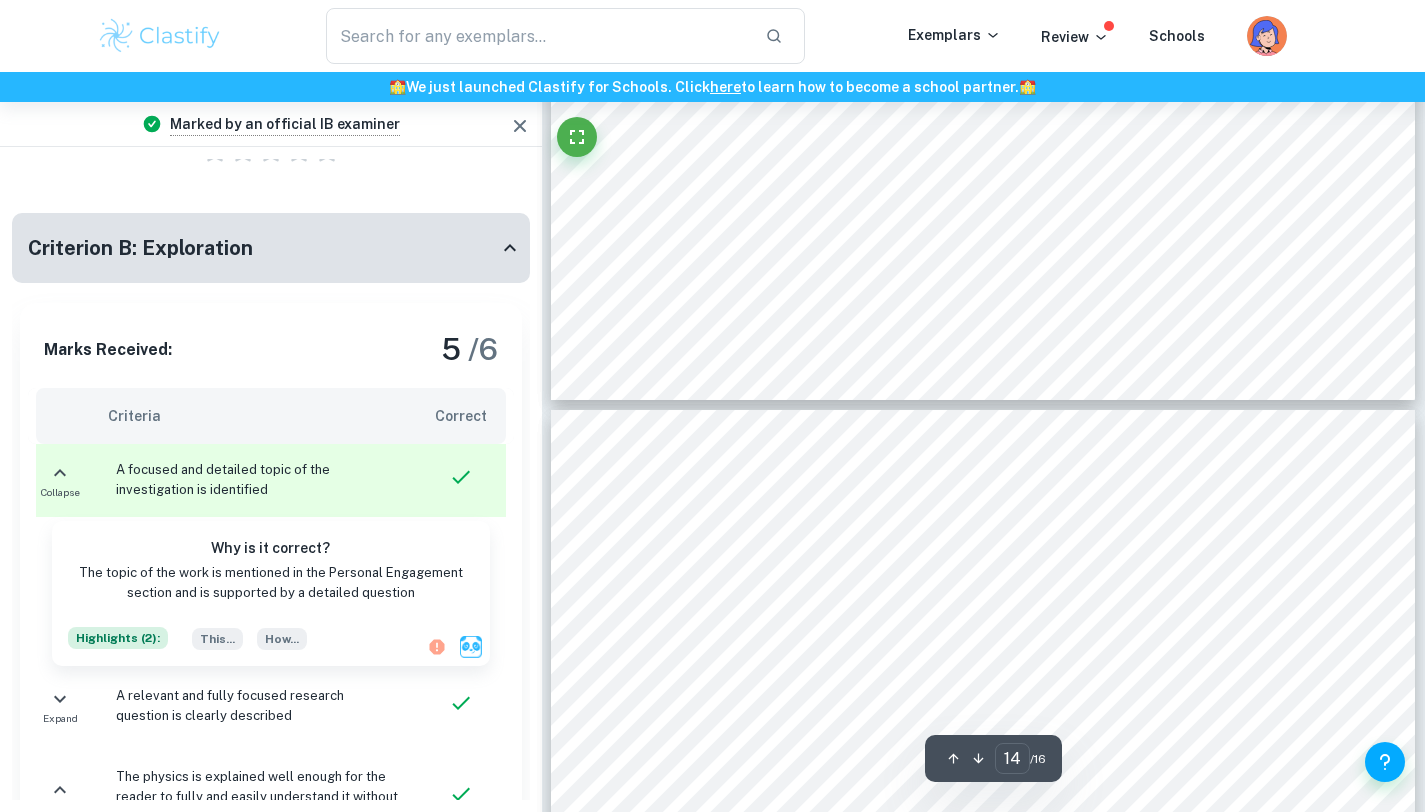 type on "15" 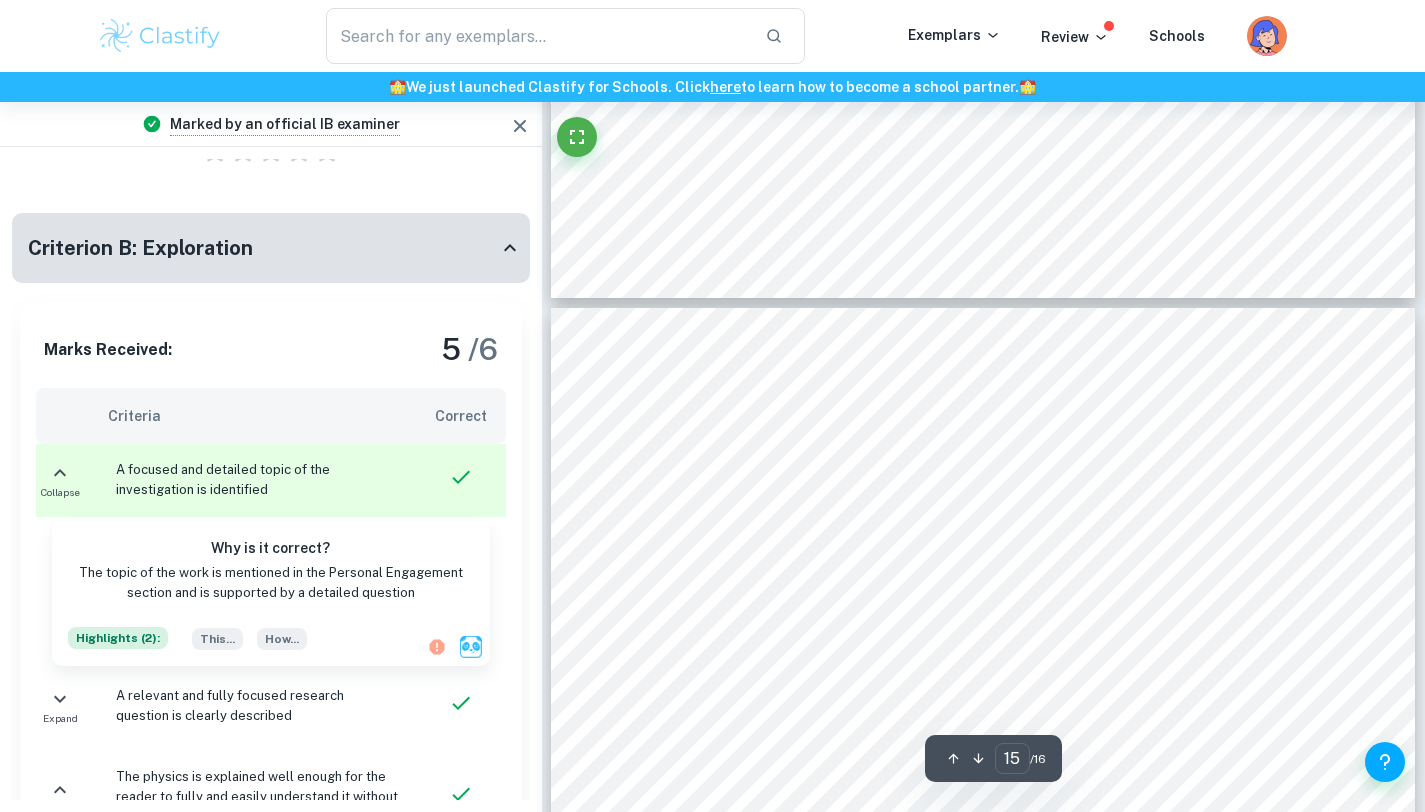 scroll, scrollTop: 15767, scrollLeft: 0, axis: vertical 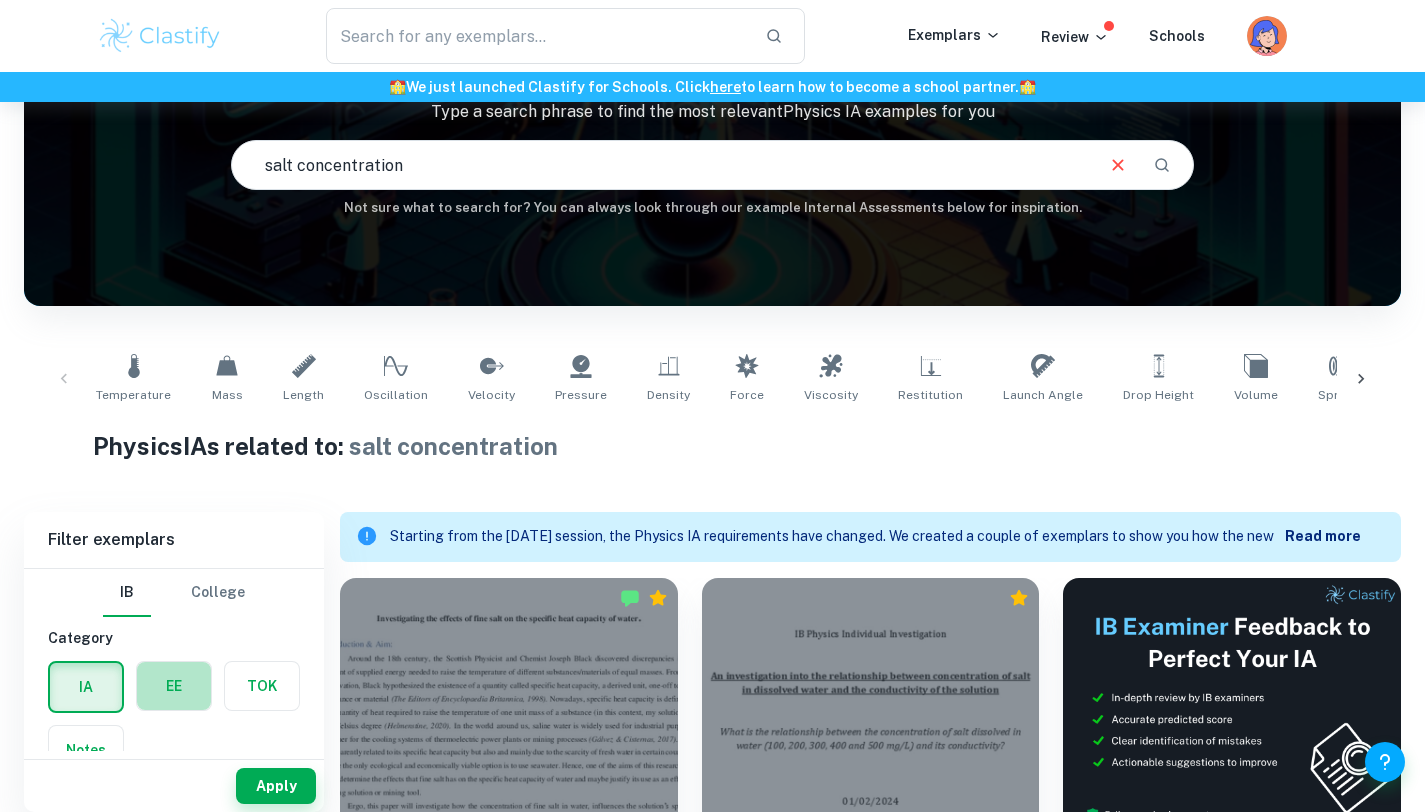 click at bounding box center [174, 686] 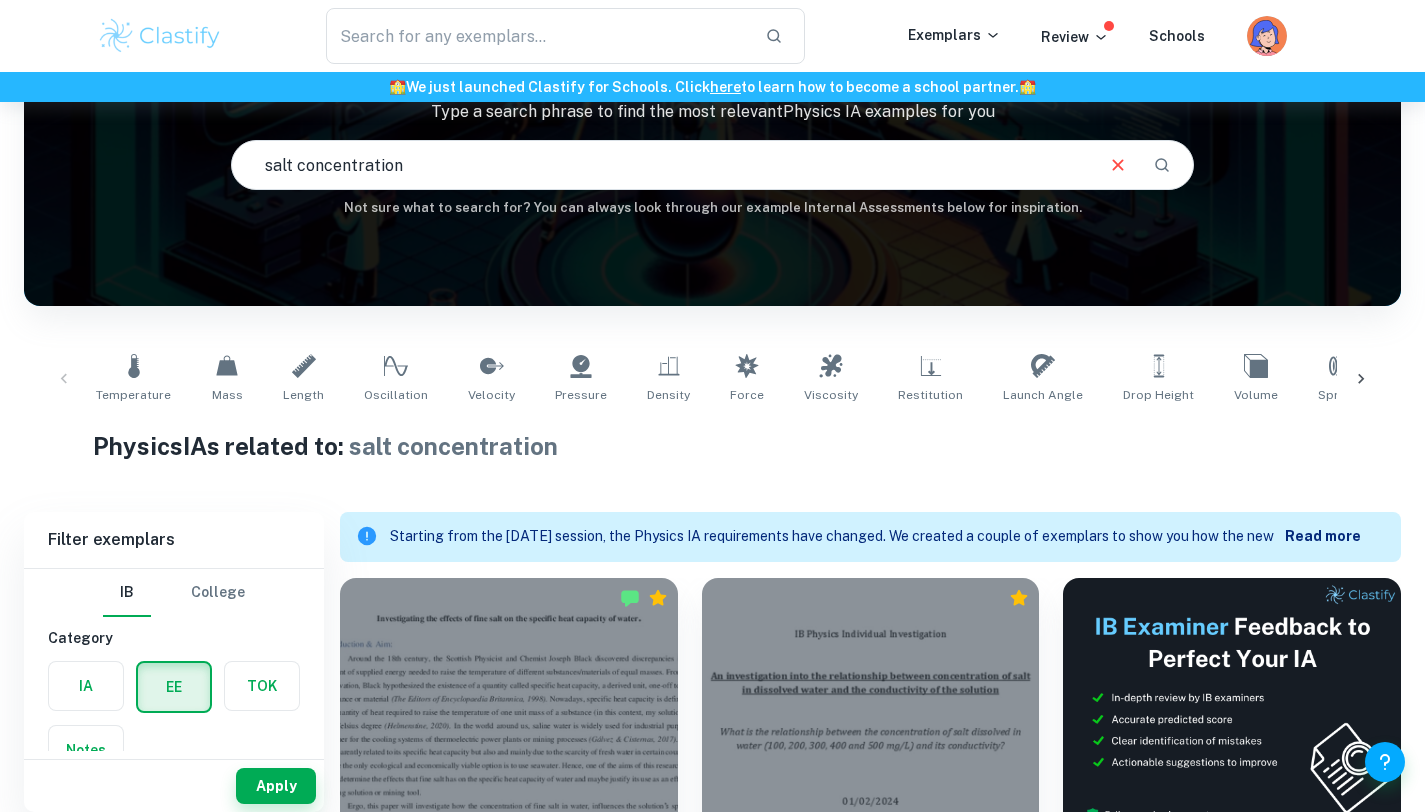 click on "salt concentration" at bounding box center [662, 165] 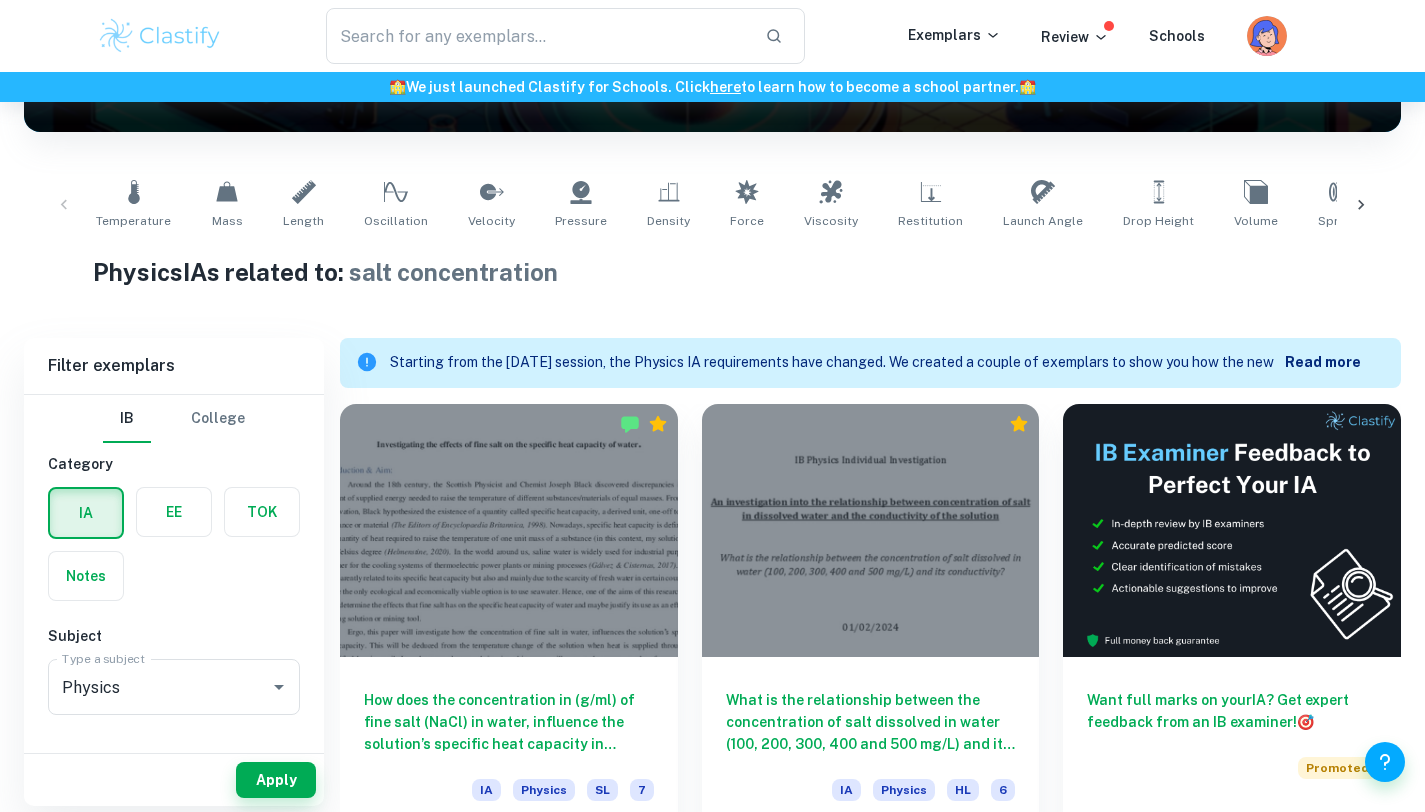 scroll, scrollTop: 342, scrollLeft: 0, axis: vertical 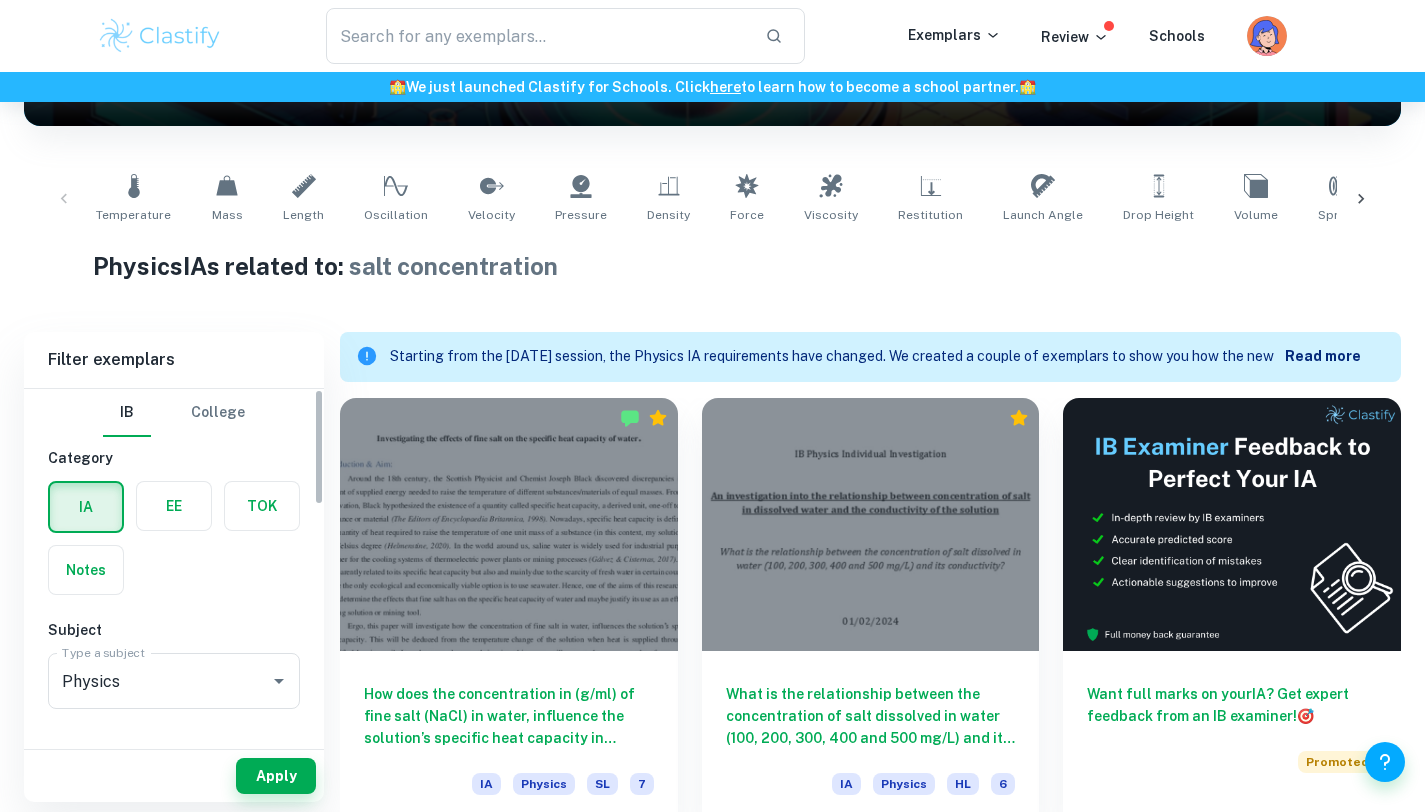 click at bounding box center (174, 506) 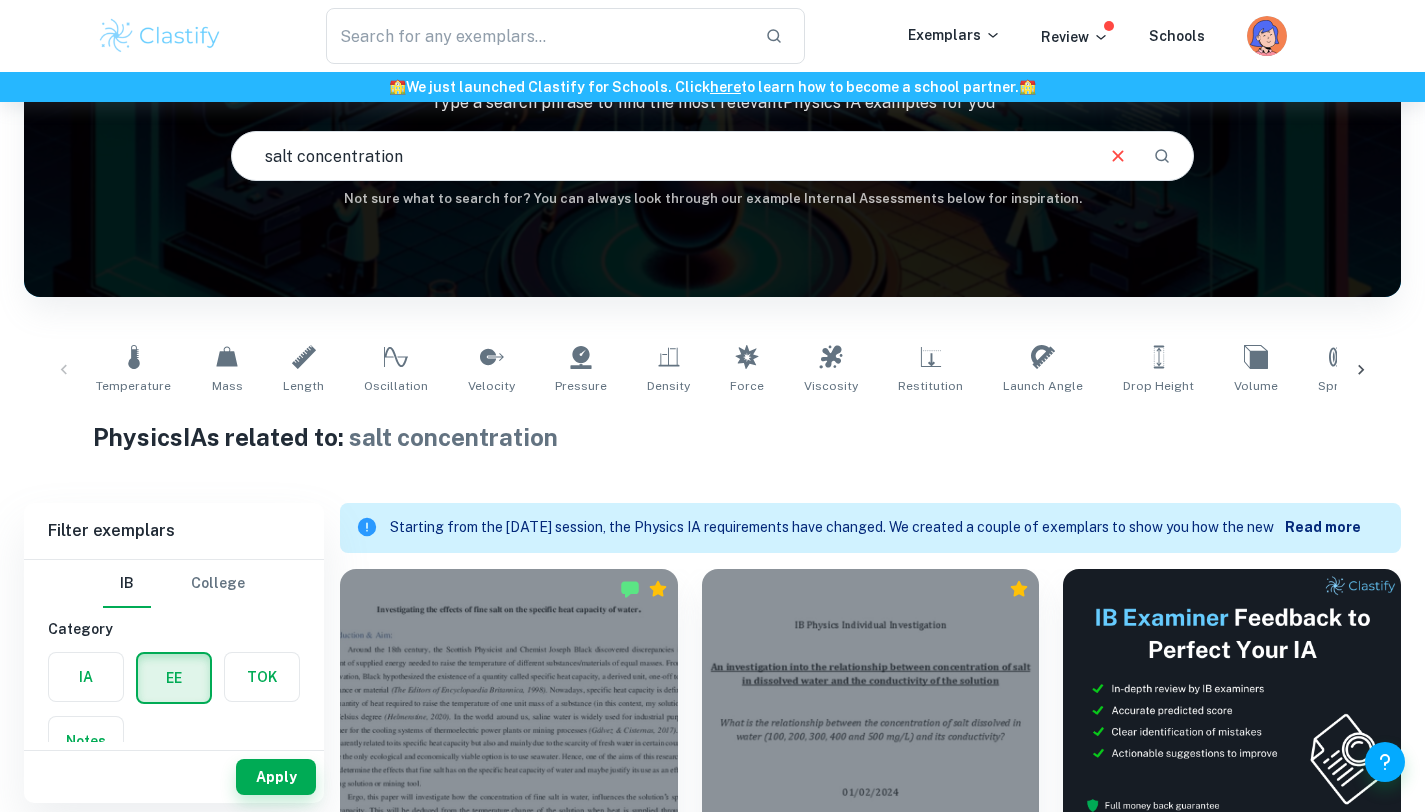 scroll, scrollTop: 224, scrollLeft: 0, axis: vertical 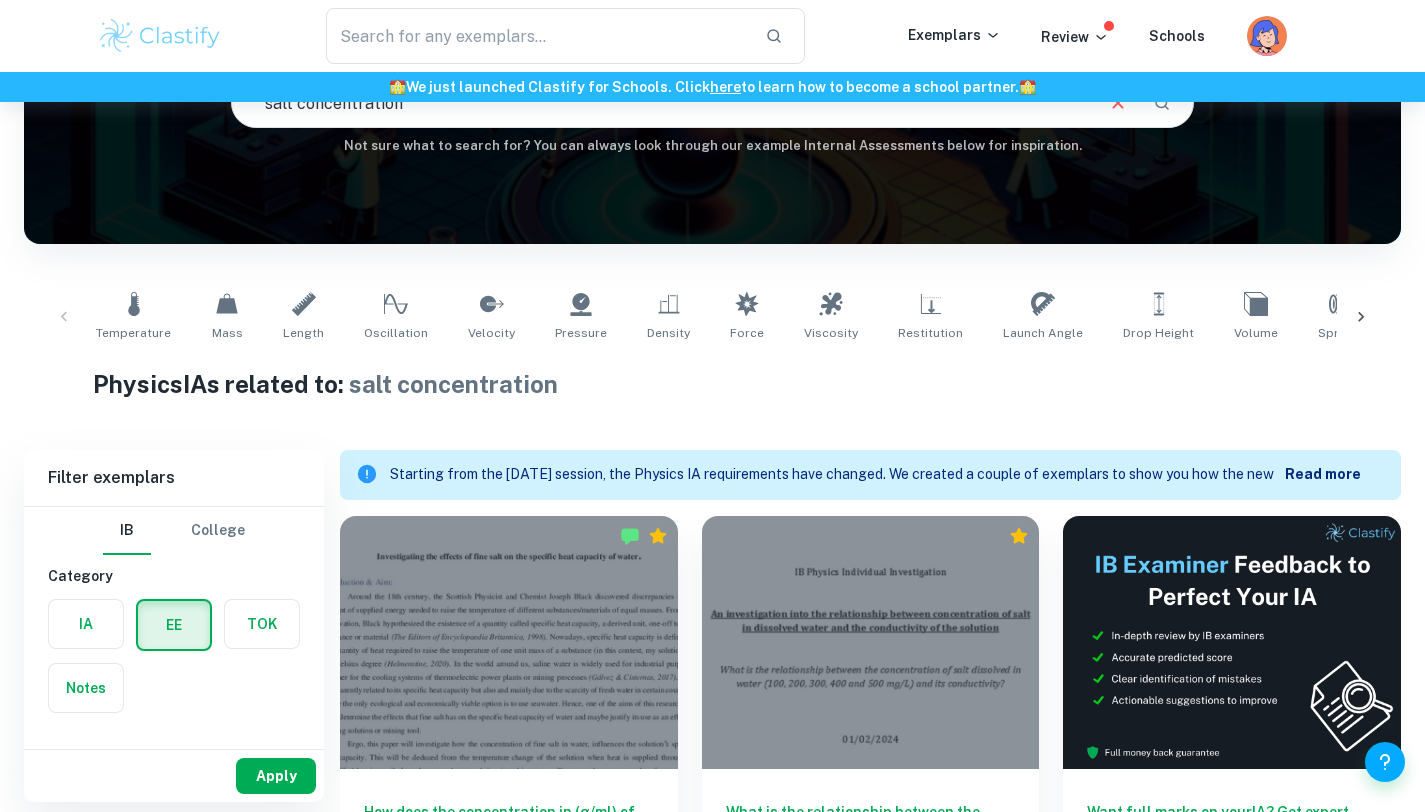 click on "Apply" at bounding box center [276, 776] 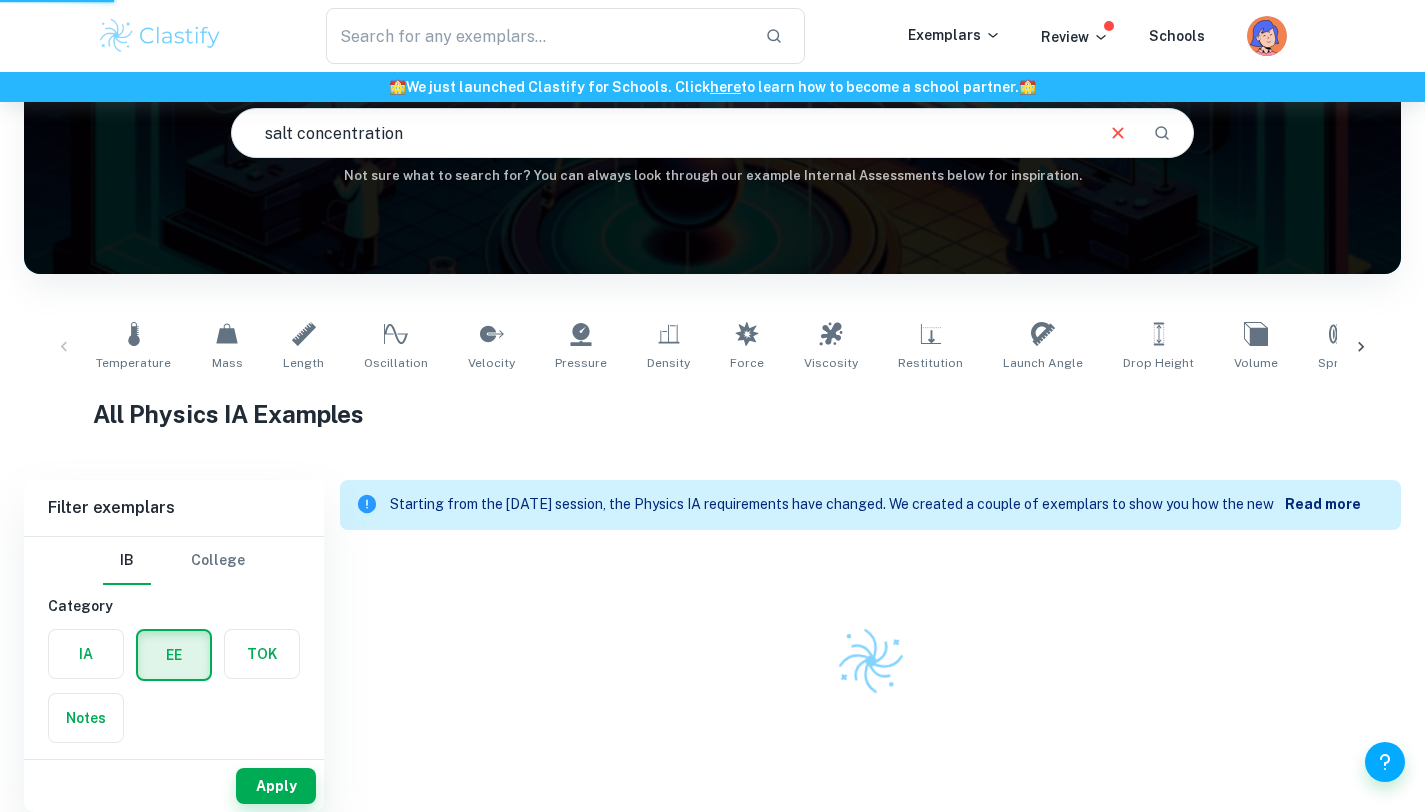 scroll, scrollTop: 162, scrollLeft: 0, axis: vertical 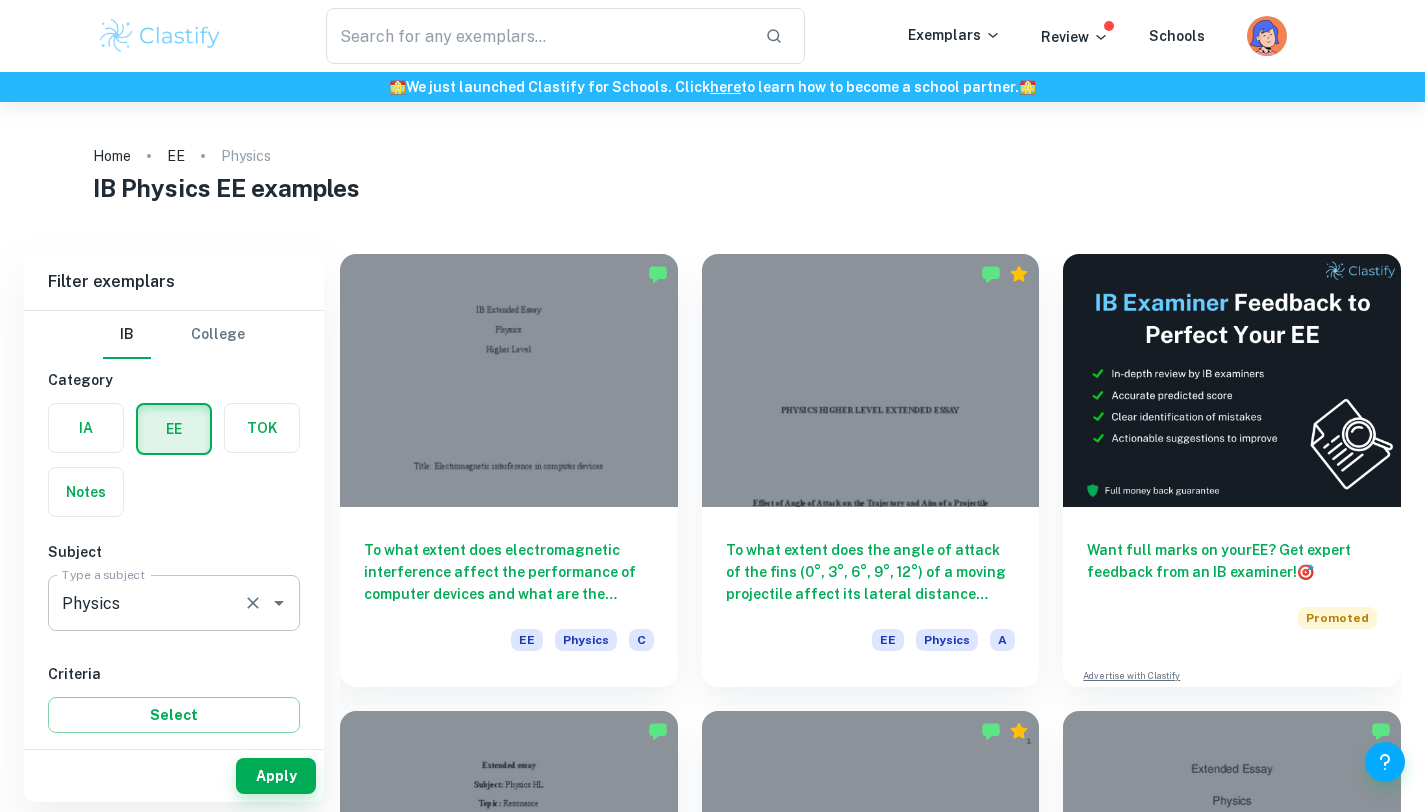 click on "Physics" at bounding box center [146, 603] 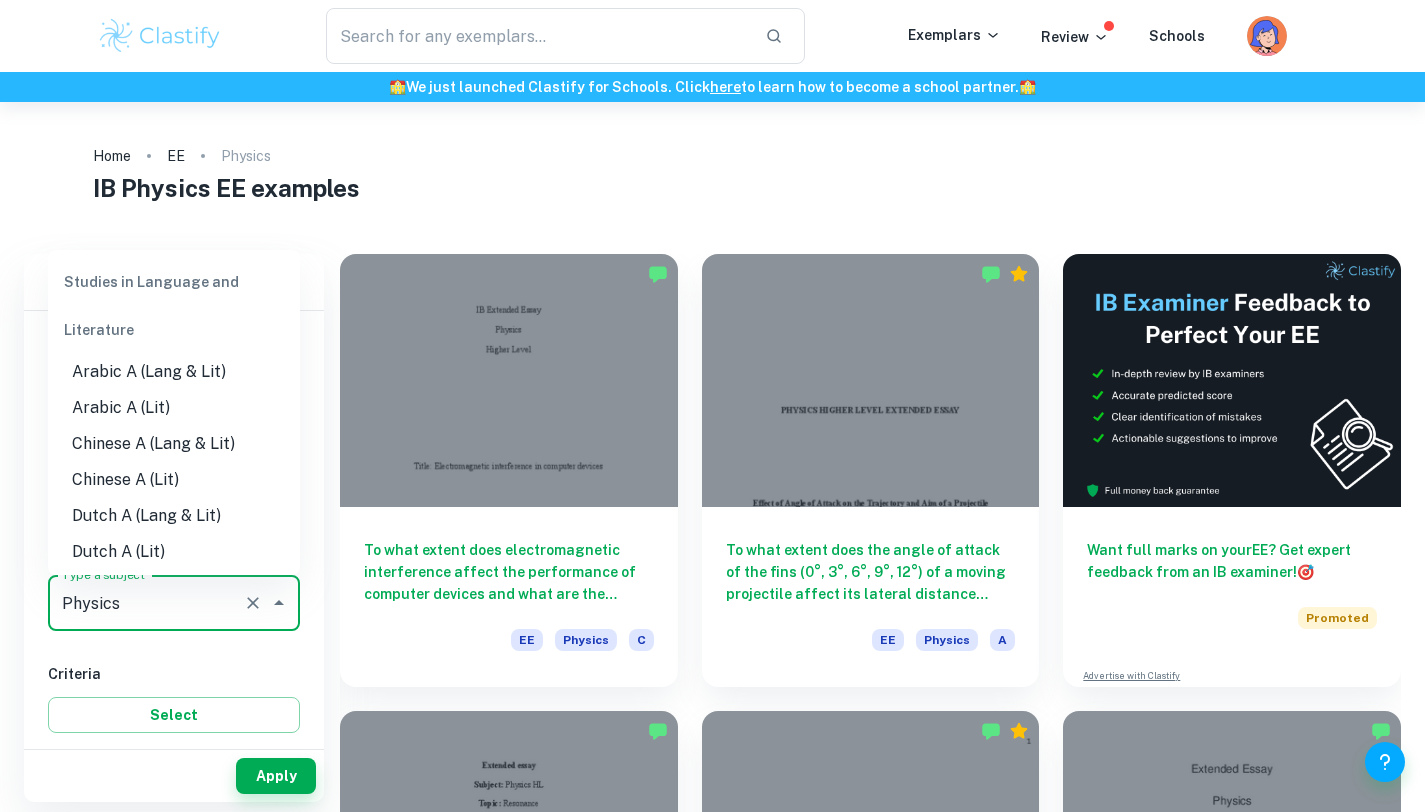 scroll, scrollTop: 2203, scrollLeft: 0, axis: vertical 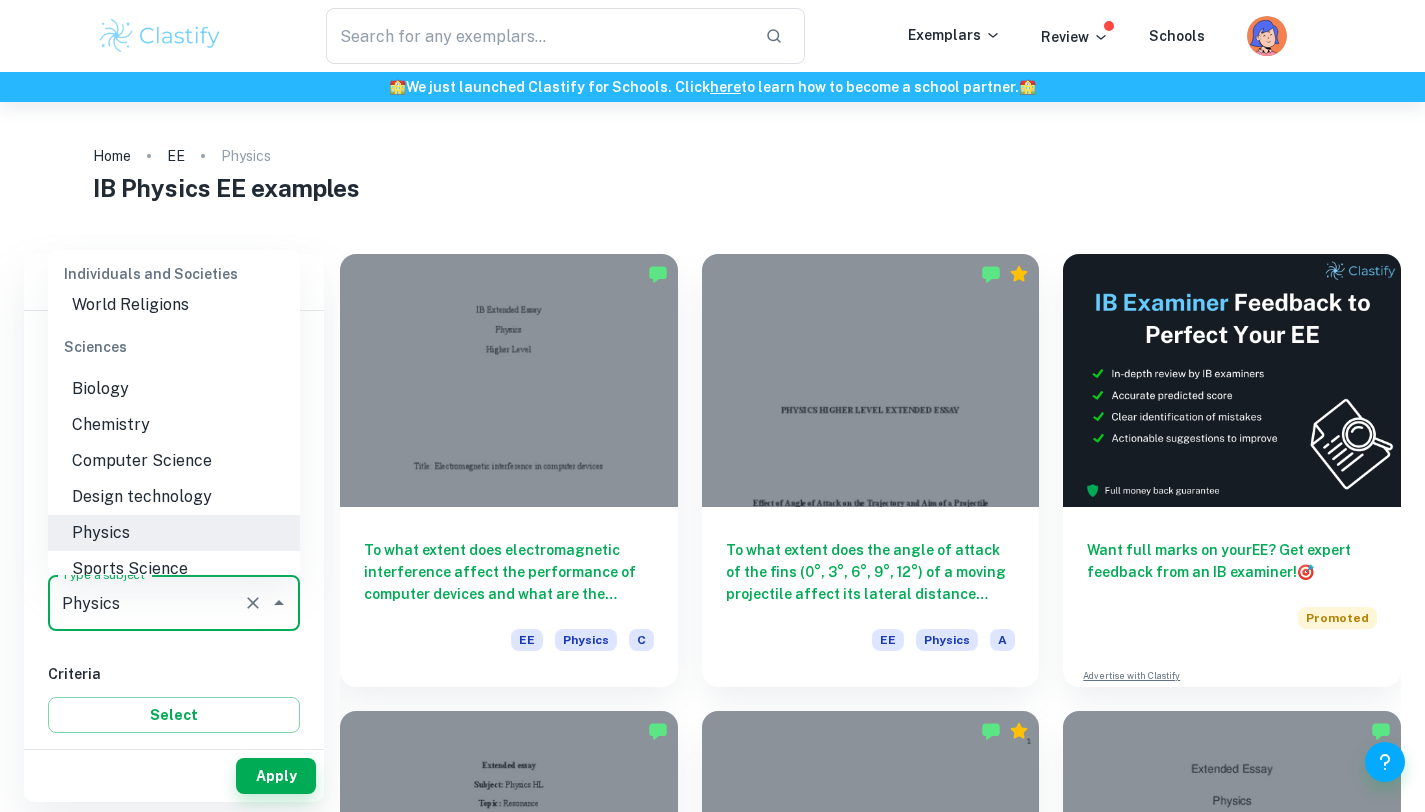 click on "Physics" at bounding box center (146, 603) 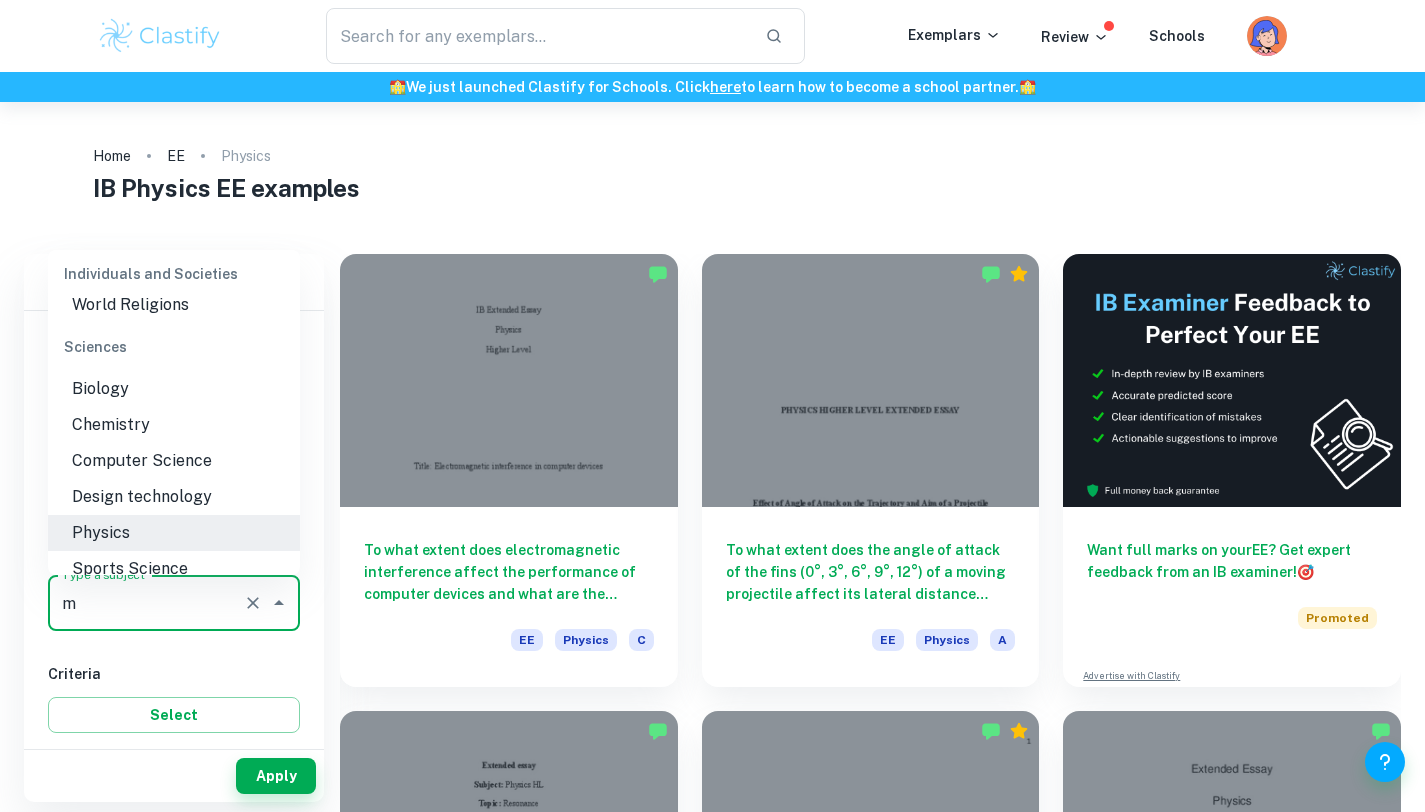 scroll, scrollTop: 0, scrollLeft: 0, axis: both 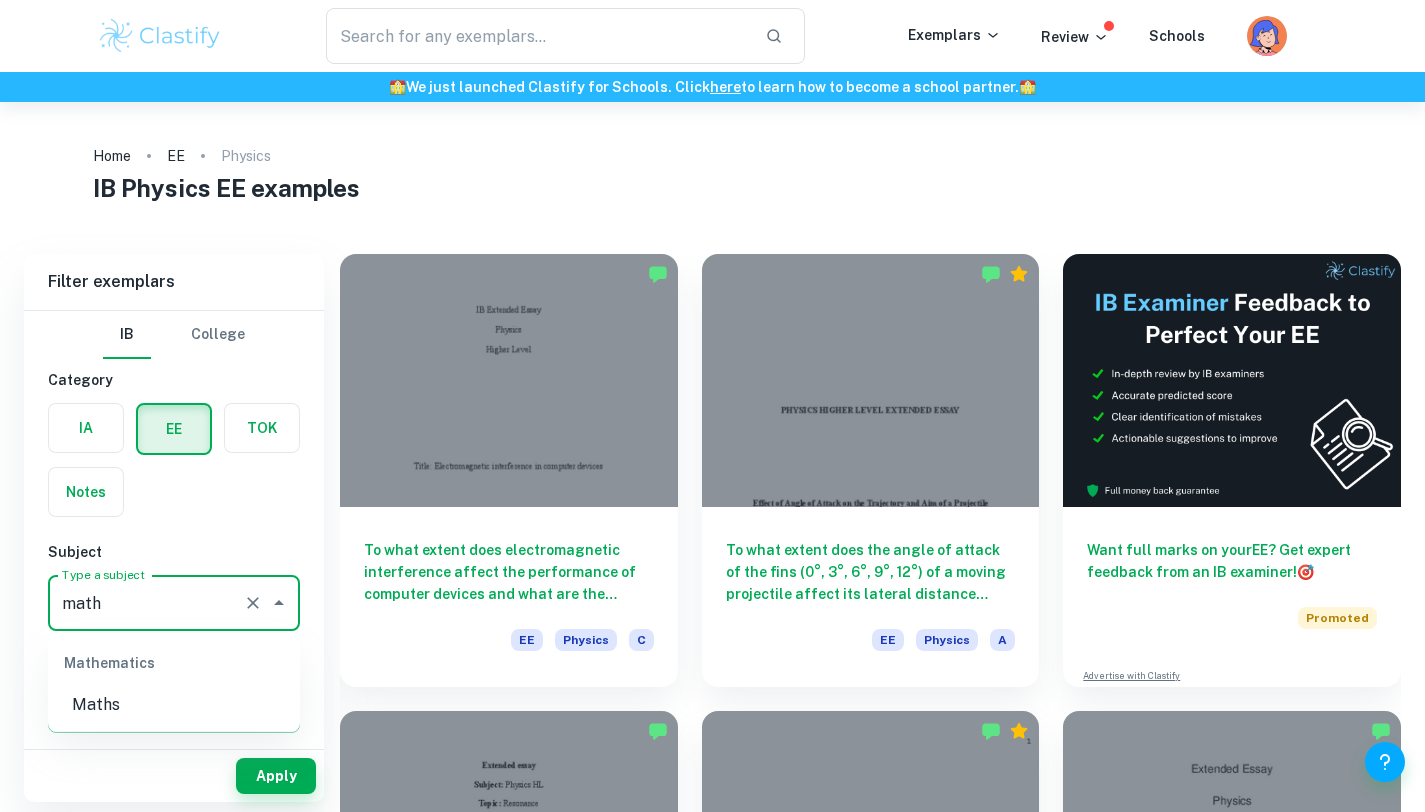 click on "Maths" at bounding box center (174, 705) 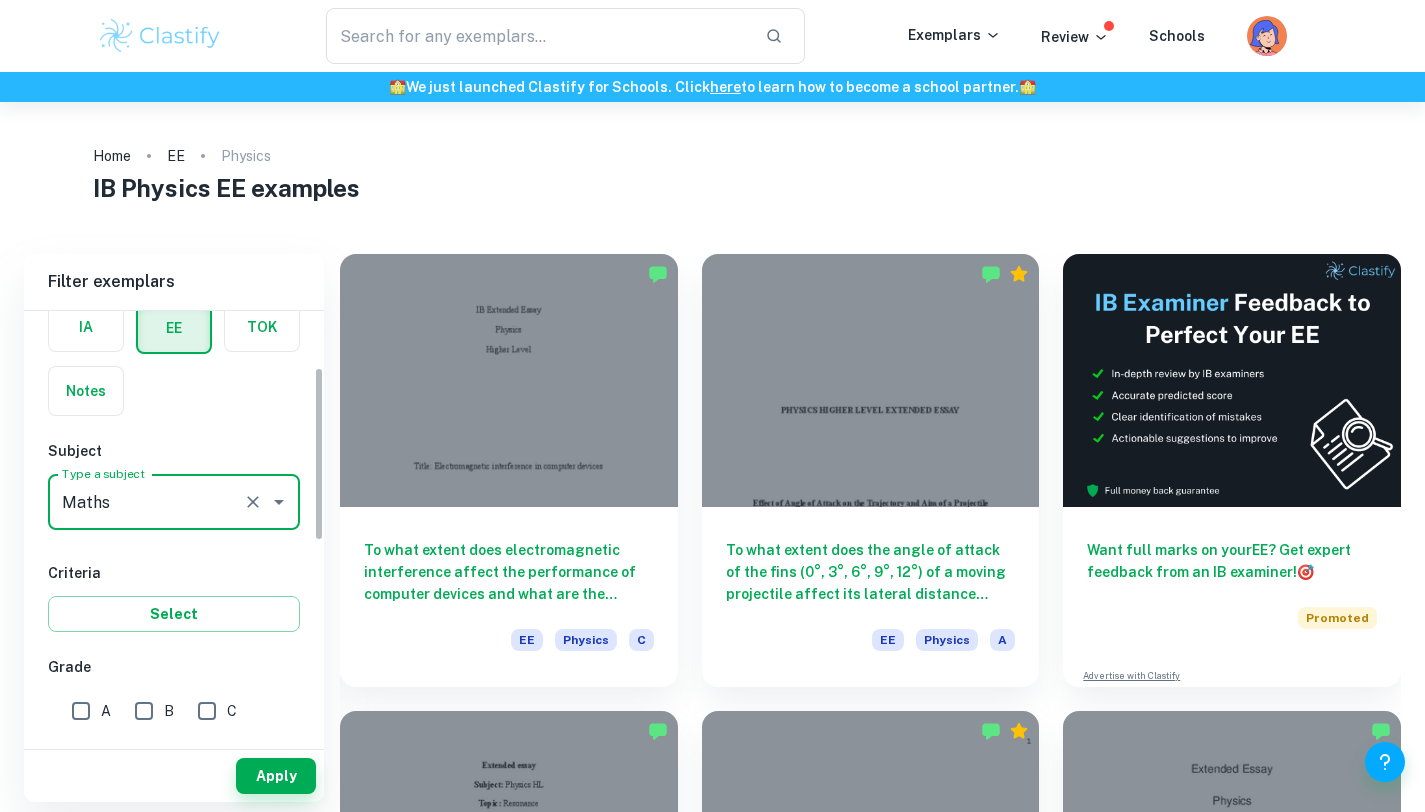 scroll, scrollTop: 189, scrollLeft: 0, axis: vertical 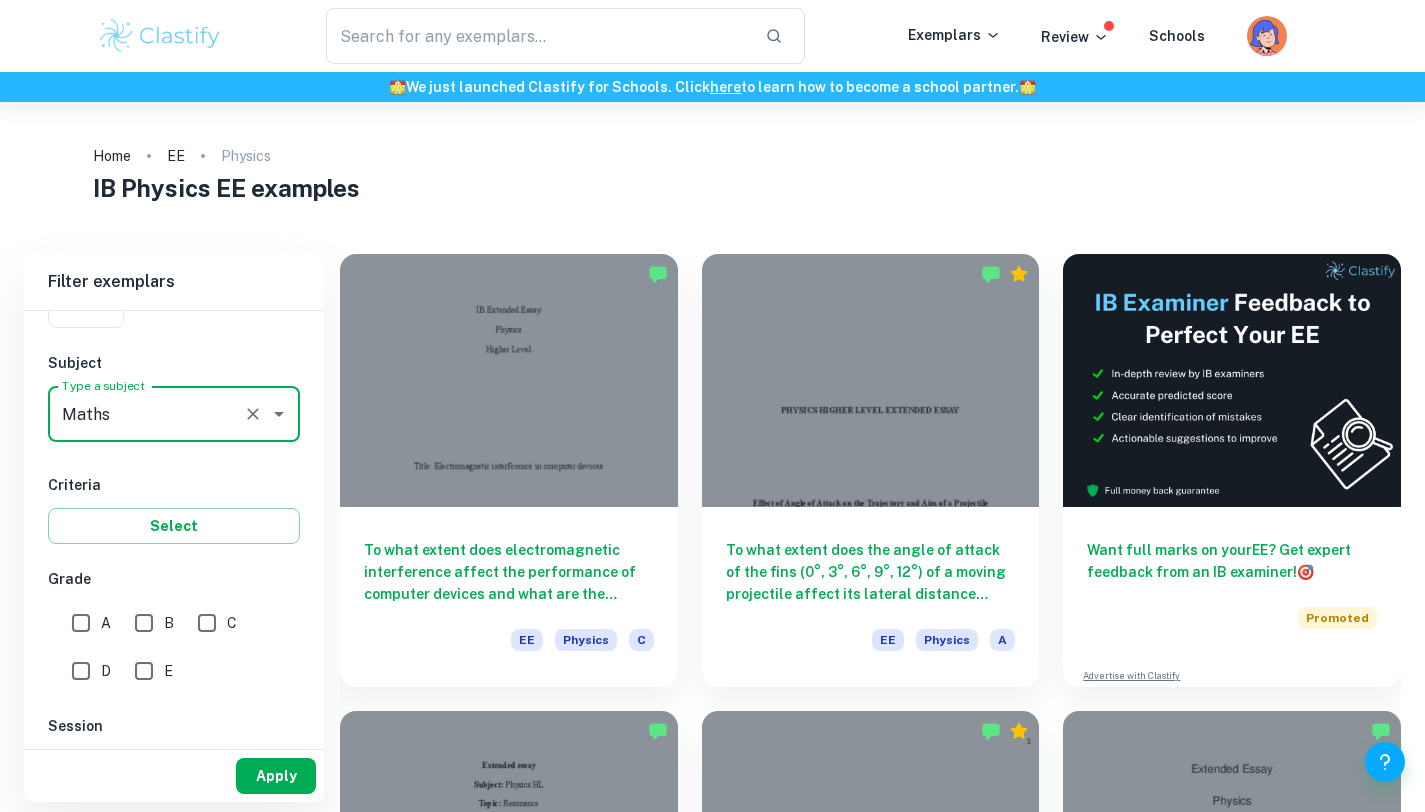 click on "Apply" at bounding box center [276, 776] 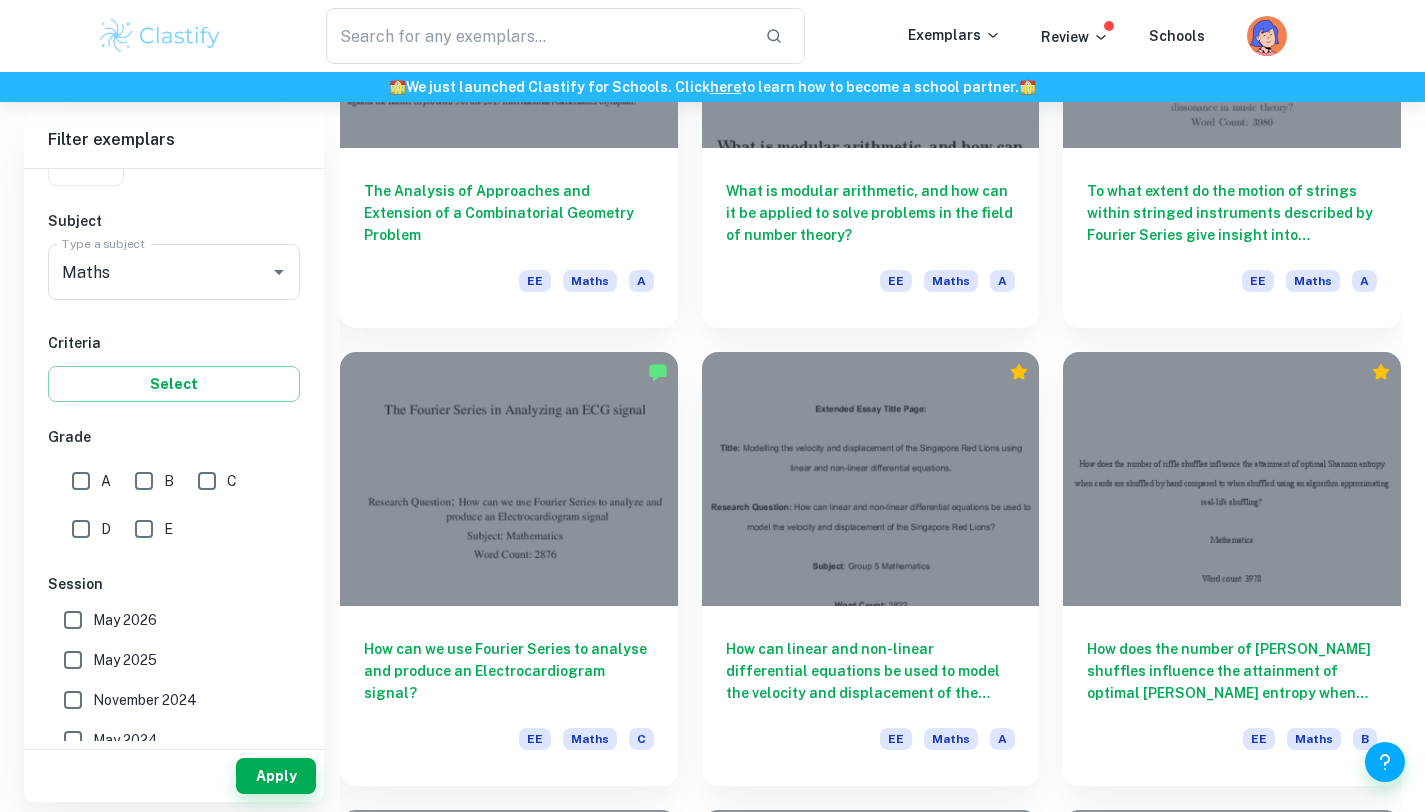 scroll, scrollTop: 838, scrollLeft: 0, axis: vertical 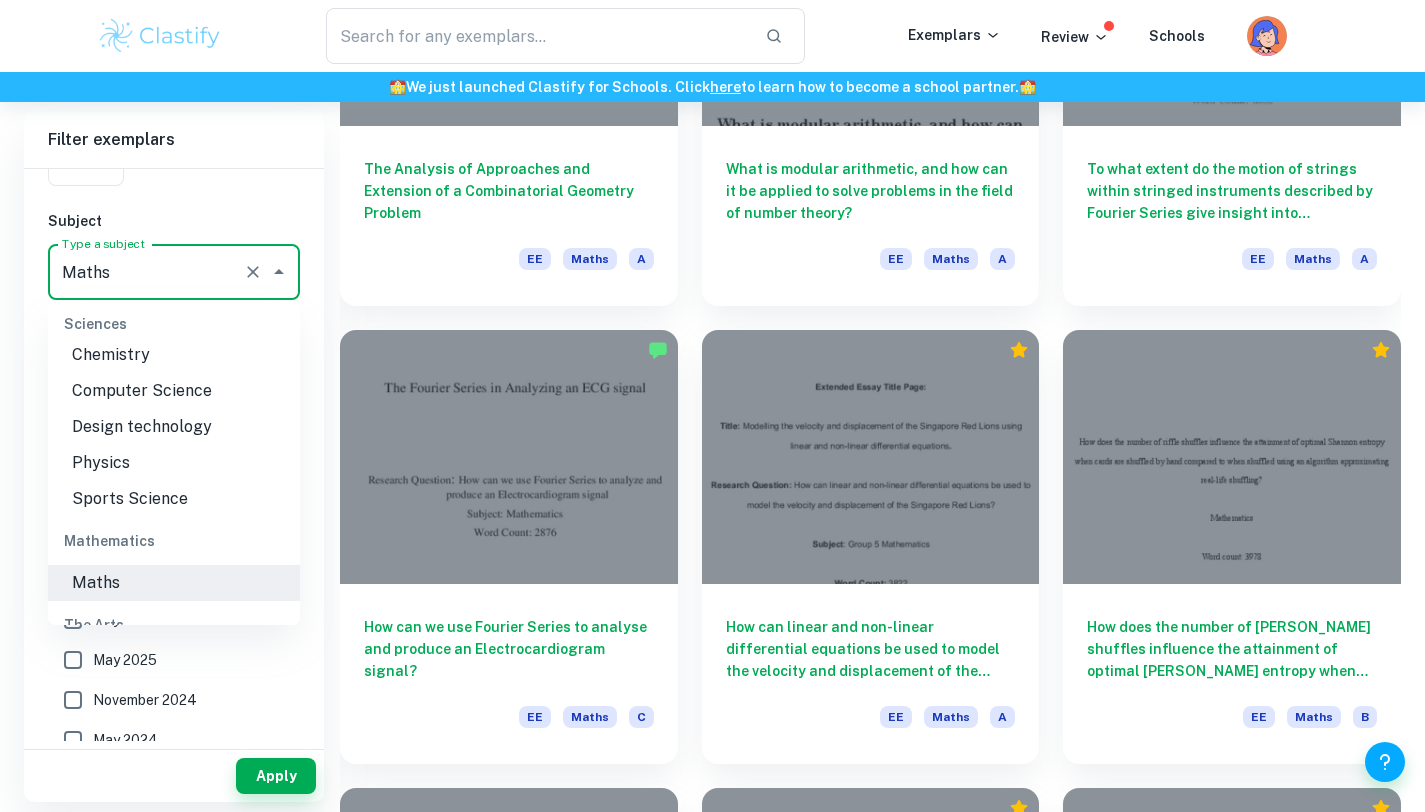 drag, startPoint x: 179, startPoint y: 288, endPoint x: 0, endPoint y: 267, distance: 180.22763 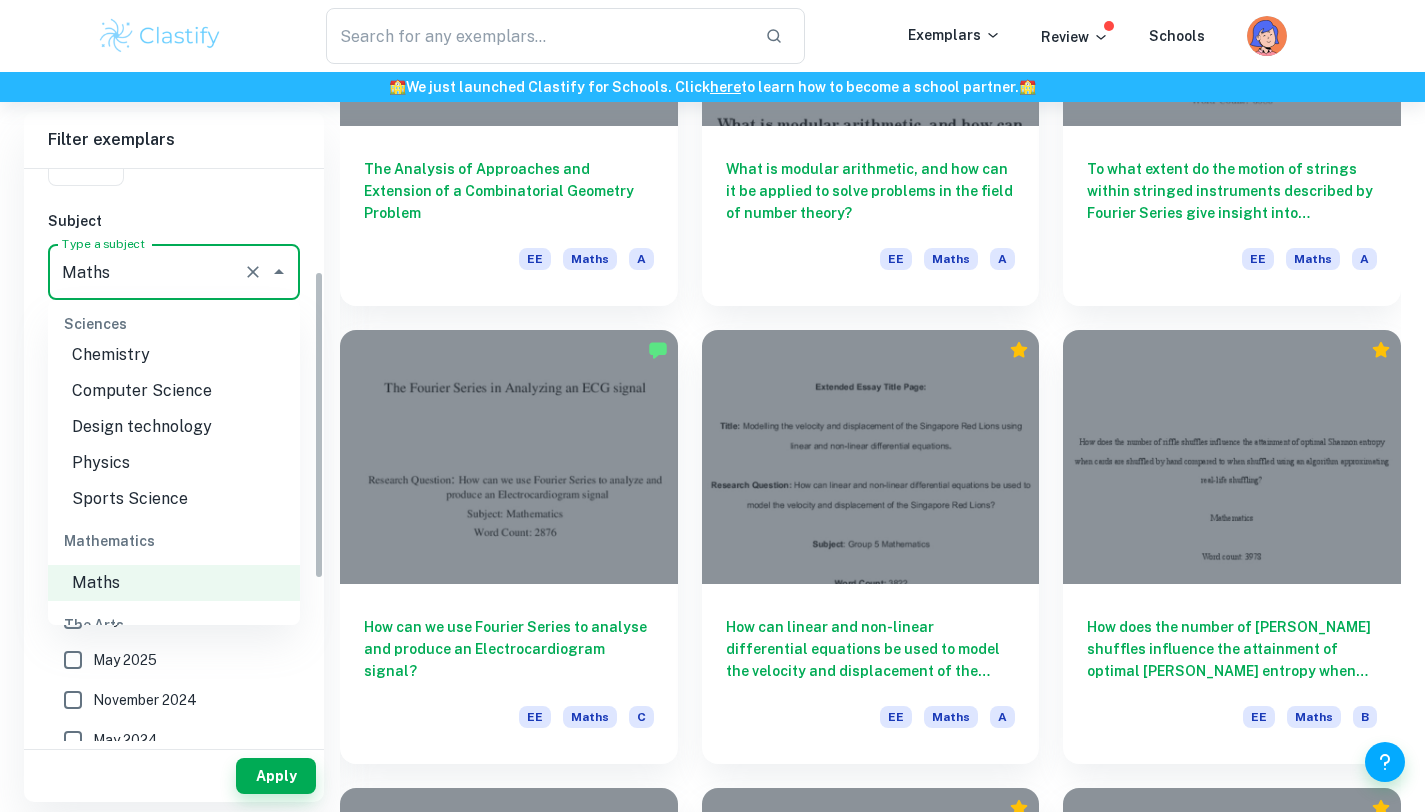 click on "Computer Science" at bounding box center [174, 391] 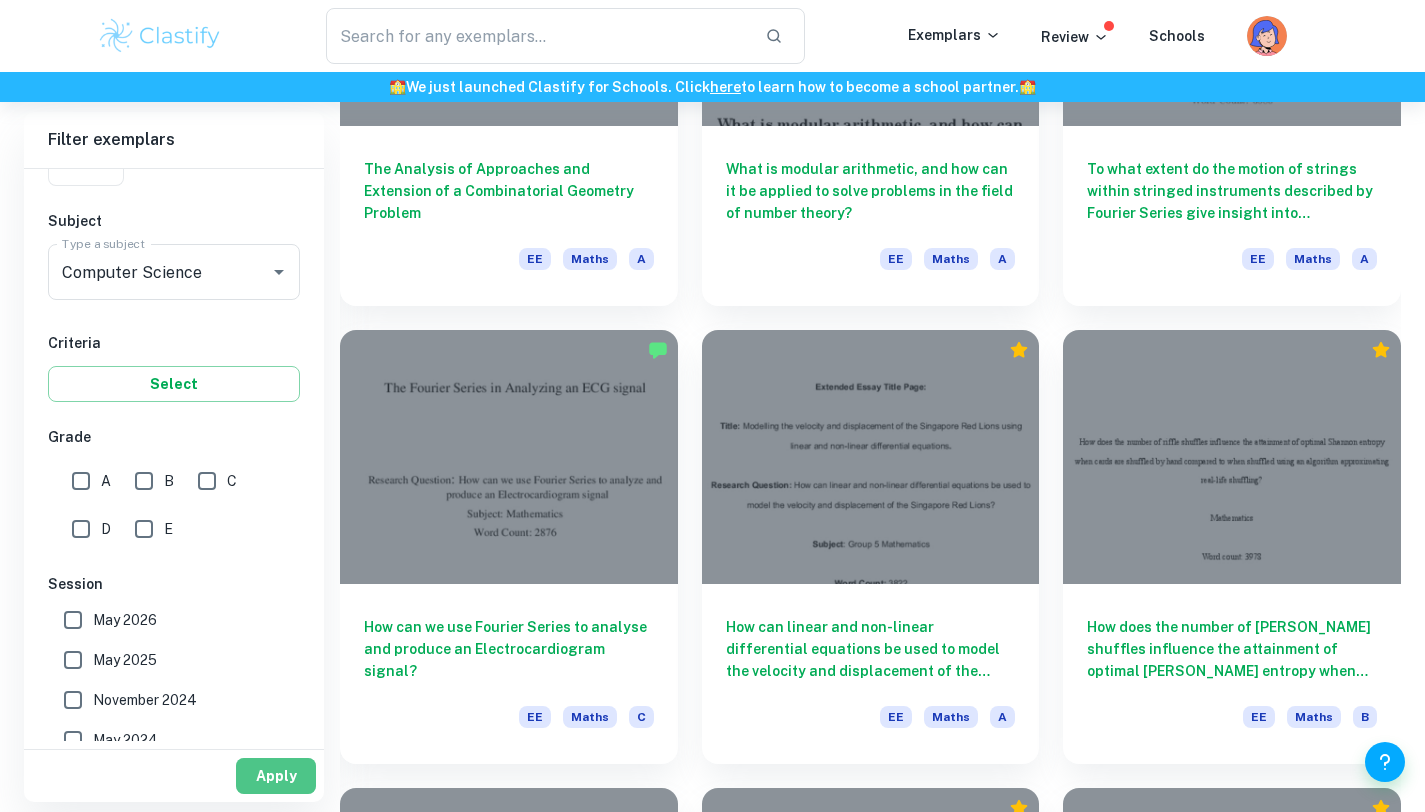 click on "Apply" at bounding box center [276, 776] 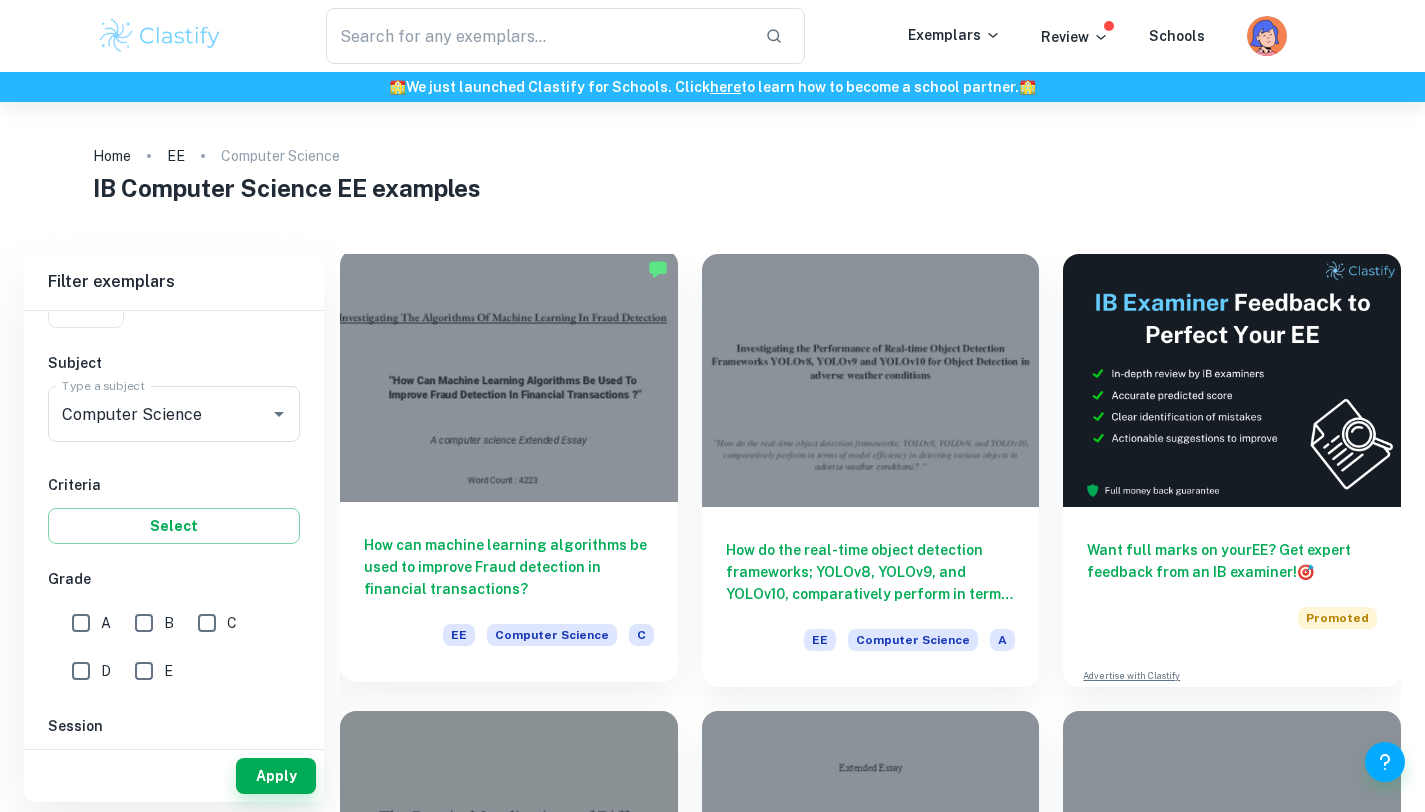 scroll, scrollTop: 15, scrollLeft: 0, axis: vertical 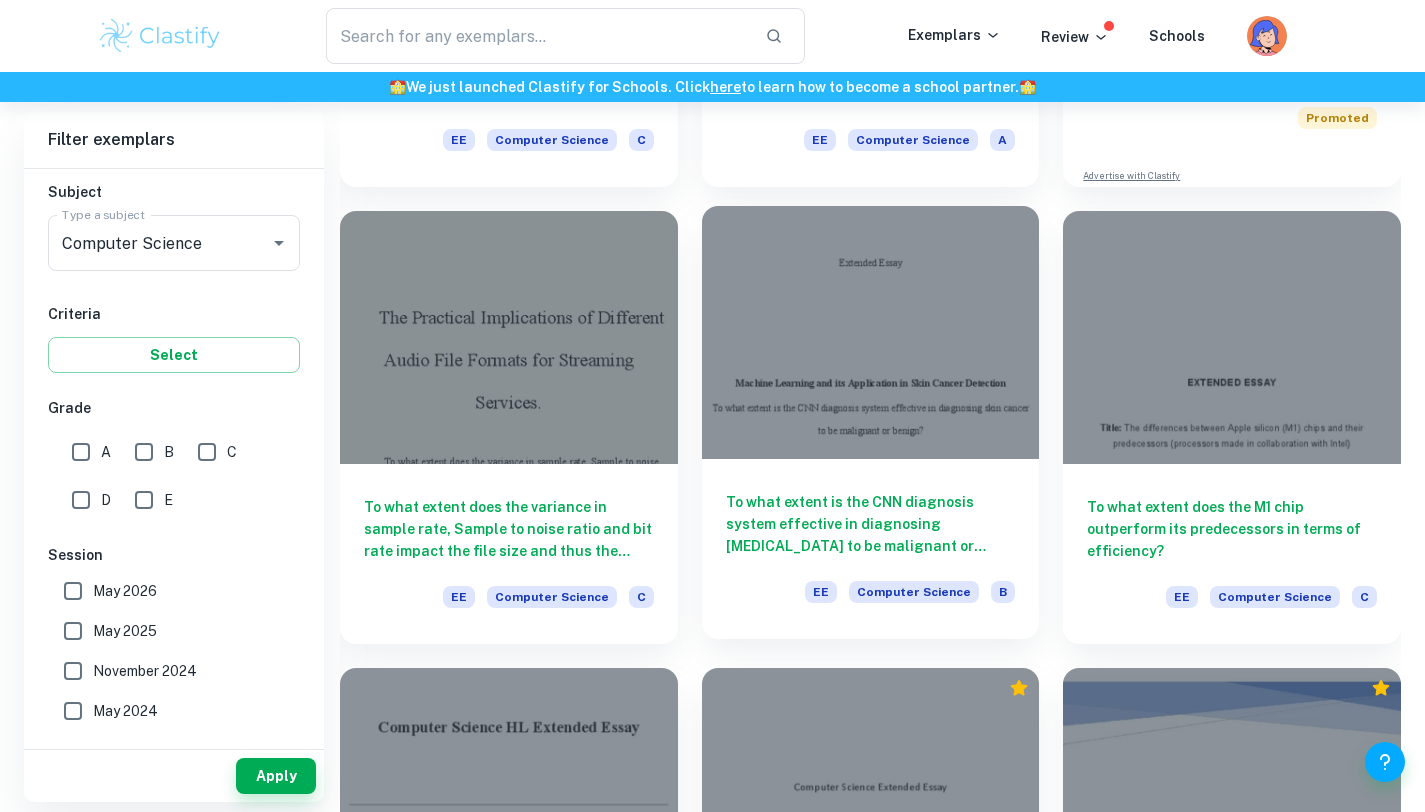 click on "To what extent is the CNN diagnosis system effective in diagnosing skin cancer to be malignant or benign?" at bounding box center [871, 524] 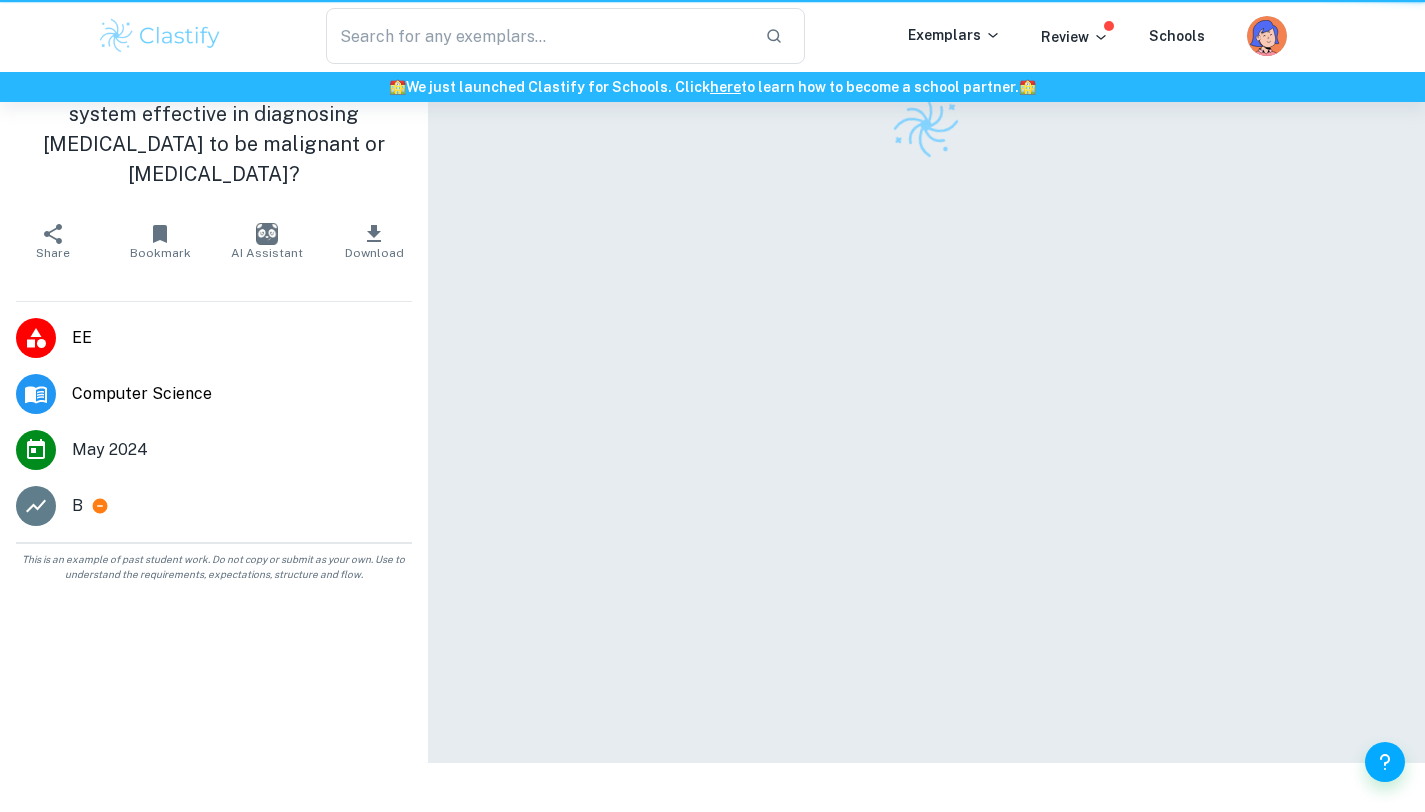 scroll, scrollTop: 0, scrollLeft: 0, axis: both 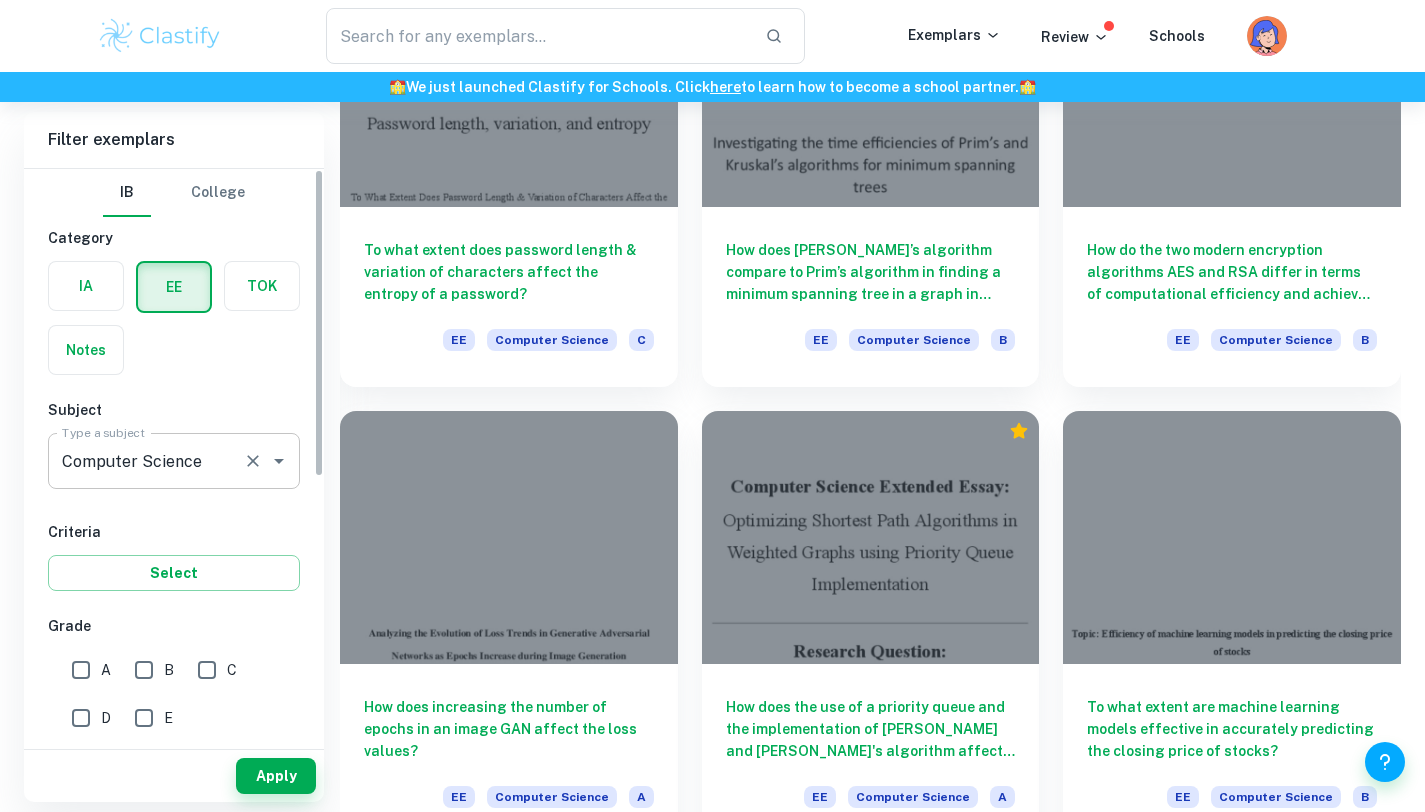 click on "Computer Science Type a subject" at bounding box center (174, 461) 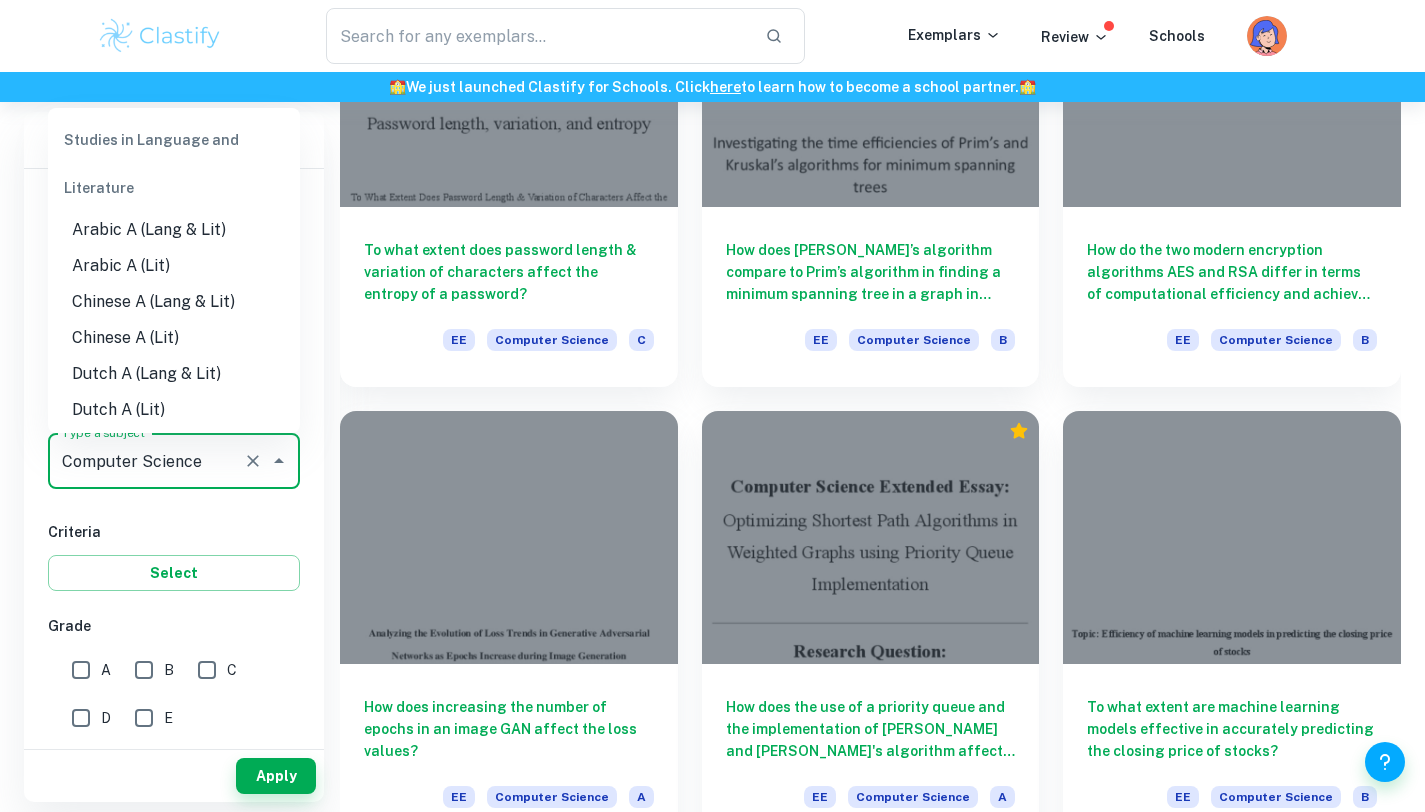scroll, scrollTop: 2131, scrollLeft: 0, axis: vertical 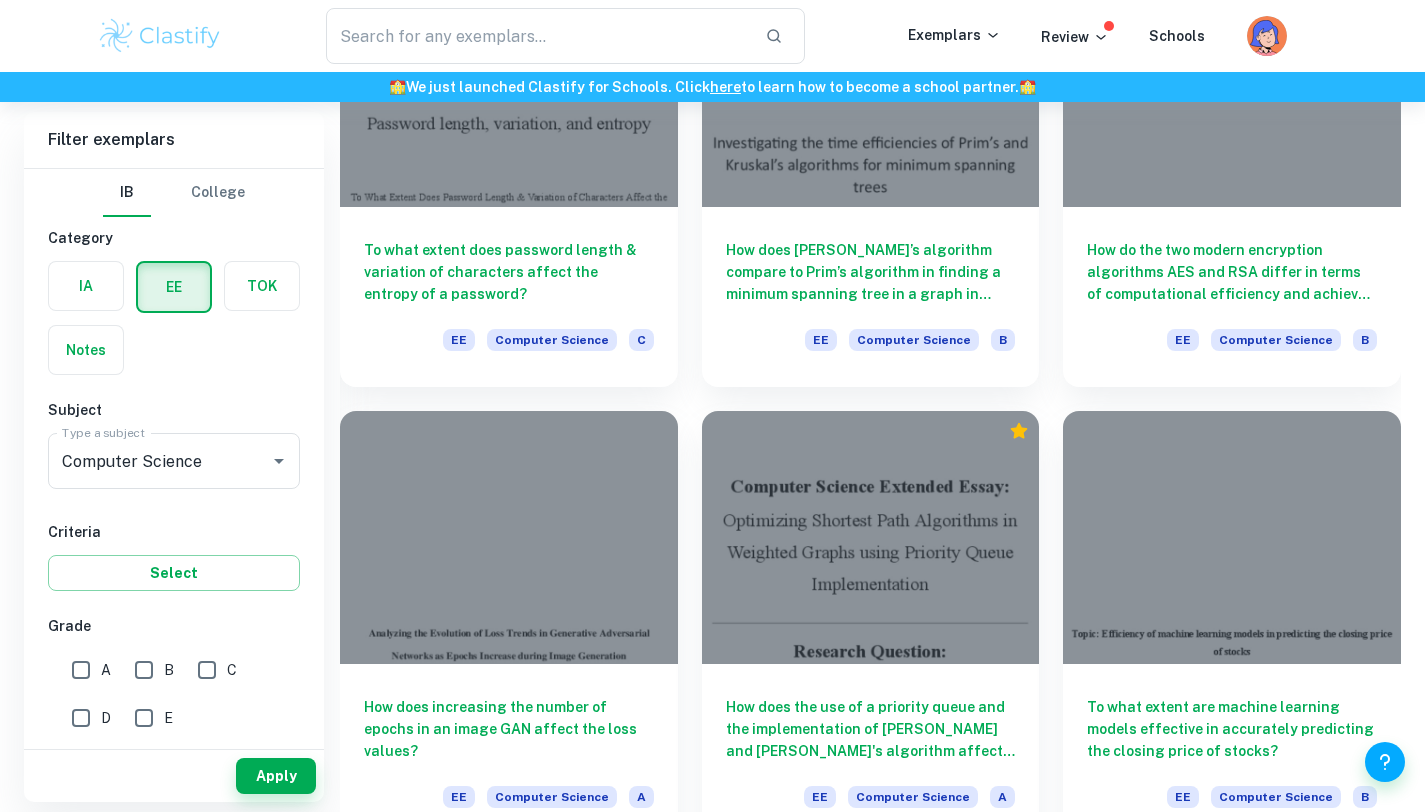 click on "IB College Category IA EE TOK Notes Subject Type a subject Computer Science Type a subject Criteria Select Grade A B C D E Session May 2026 May 2025 November 2024 May 2024 November 2023 May 2023 November 2022 May 2022 November 2021 May 2021 Other" at bounding box center [174, 699] 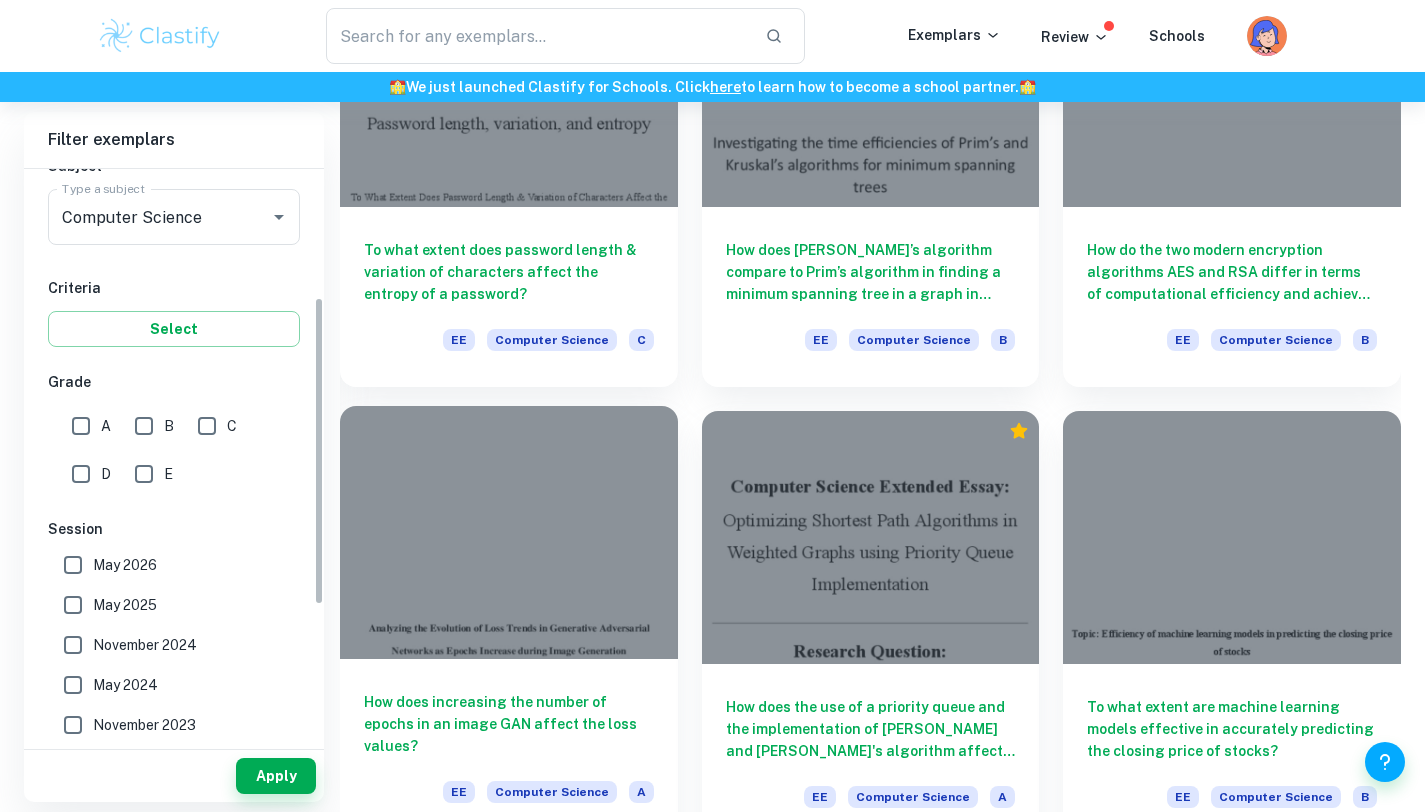 scroll, scrollTop: 274, scrollLeft: 0, axis: vertical 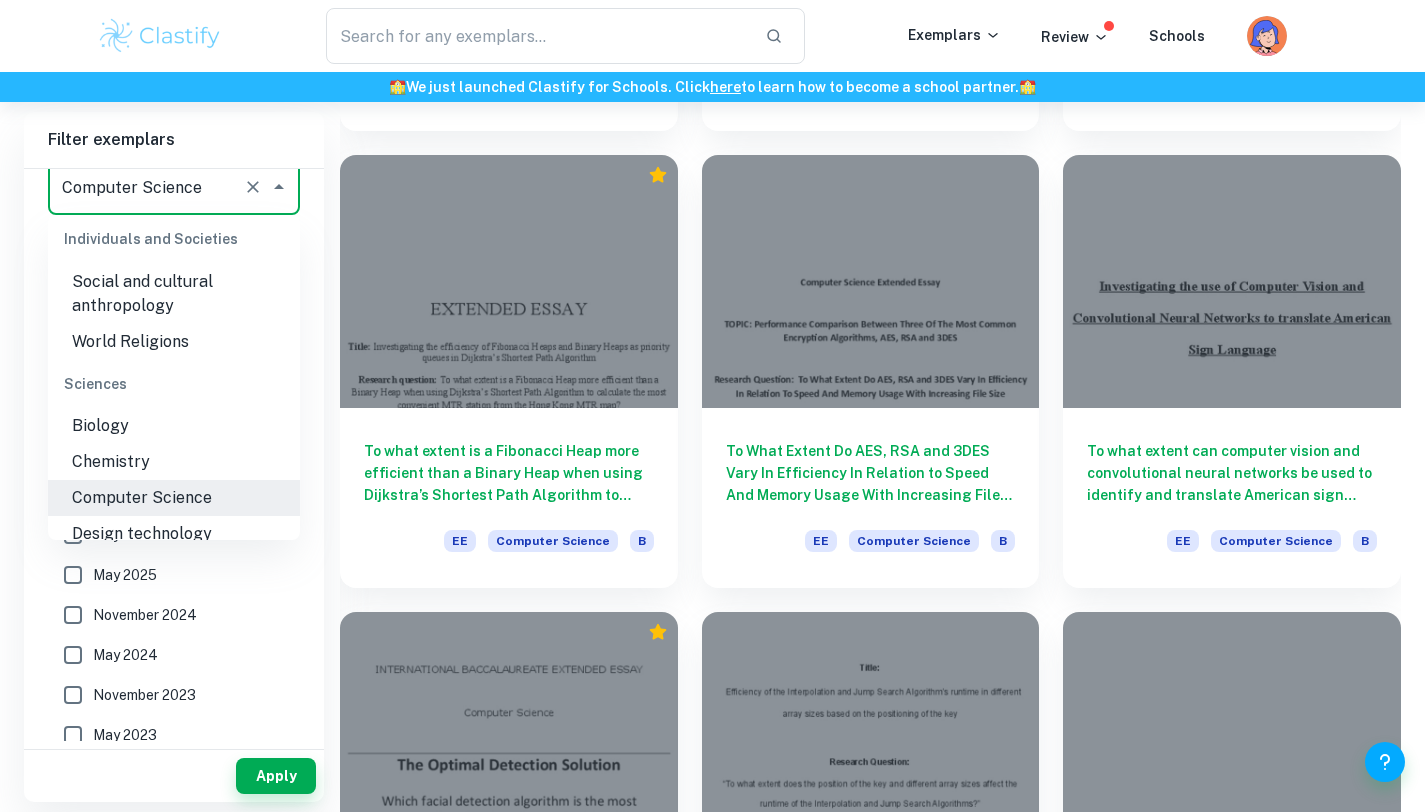 drag, startPoint x: 226, startPoint y: 185, endPoint x: 2, endPoint y: 185, distance: 224 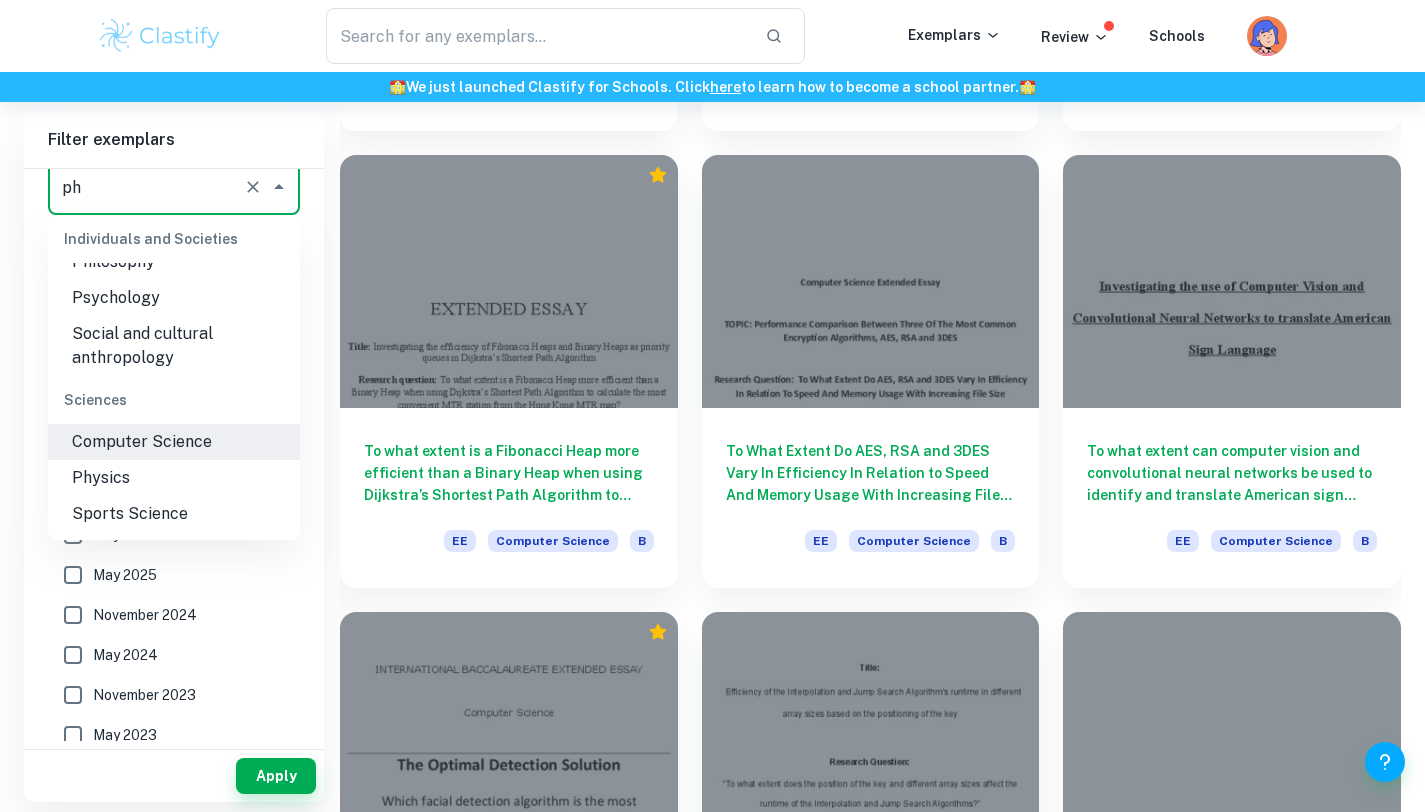 scroll, scrollTop: 0, scrollLeft: 0, axis: both 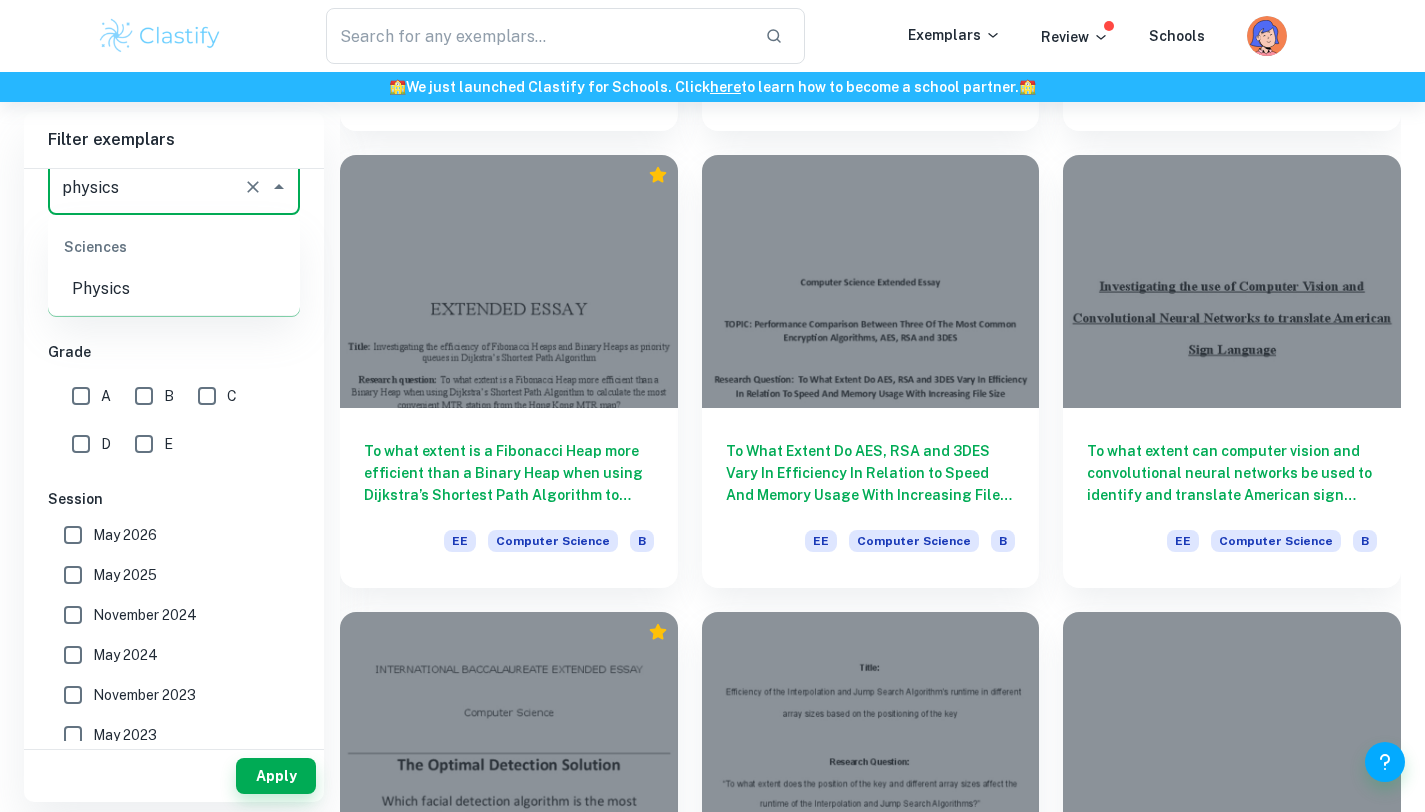 click on "Physics" at bounding box center (174, 289) 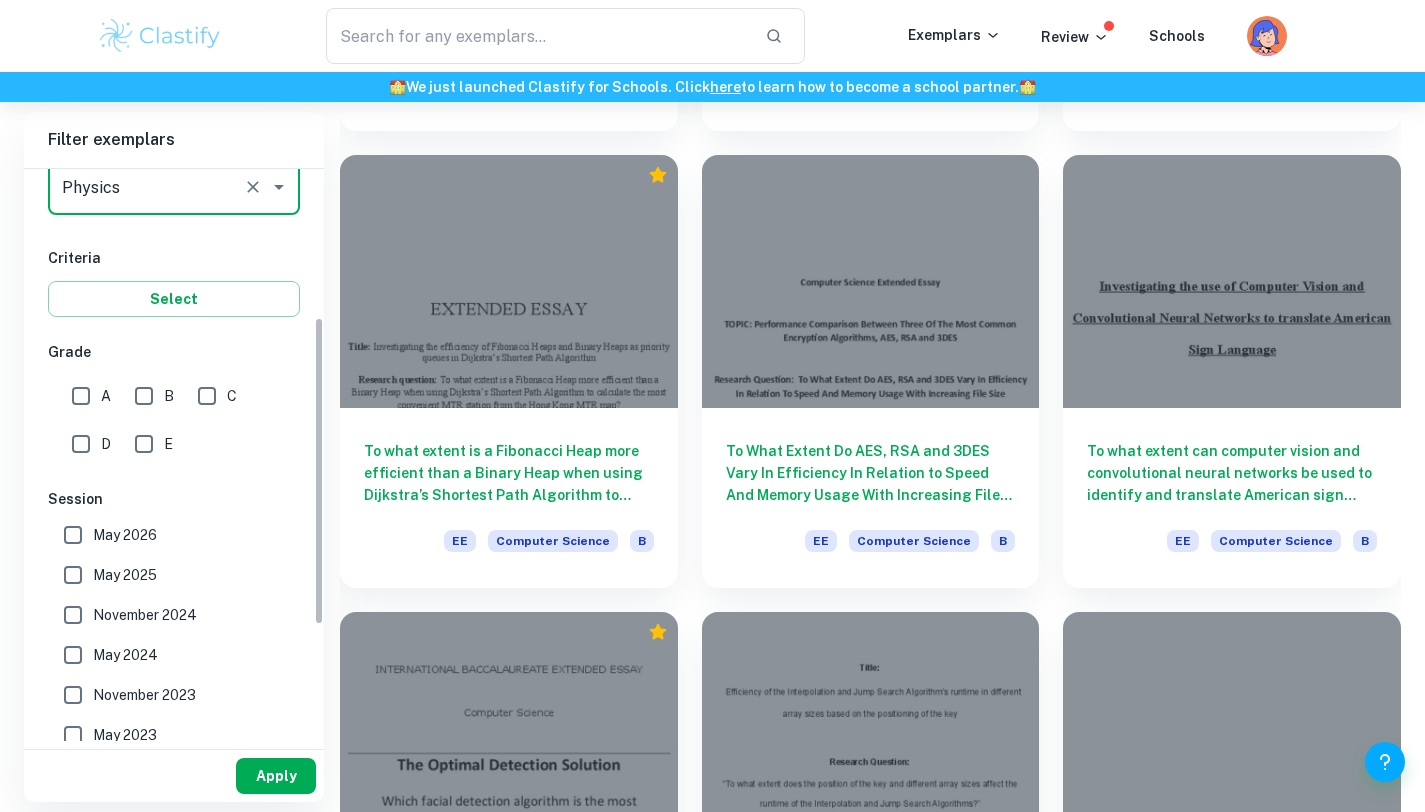 click on "Apply" at bounding box center [276, 776] 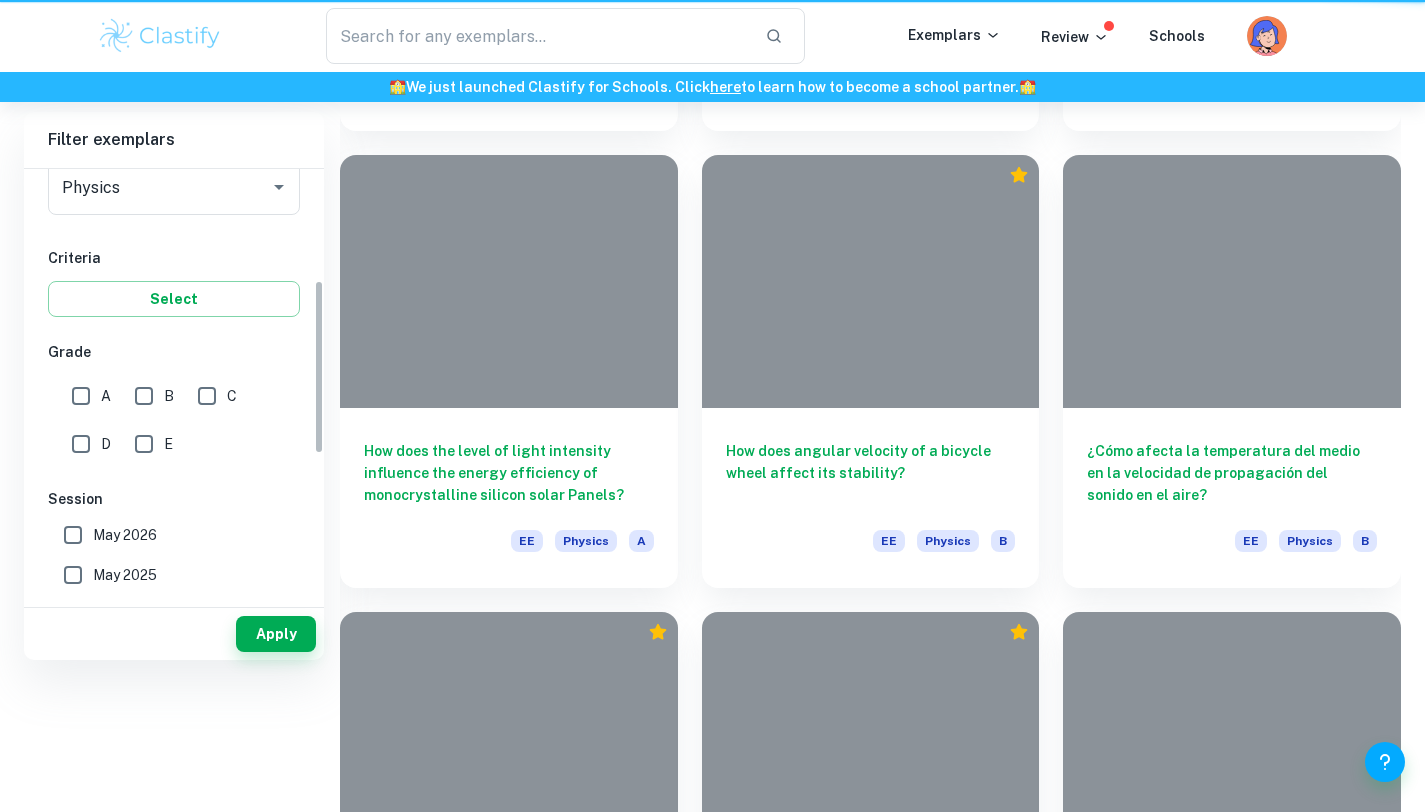 scroll, scrollTop: 0, scrollLeft: 0, axis: both 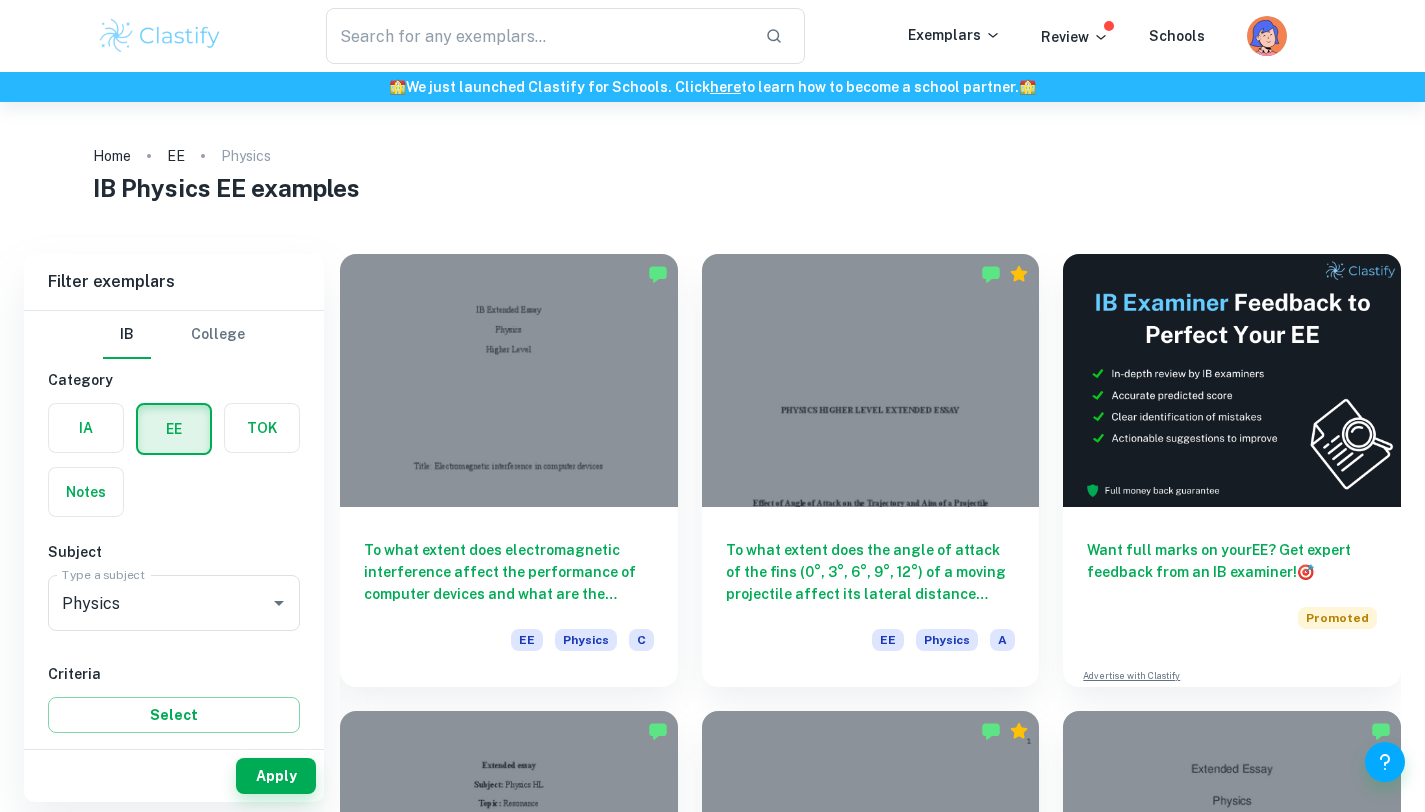 click at bounding box center (86, 428) 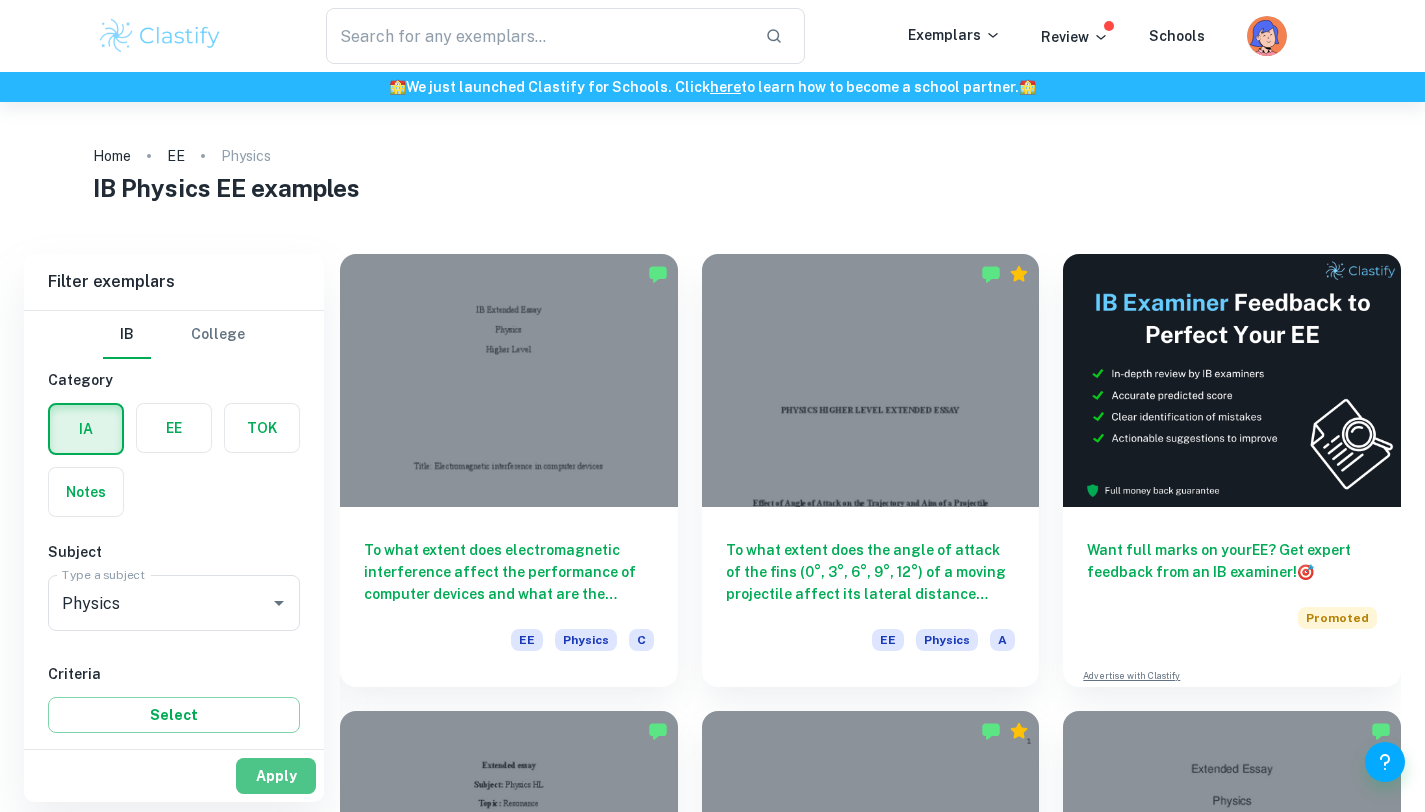 click on "Apply" at bounding box center [276, 776] 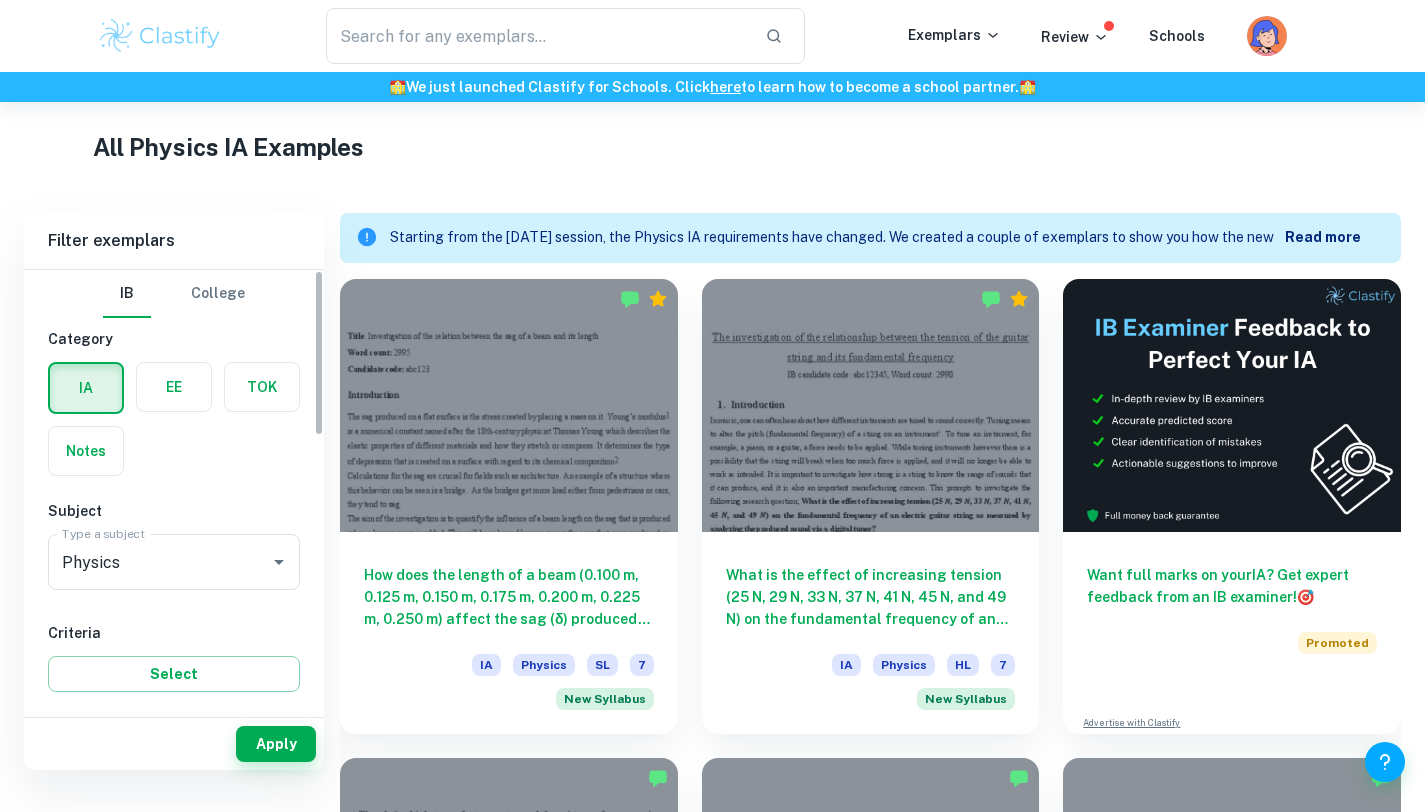 scroll, scrollTop: 426, scrollLeft: 0, axis: vertical 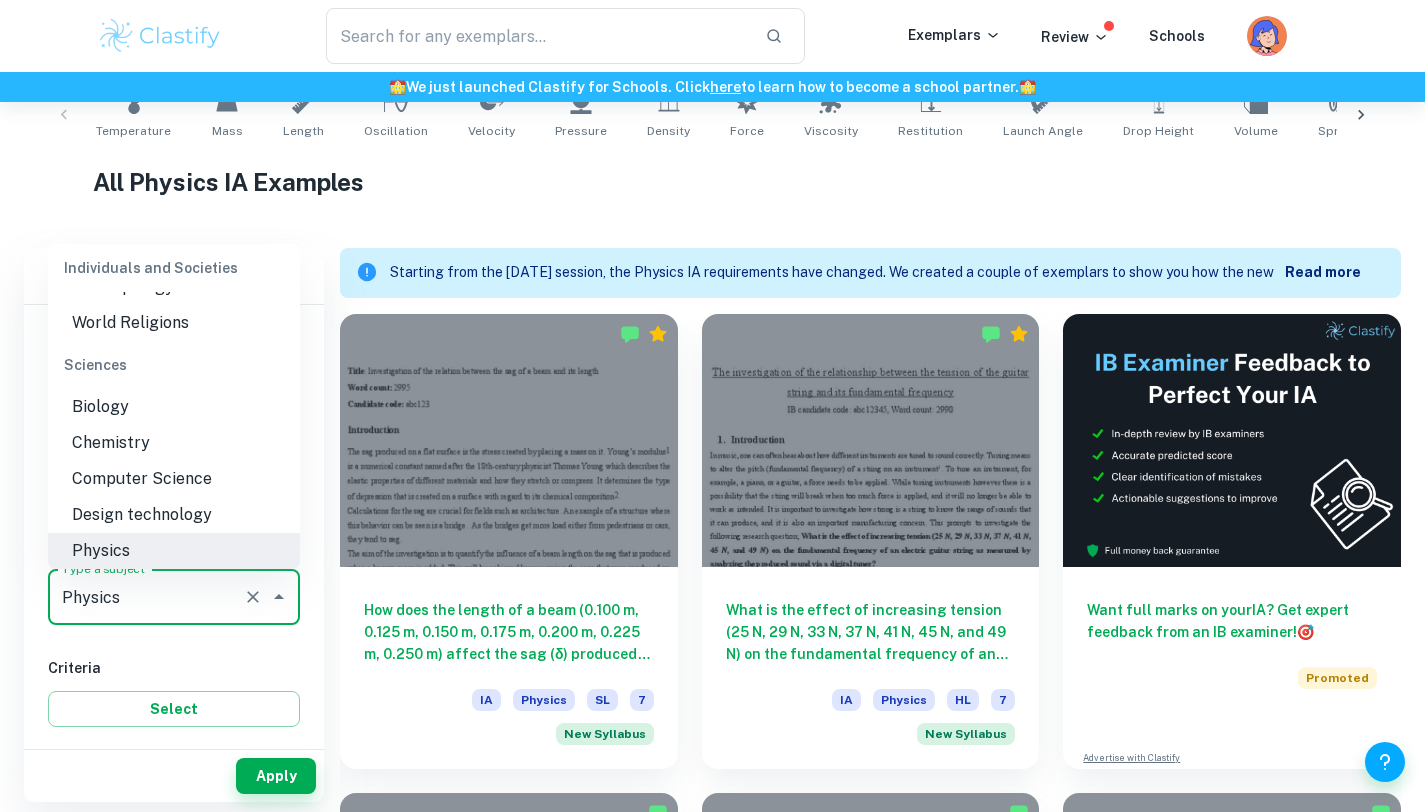 drag, startPoint x: 155, startPoint y: 603, endPoint x: 2, endPoint y: 601, distance: 153.01308 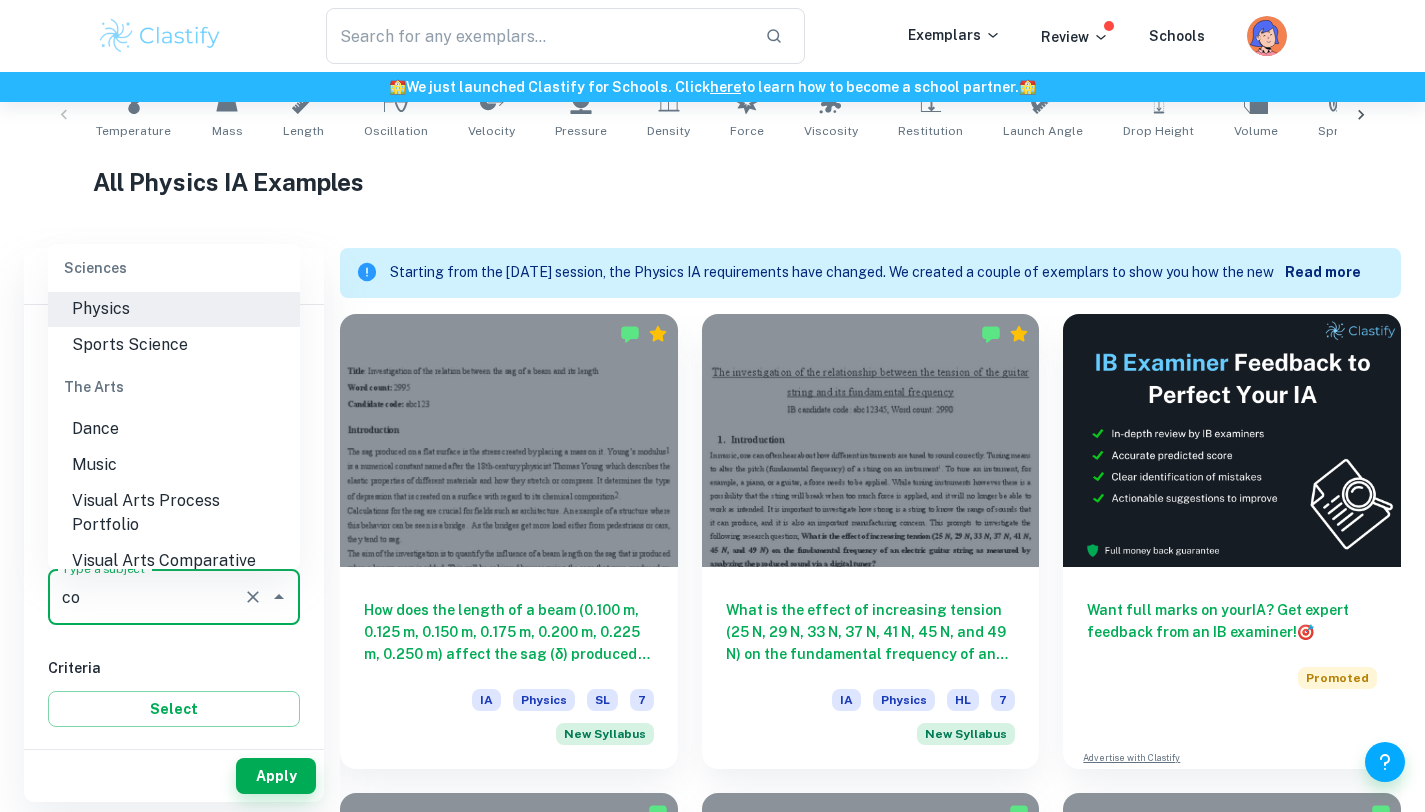 scroll, scrollTop: 0, scrollLeft: 0, axis: both 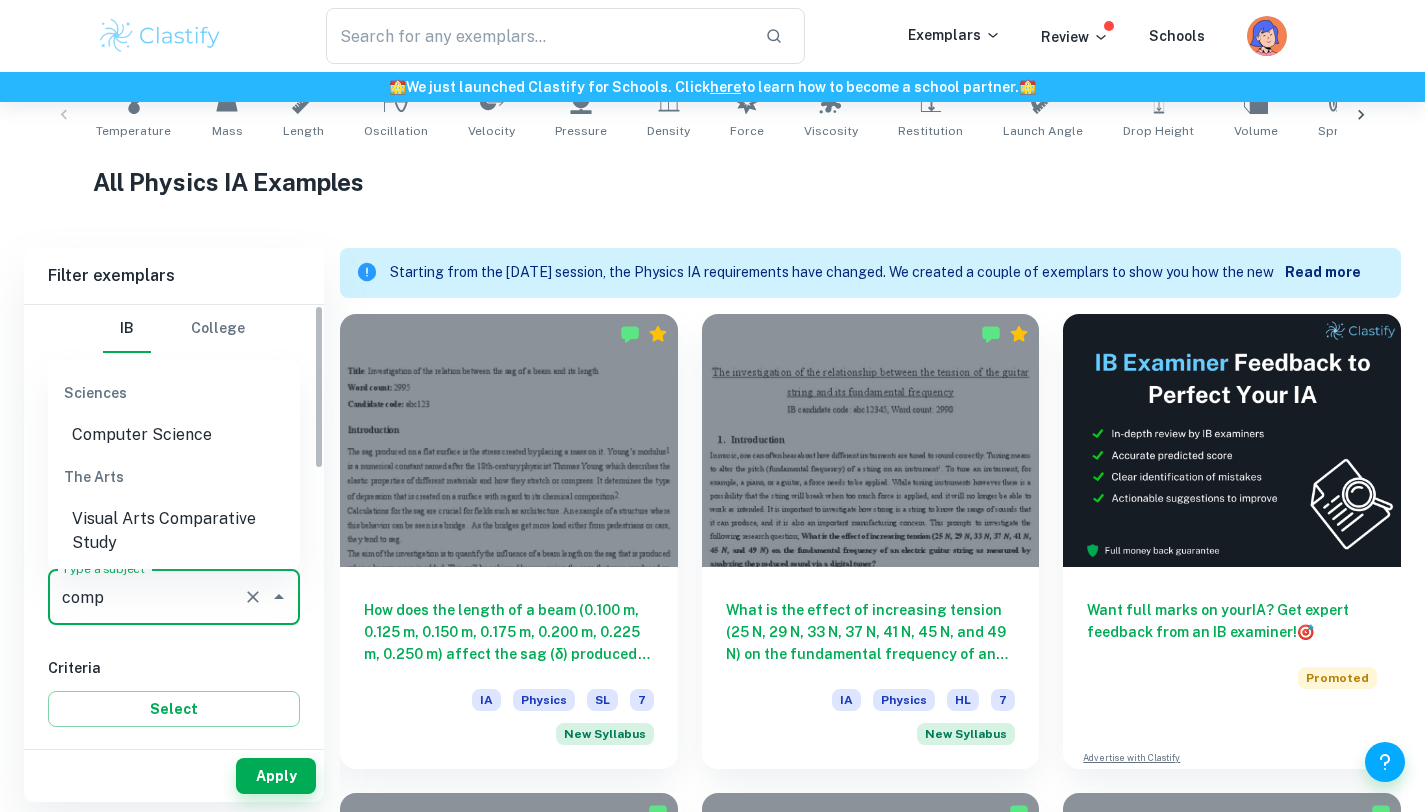 click on "Computer Science" at bounding box center (174, 435) 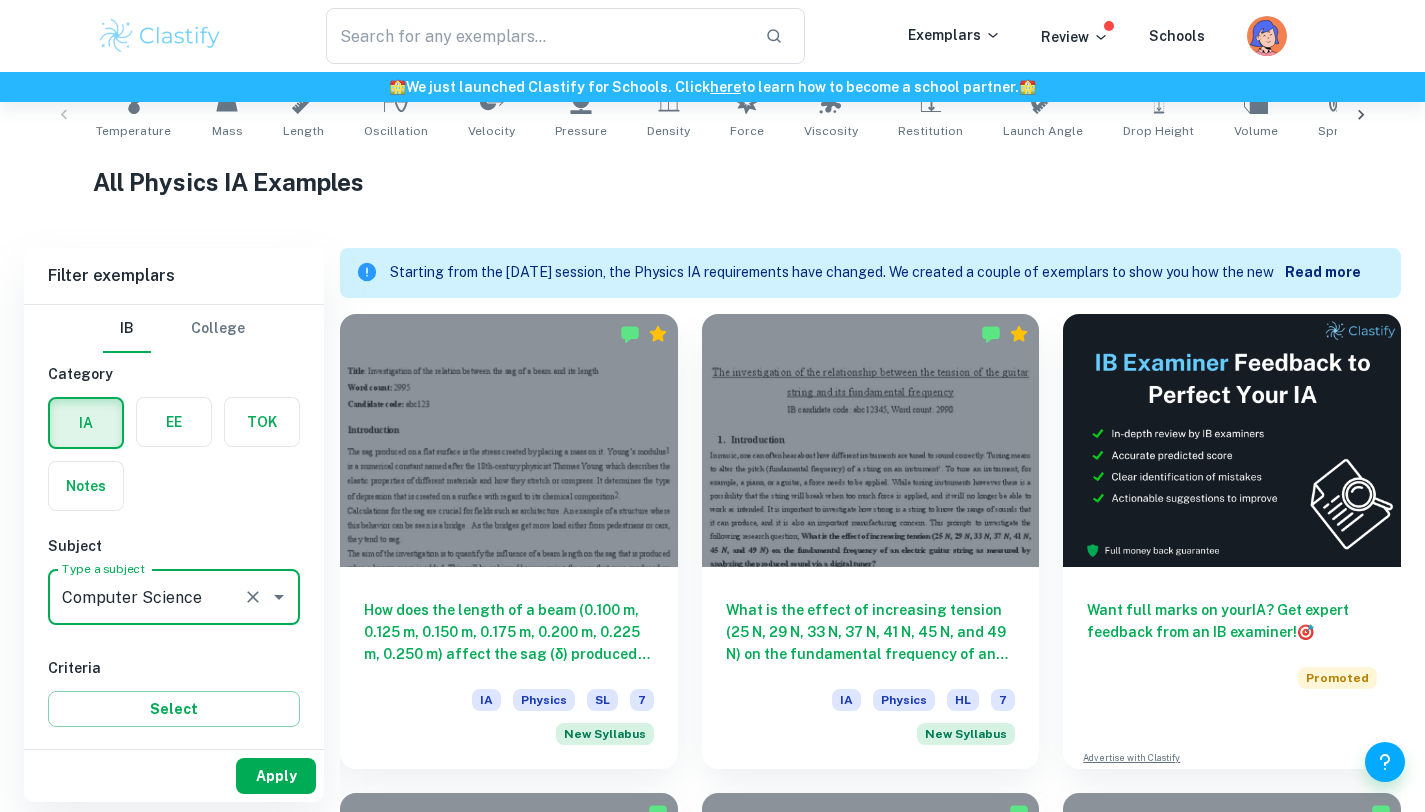 type on "Computer Science" 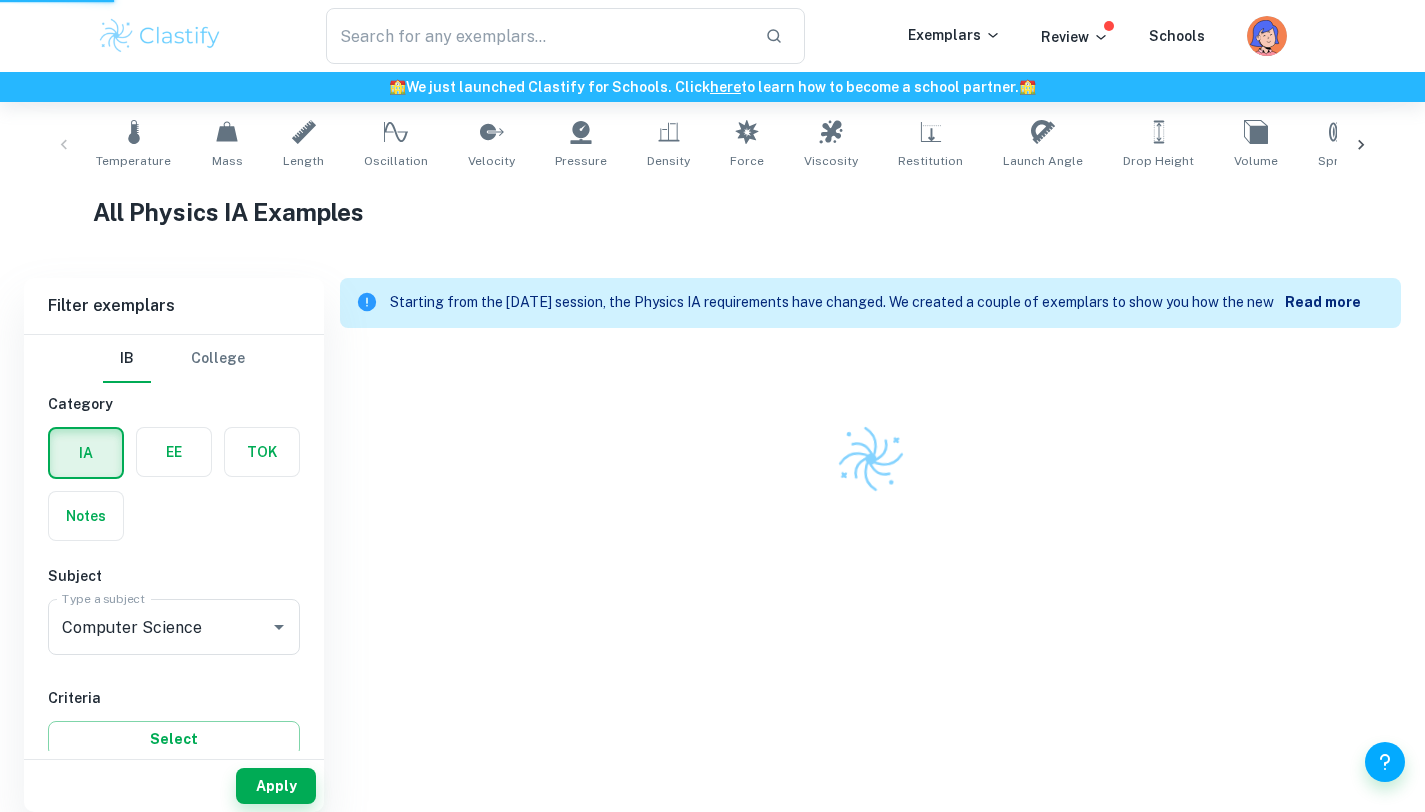 scroll, scrollTop: 346, scrollLeft: 0, axis: vertical 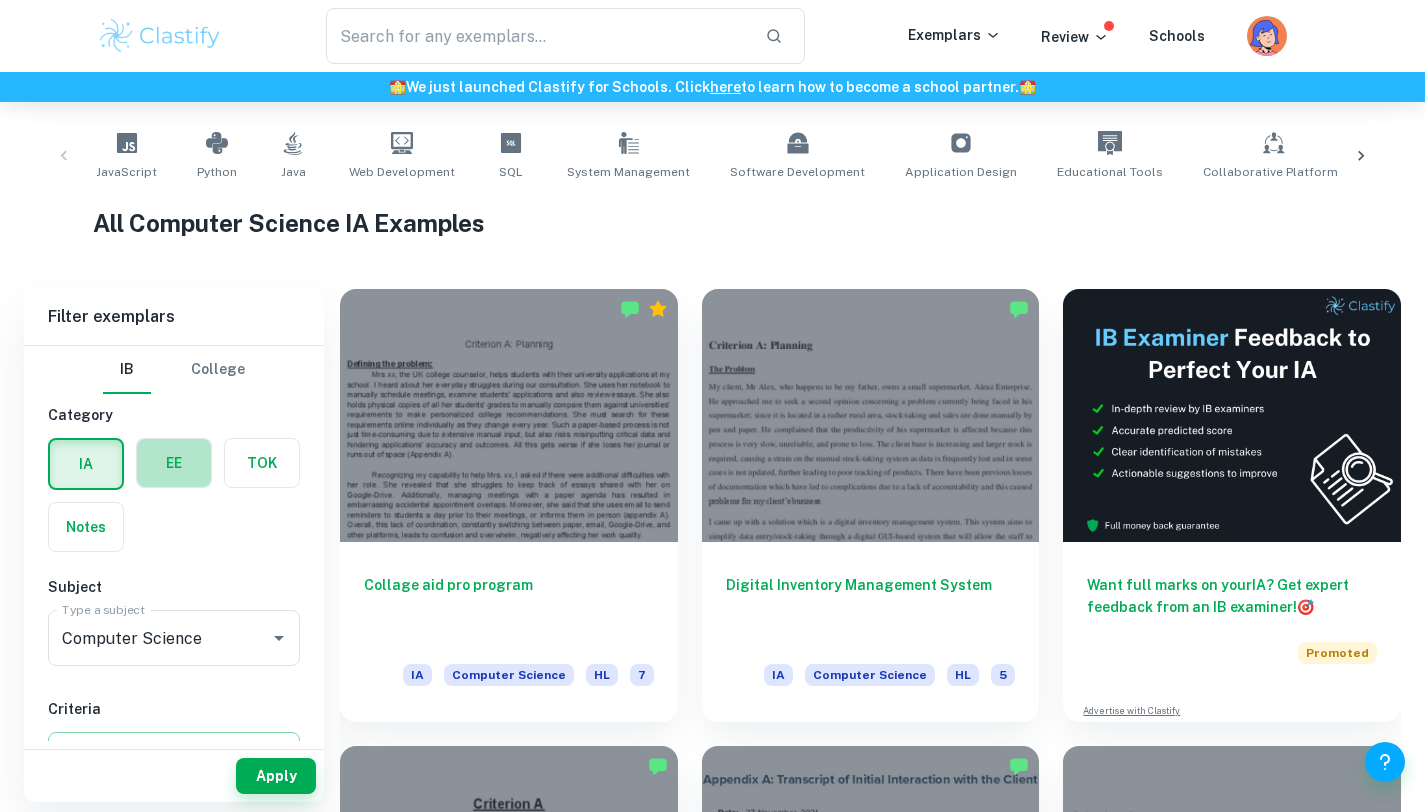 click at bounding box center [174, 463] 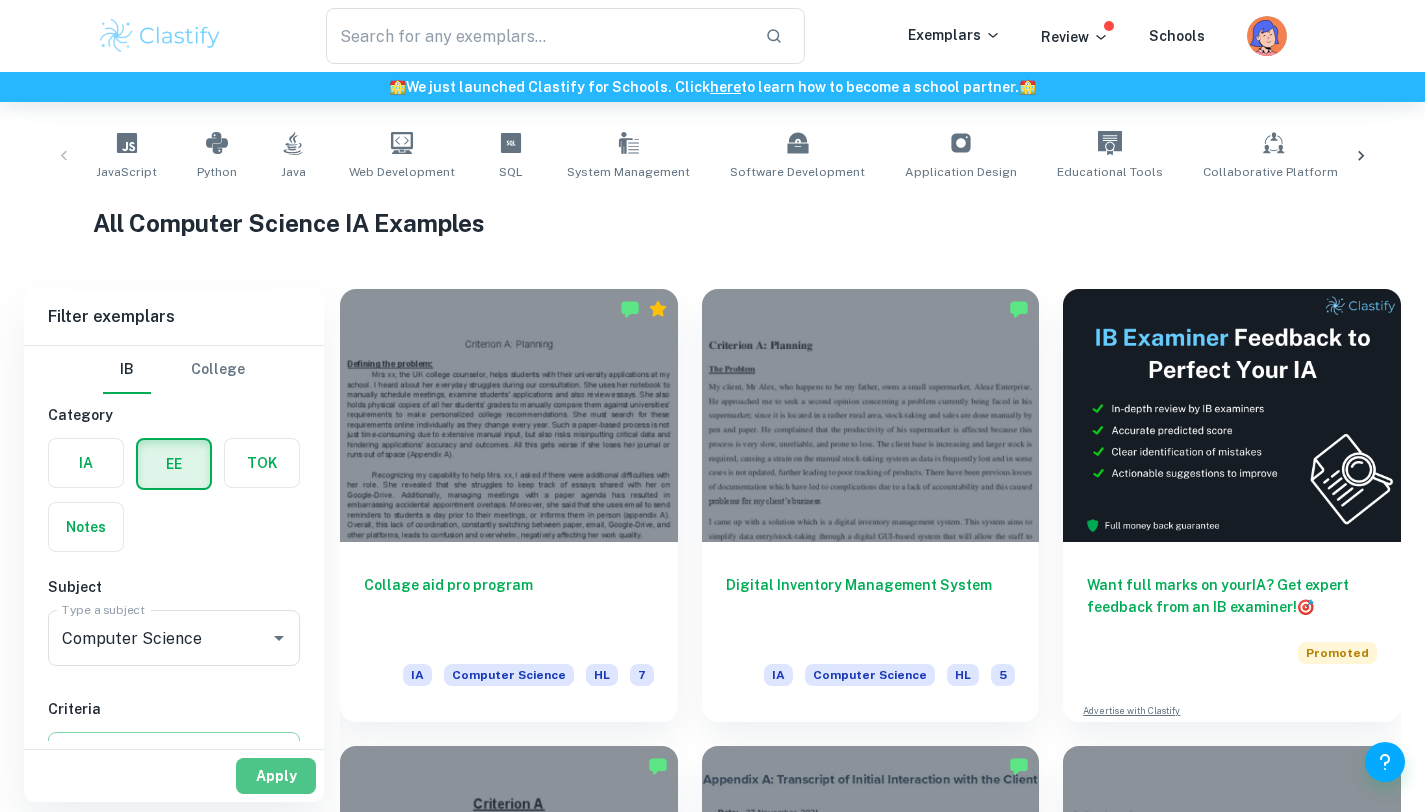 click on "Apply" at bounding box center (276, 776) 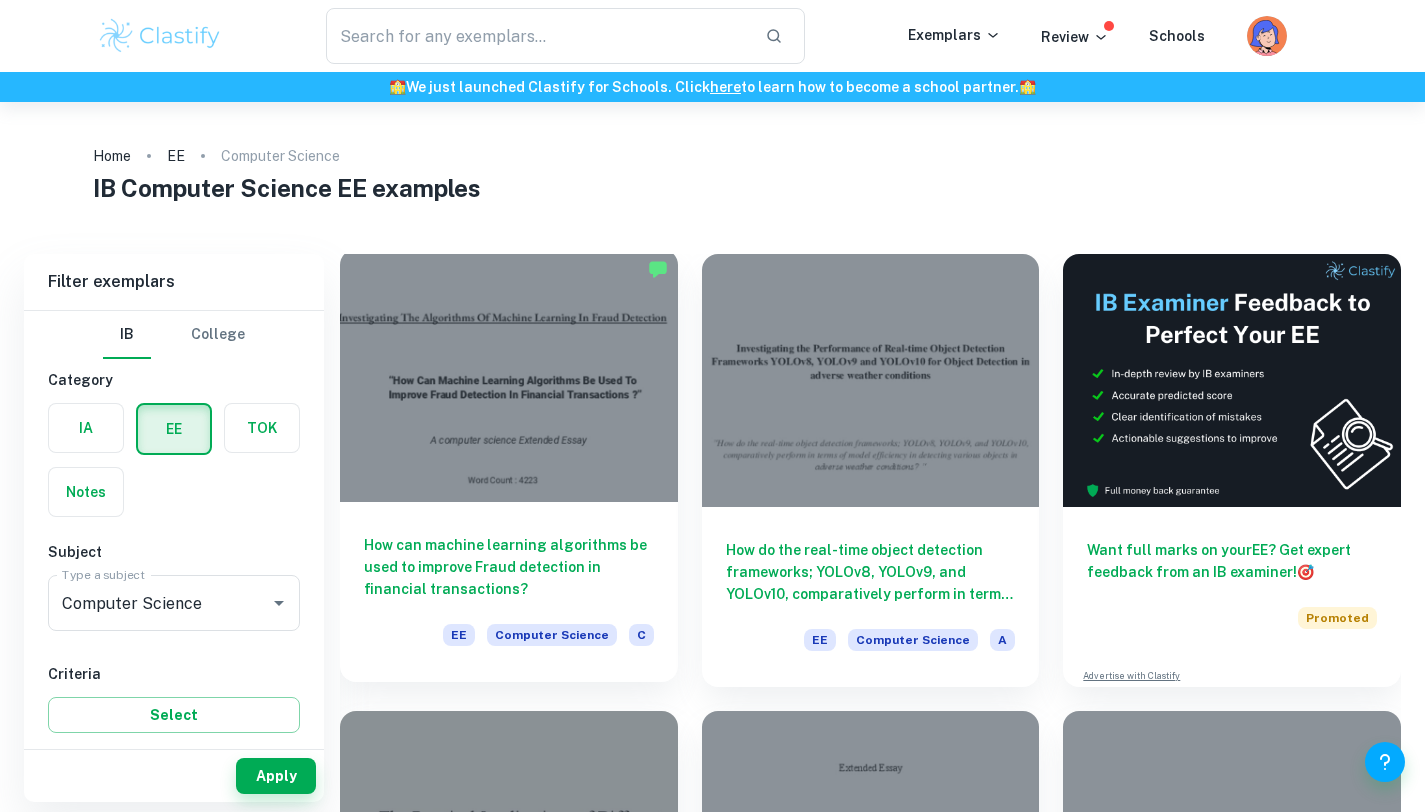 click on "How can machine learning algorithms be used to
improve Fraud detection in financial transactions? EE Computer Science C" at bounding box center (509, 592) 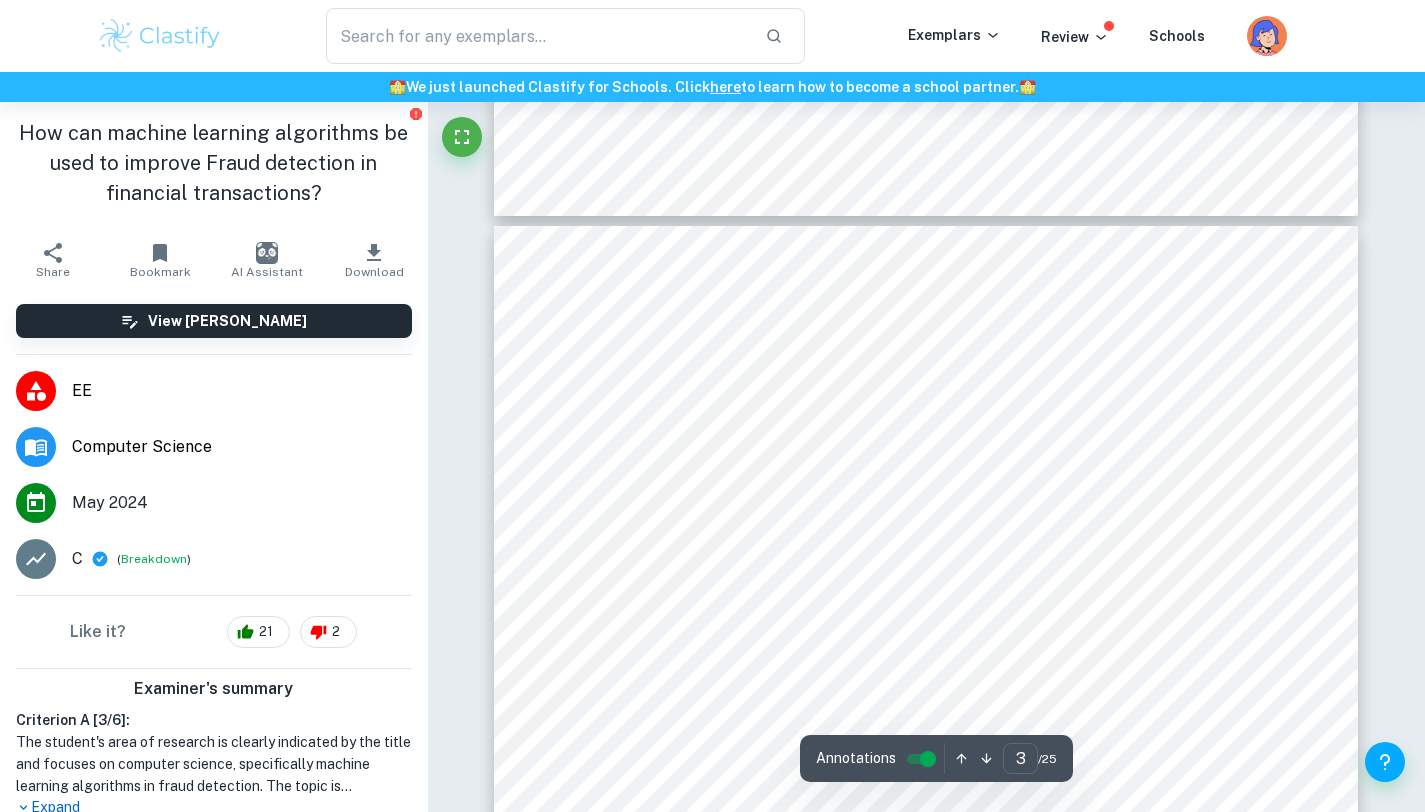 type on "2" 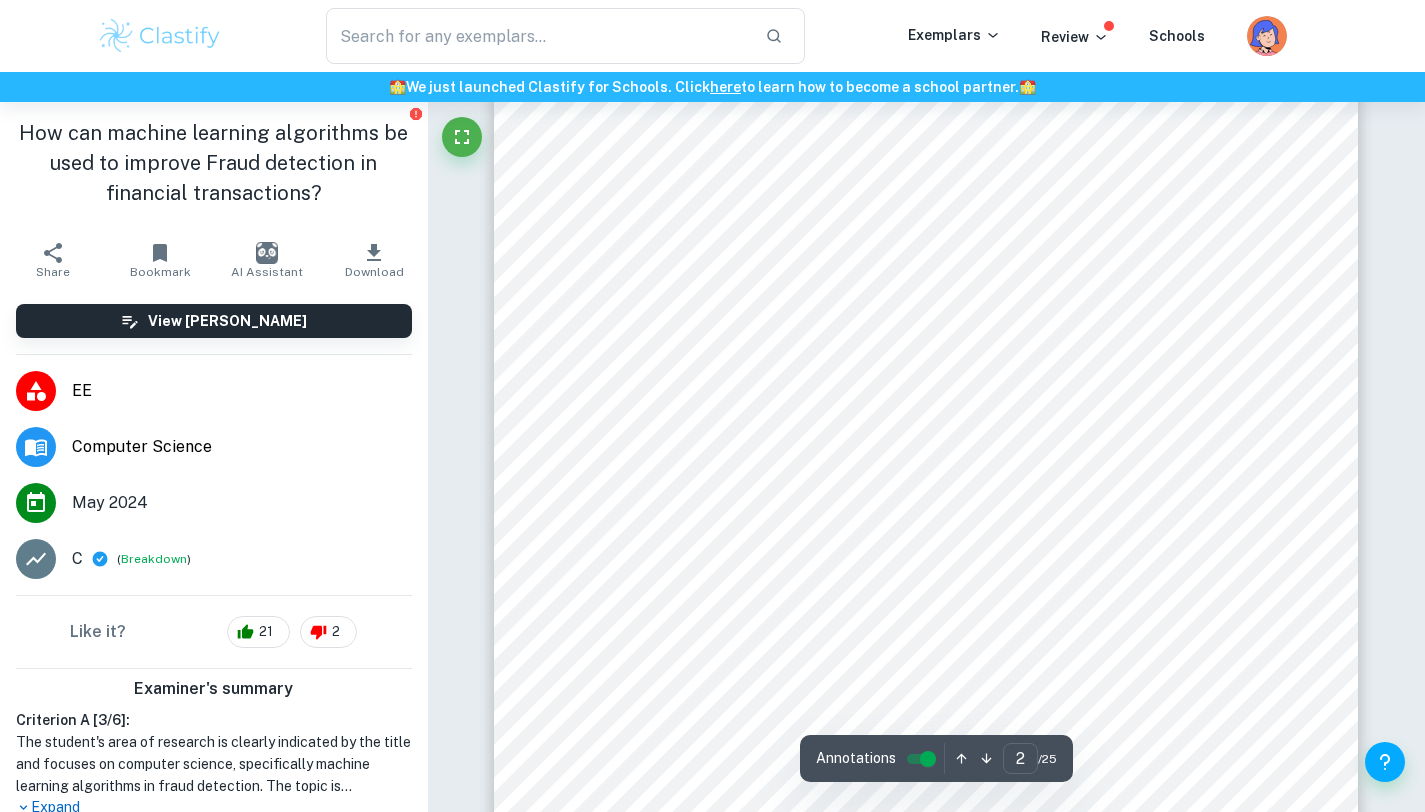scroll, scrollTop: 1593, scrollLeft: 0, axis: vertical 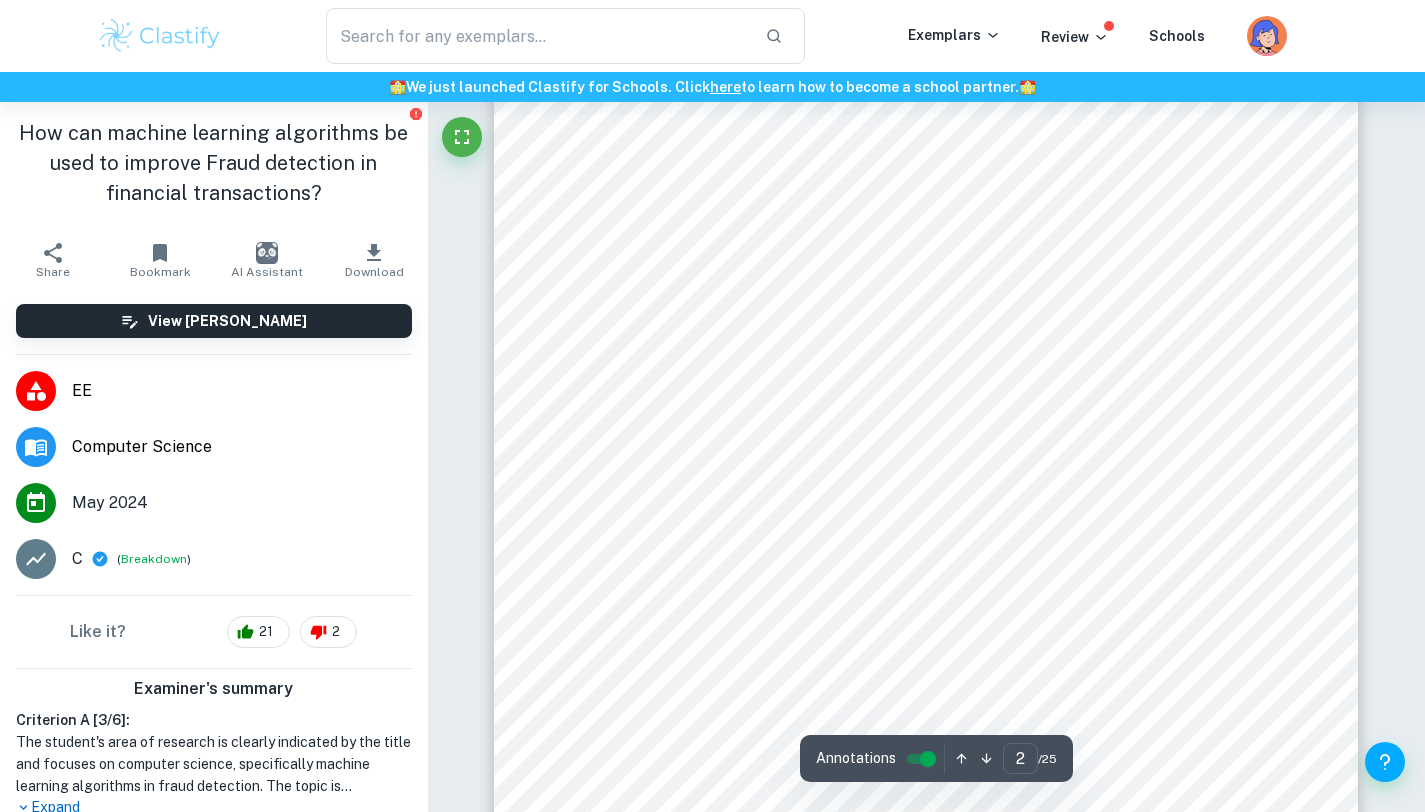 click on "Table Of Contents 1. Introduction &&&&&&&&&&&&&&&&&&&&&&&&&&&&&&&&&&&&&3 2. Background Information &&&&&&&&&&&&&&&&&&&&&&&&&&&&&&..3 2.1 Machine learning creation &&&&&&&&&&&&&&&&&&&&&&&&&&. 3 2.2 Machine learning &&&&&&&&&&&&&&&&&&&&&&&&&&&&&&&.4 2.3   Supervised/ unsupervised Learning Used in Fraud Detection Algorithms &&.4 2.3.1 Supervised Learning Algorithms ...&&&&&&&&&&&&&&&&&&&&&&4 2.3.1.1 Logistic regression &&&&&&&&&&&&&&&&&&&&&&&&&&&&&5 2.3.1.2 Decision Trees &&&&&&&&&&&&&&&&&&.&&&&&&&&&&&&.. 6 2.3.1.3 Random Forest &&&&&&&&&&&&&&&&&&&&&.&&&&&&&&&. 7 2.3.2 Unsupervised Learning Algorithms &&&&&&&&&&&&.&&&&&&&&& 8 2.3.1.1 The Naive Bayes &&&&&&&&&&&&&&&&&&&&&.&&&&&&&&.. 8 2.3.1.2 K-nearest Neighbour &&&&&&&&&&&&&&&&&&&&..&&&&&&&.. 8 3. Experiment Methodology &&&&&&&&&&&&&&&&&&&&&&&&..&&&&&&9 3.1 First Investigation &&&&&&&&&&&&&&&&&&&&&&&&&&&.&&&. 10 3.1.1 Dataset Description . &&&&&&&&&&&&&&&&&&&&&&&&&.&&&.. 11 3.1.2 Dataset Analysis &&&&&&&&&&&&&&&&&&&&&&&&&&&..&&& 11 3.2 Second Investigation" at bounding box center [926, 509] 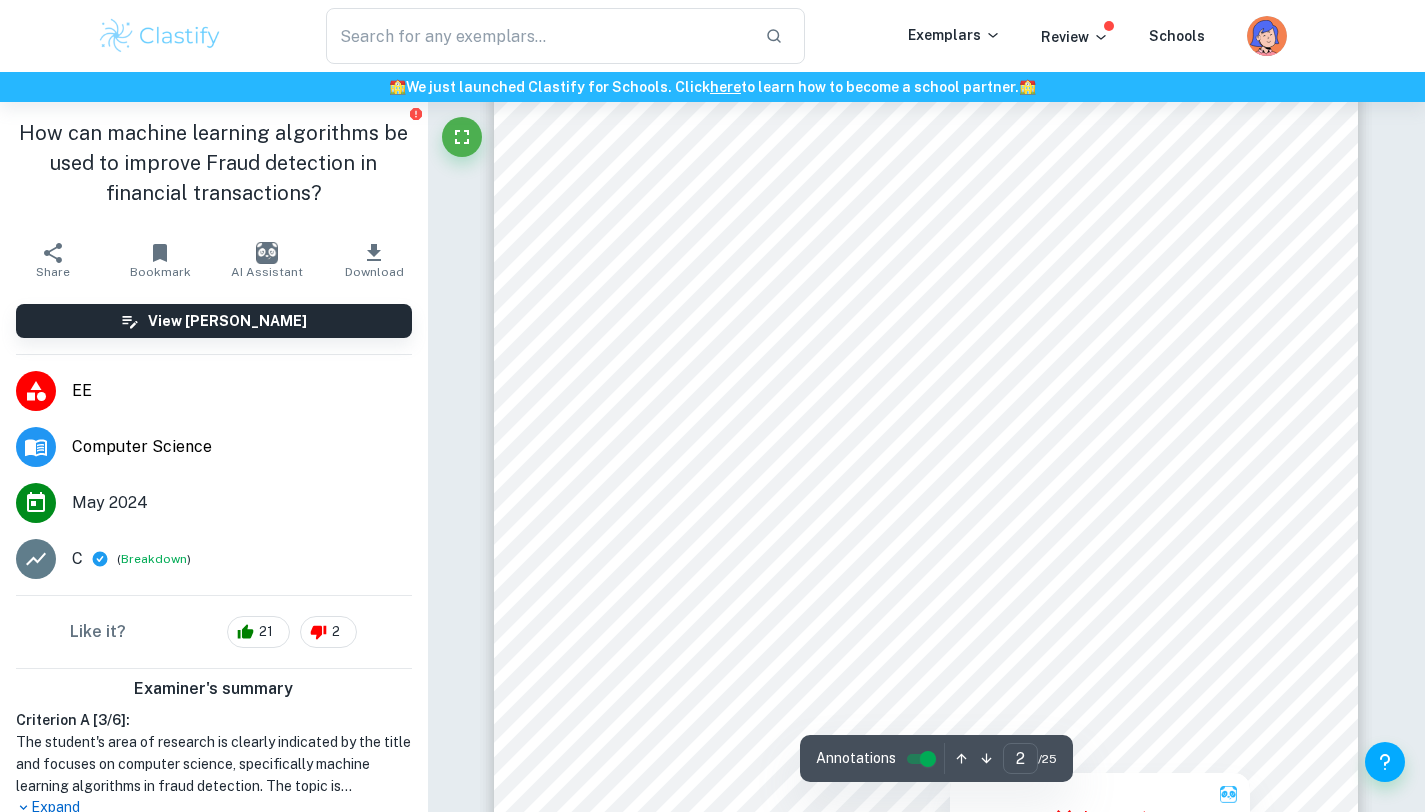 click at bounding box center (944, 499) 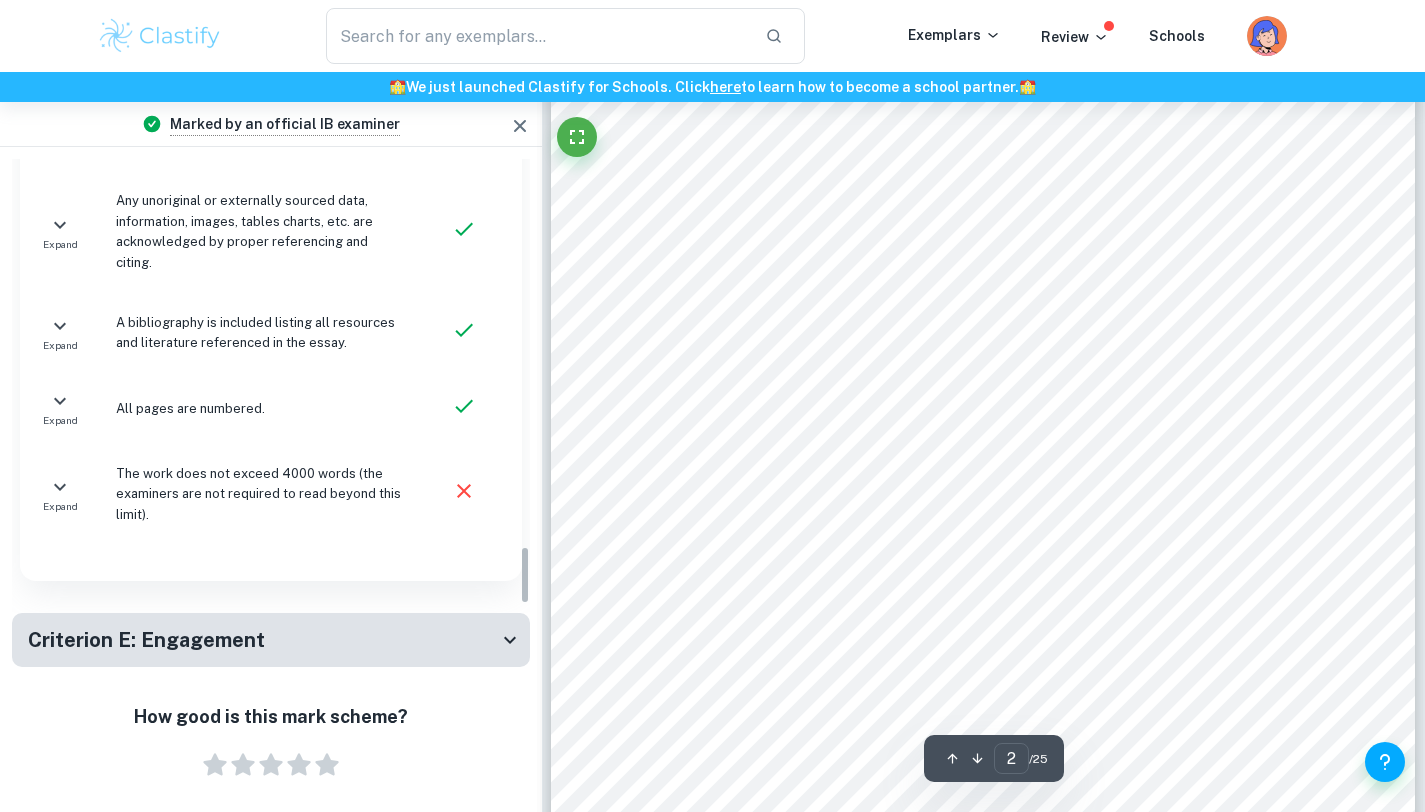 scroll, scrollTop: 4214, scrollLeft: 0, axis: vertical 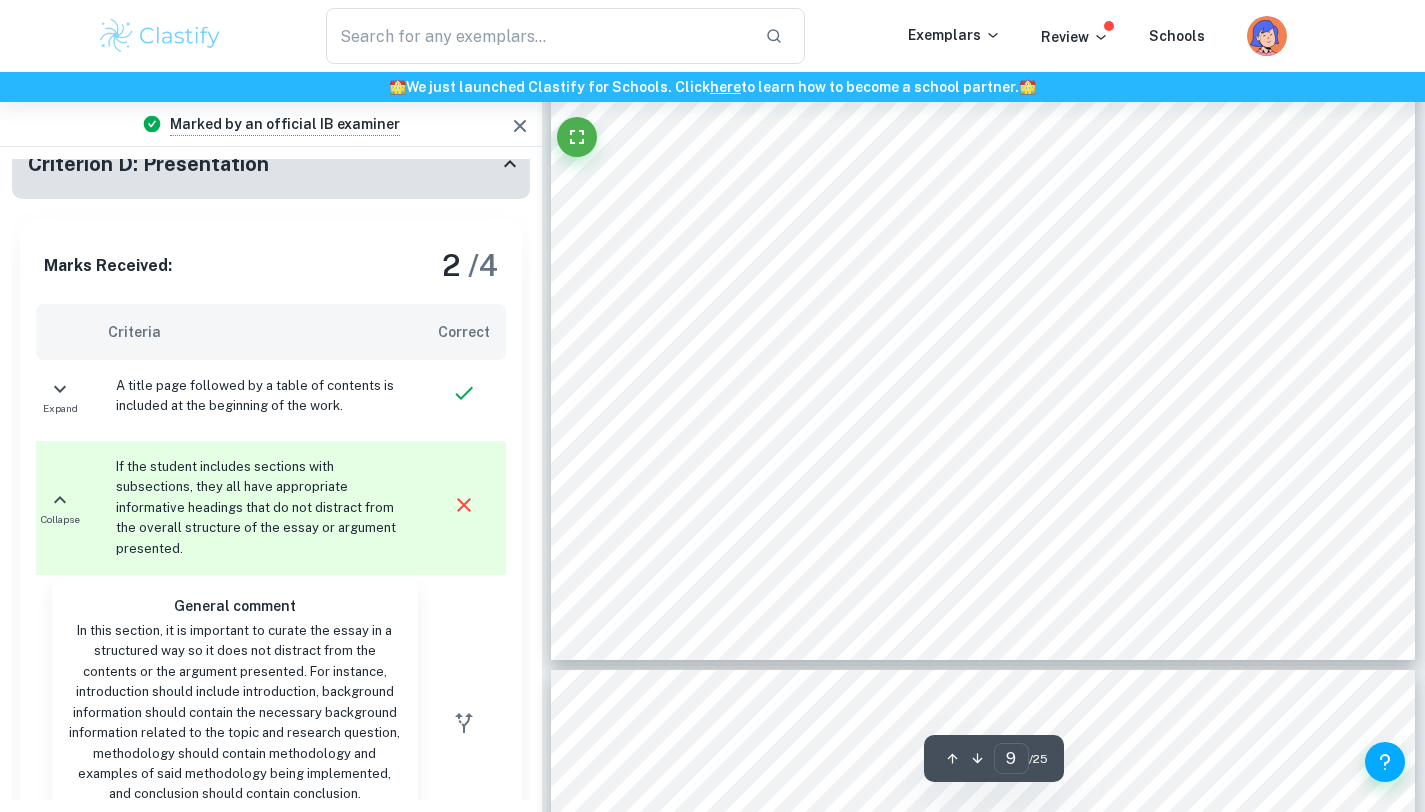 click on "70% of the dataset gathered is used for training, on the other hand 30% is used for testing in" at bounding box center (981, 450) 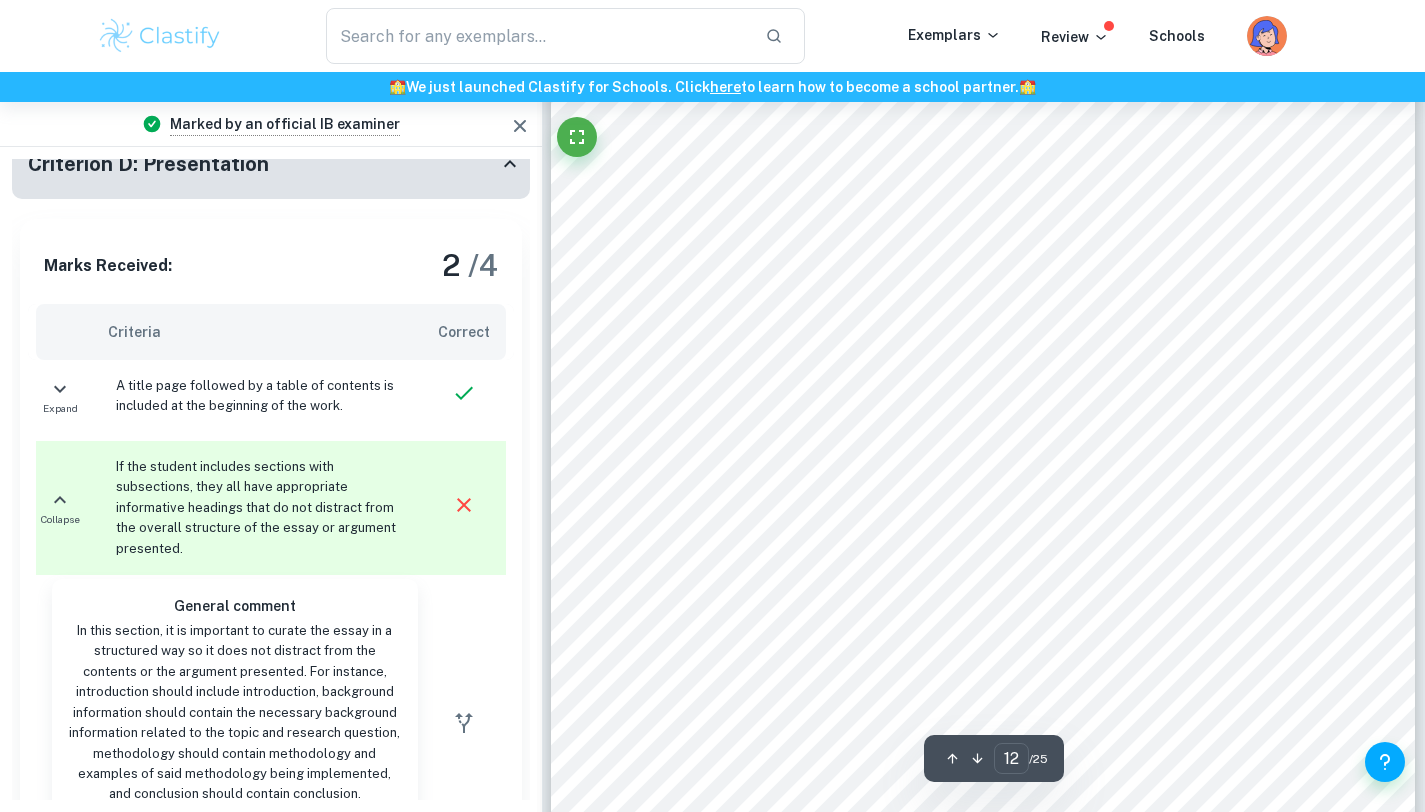 scroll, scrollTop: 13627, scrollLeft: 0, axis: vertical 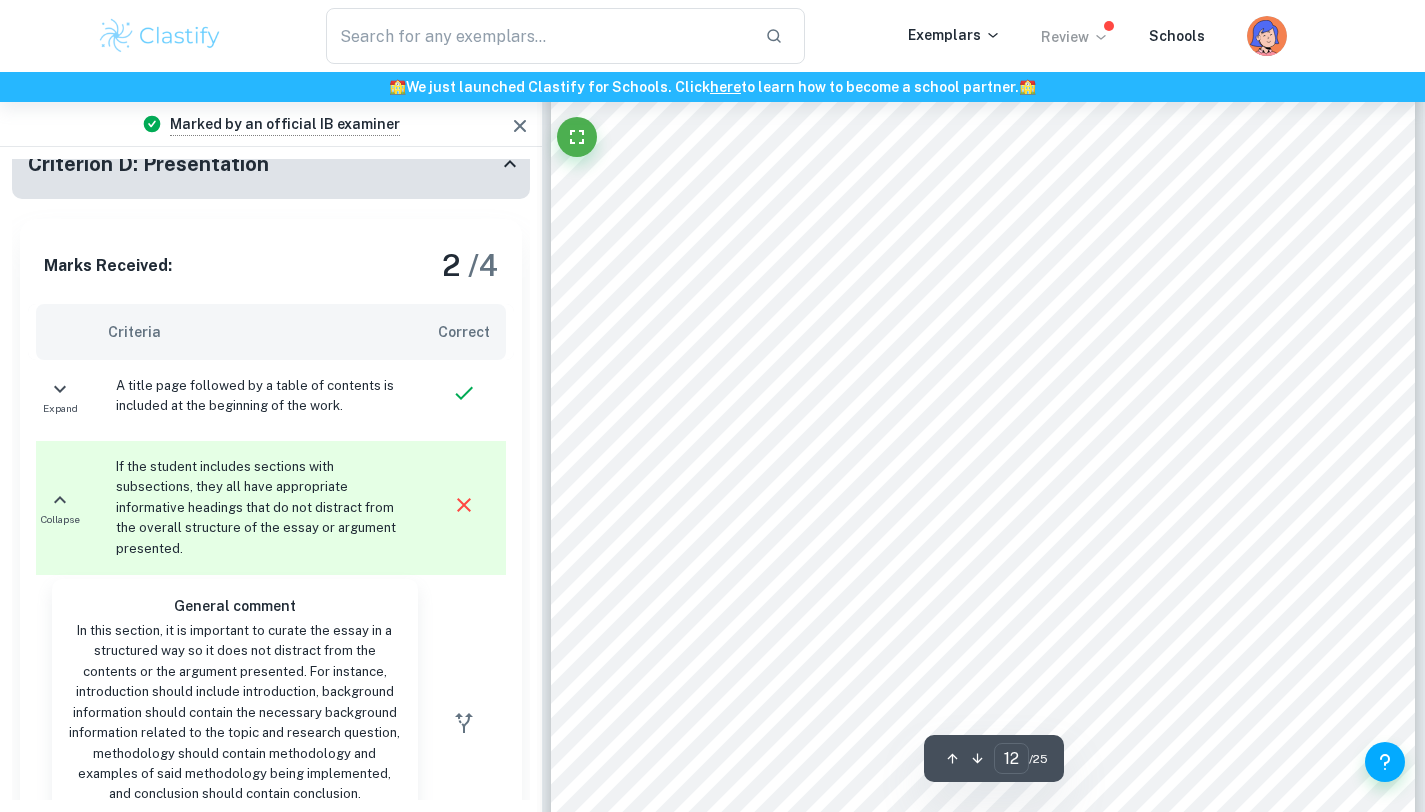 click 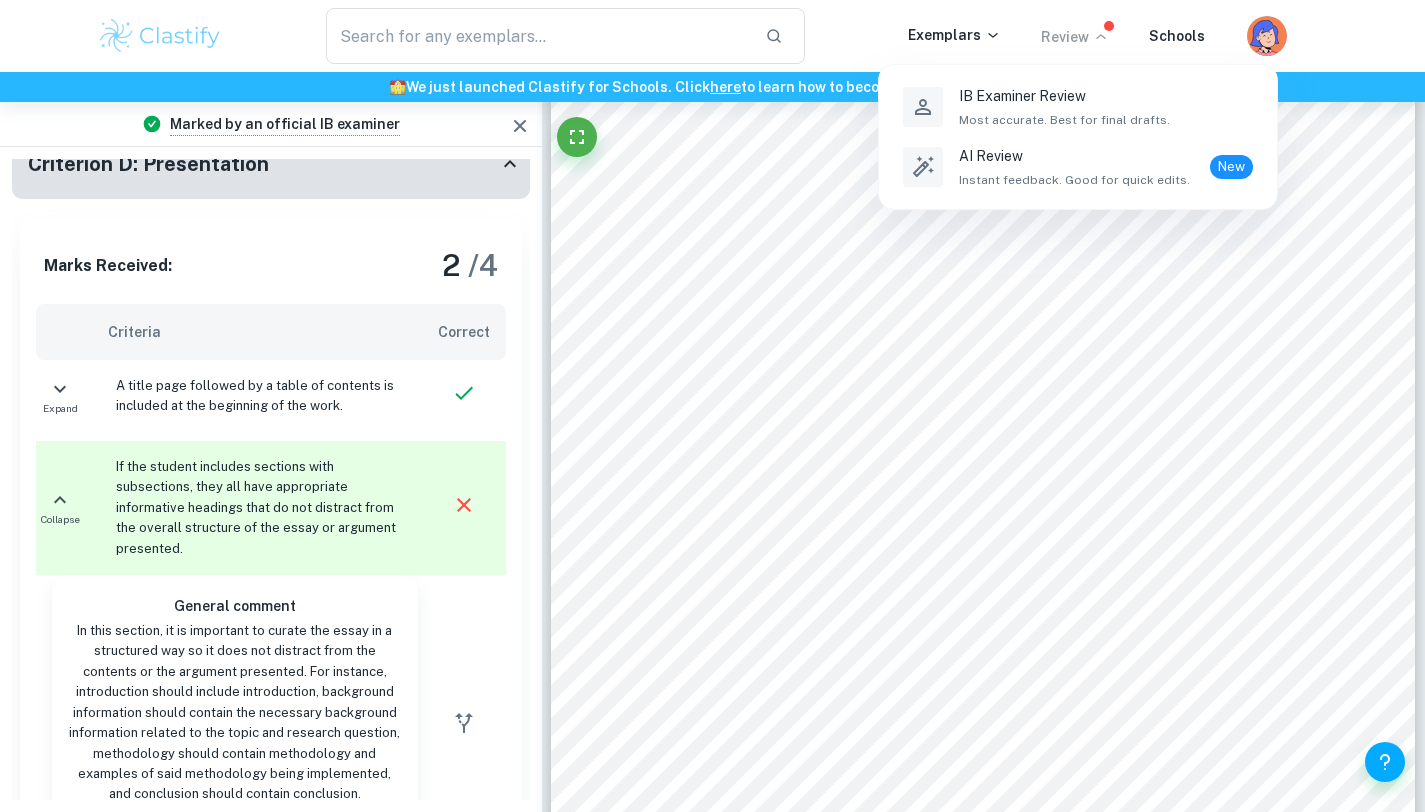 click at bounding box center (712, 406) 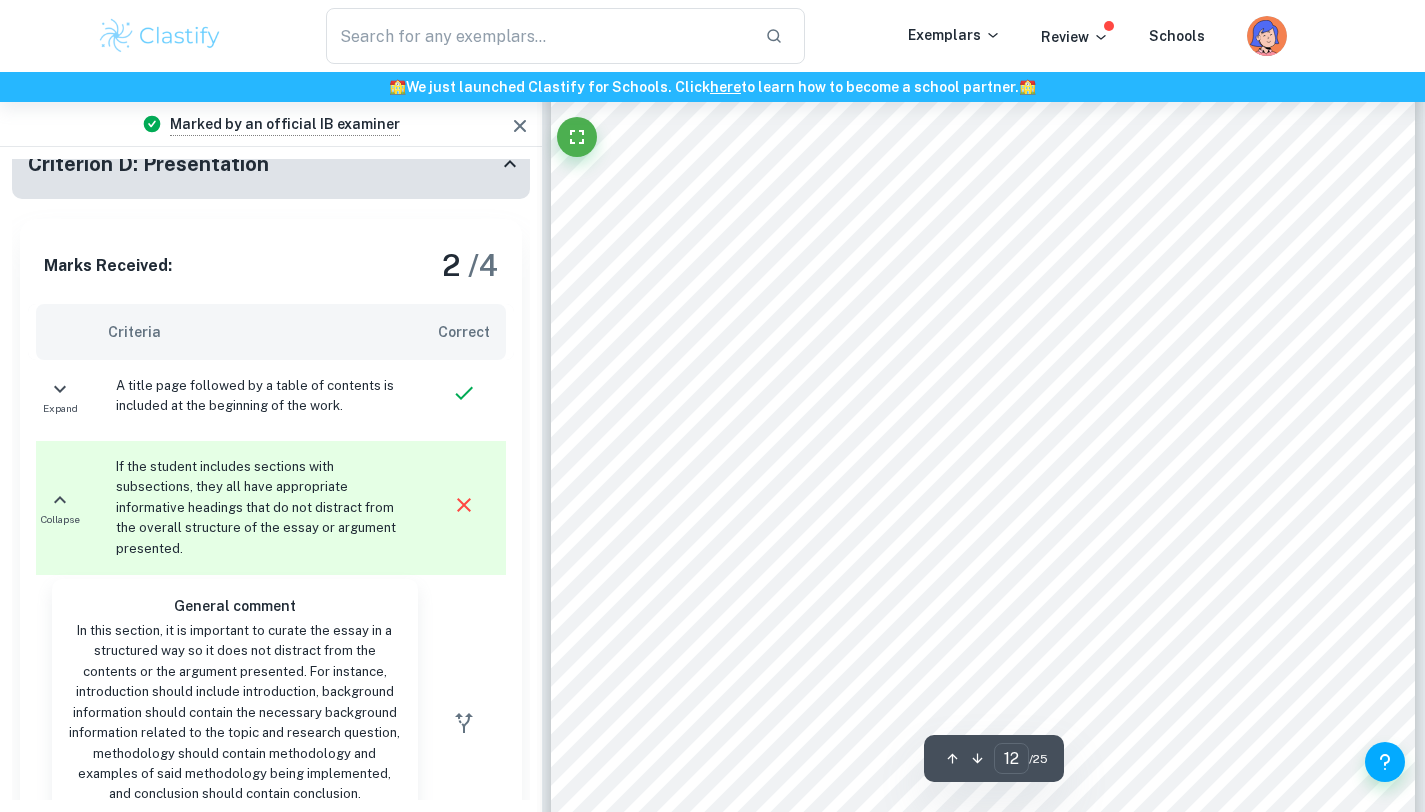 scroll, scrollTop: 13879, scrollLeft: 0, axis: vertical 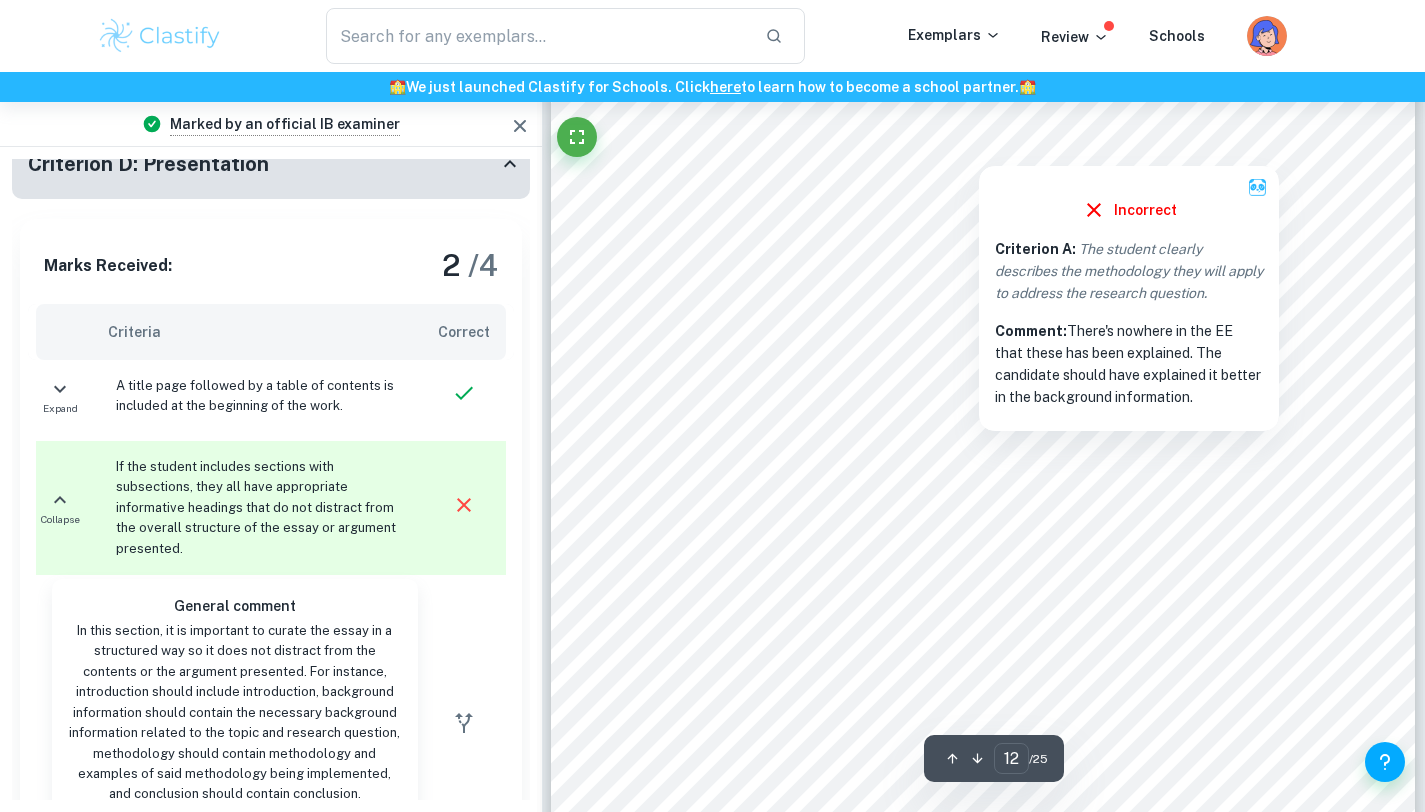 click at bounding box center (979, 148) 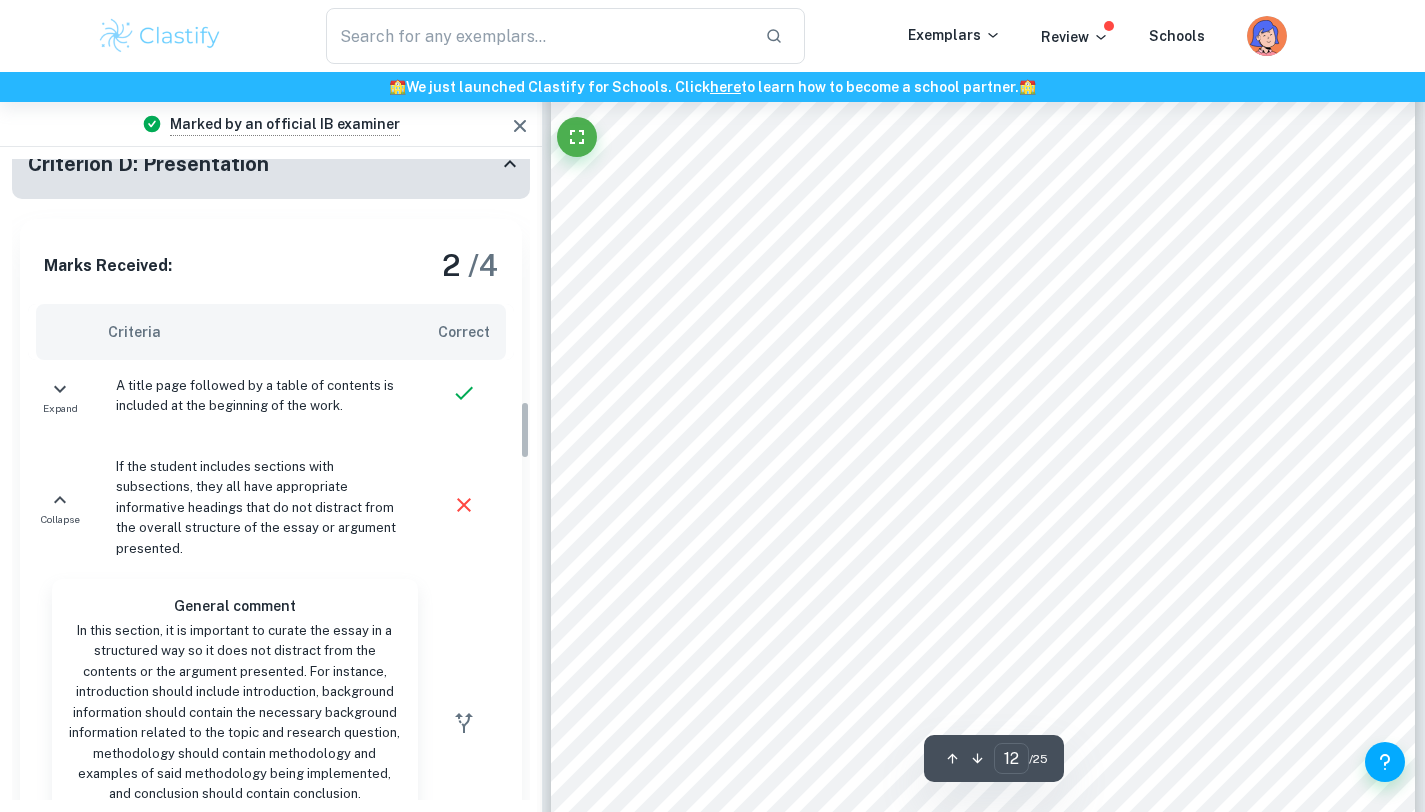 scroll, scrollTop: 2635, scrollLeft: 0, axis: vertical 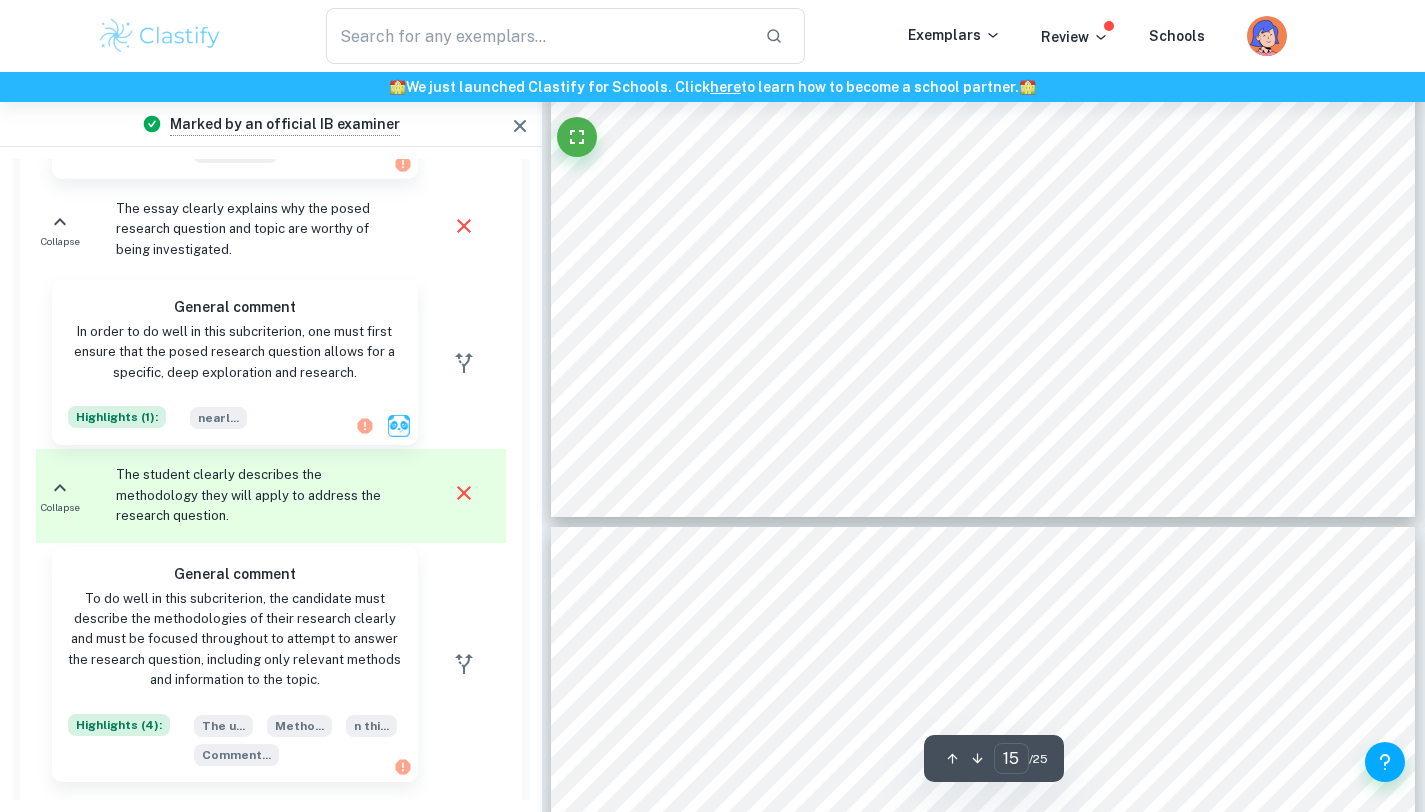 type on "16" 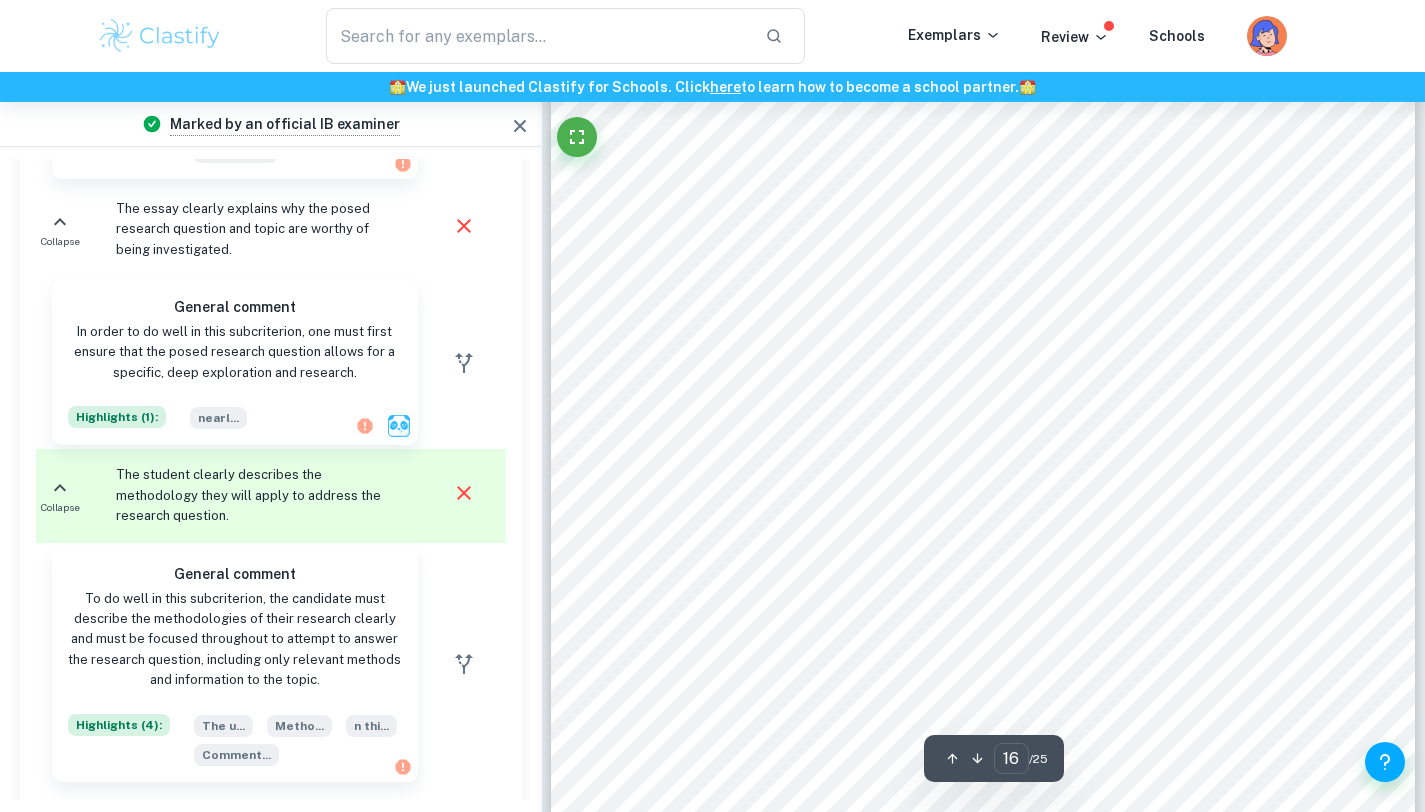 scroll, scrollTop: 18974, scrollLeft: 0, axis: vertical 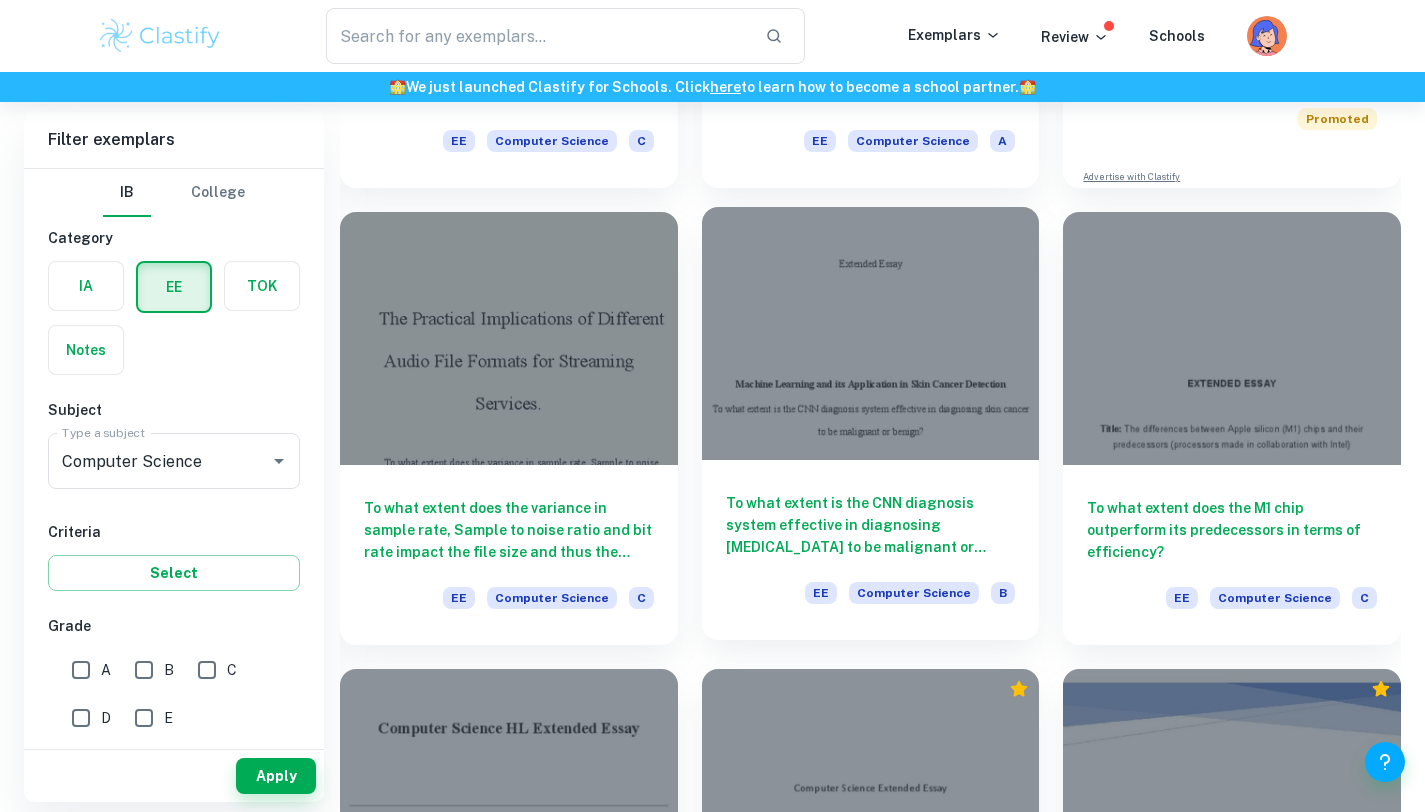 click on "To what extent is the CNN diagnosis system effective in diagnosing skin cancer to be malignant or benign?" at bounding box center (871, 525) 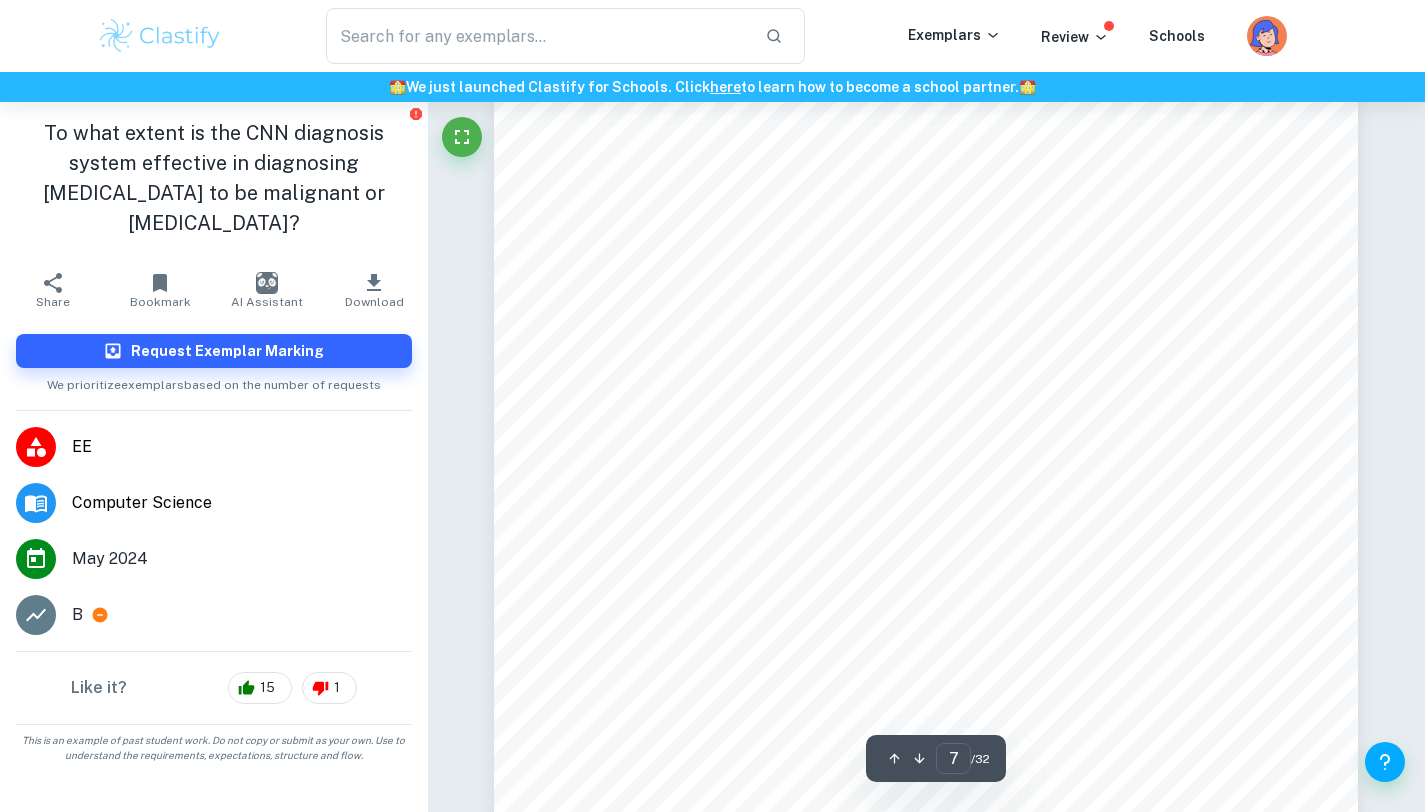 scroll, scrollTop: 8154, scrollLeft: 0, axis: vertical 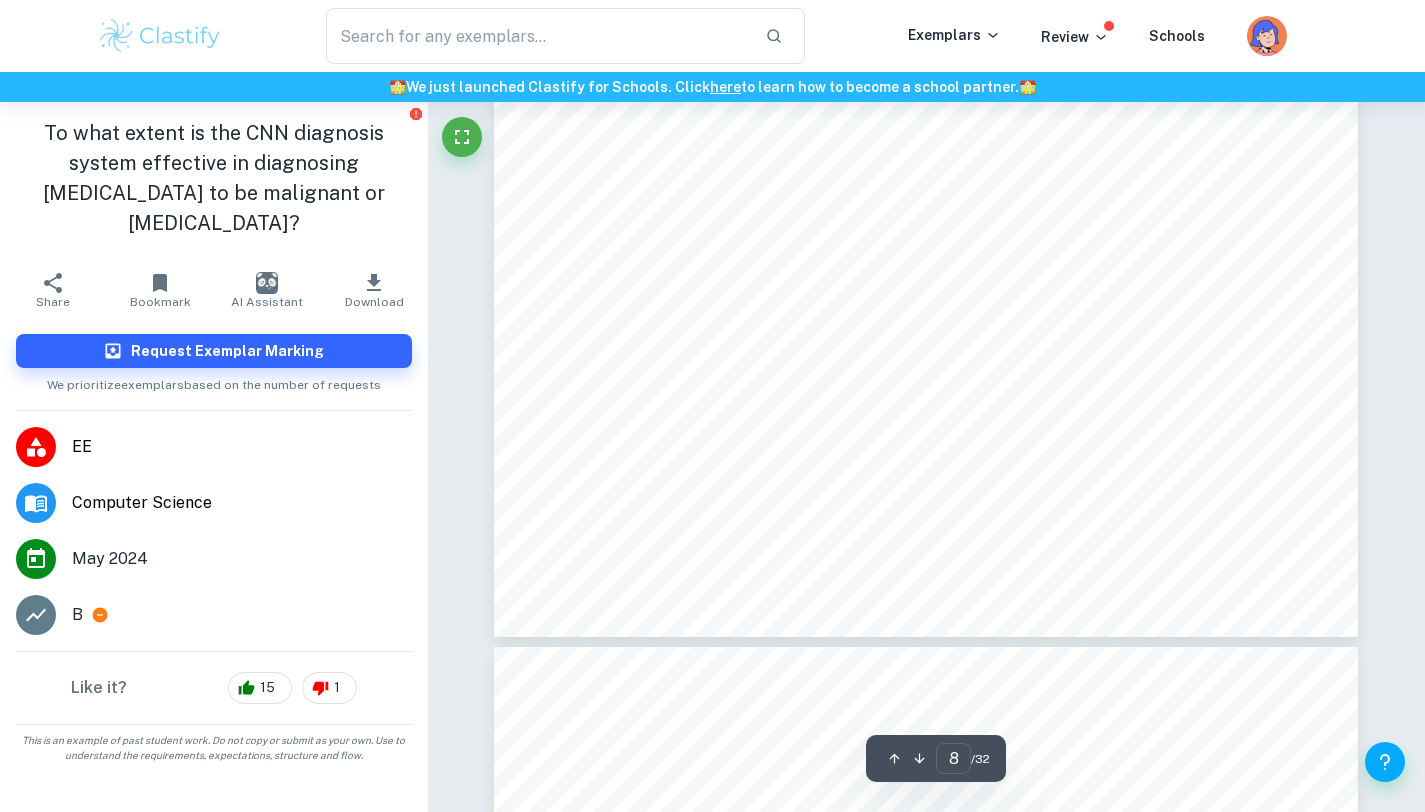 type on "9" 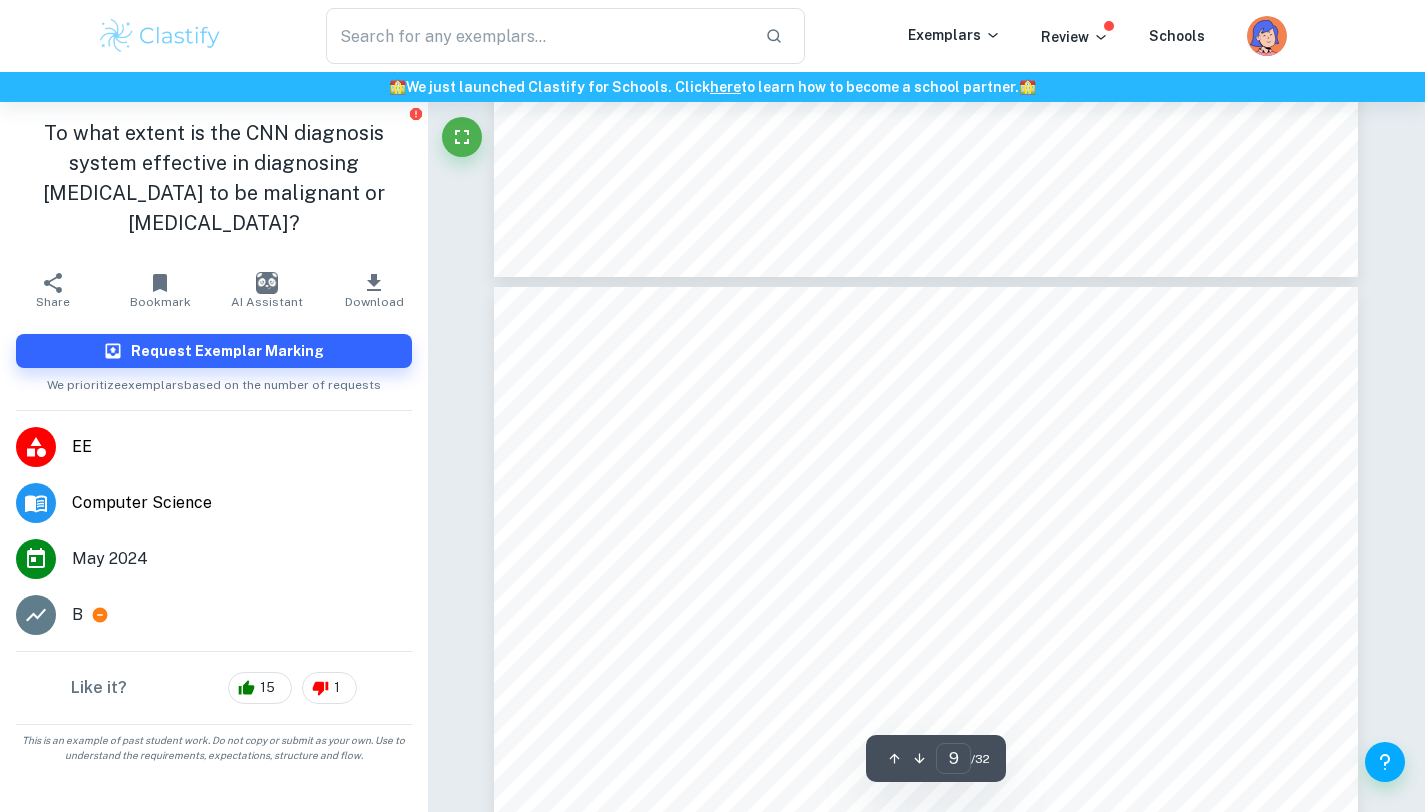 scroll, scrollTop: 9870, scrollLeft: 0, axis: vertical 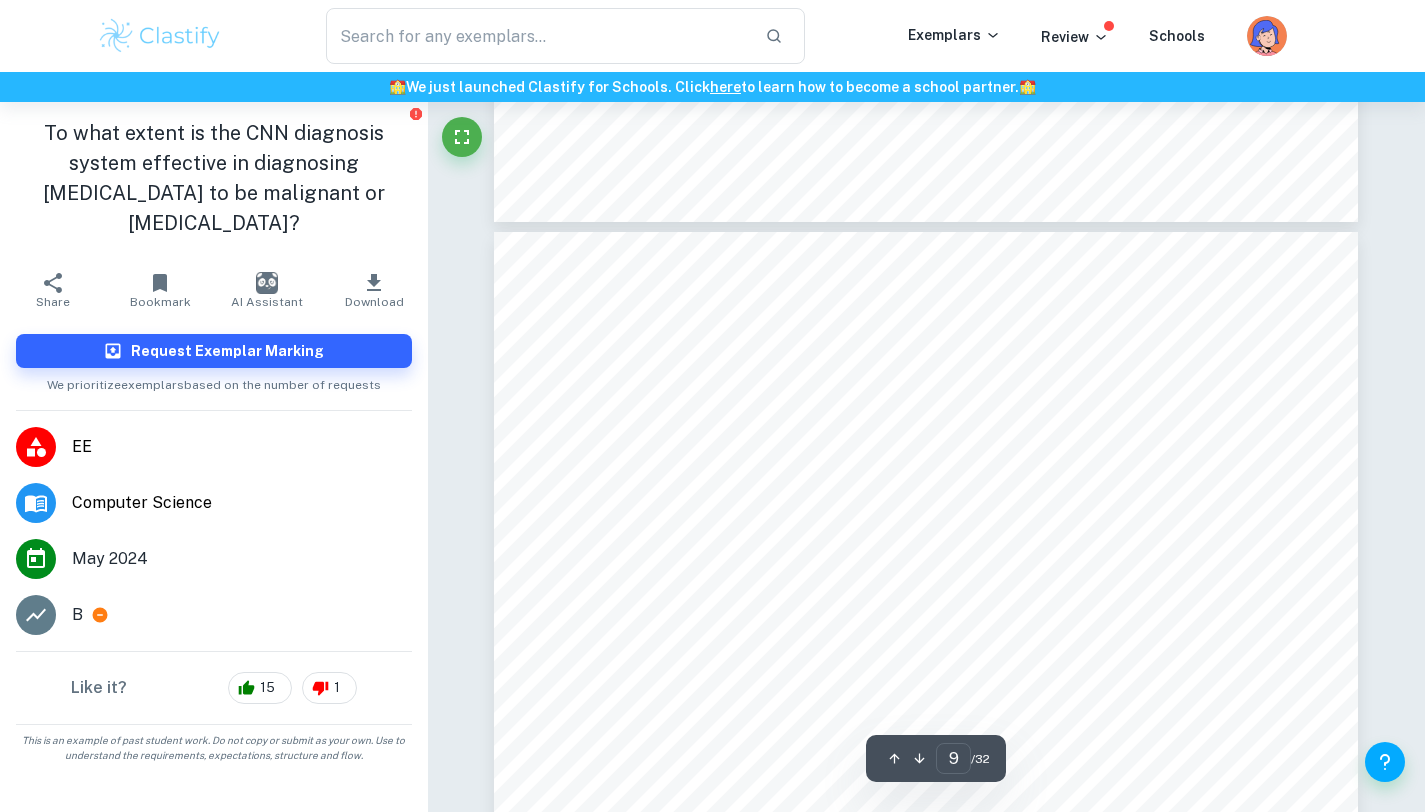 click on "dimensions of the feature maps are reduced by pooling layers while maintaining the most" at bounding box center [927, 488] 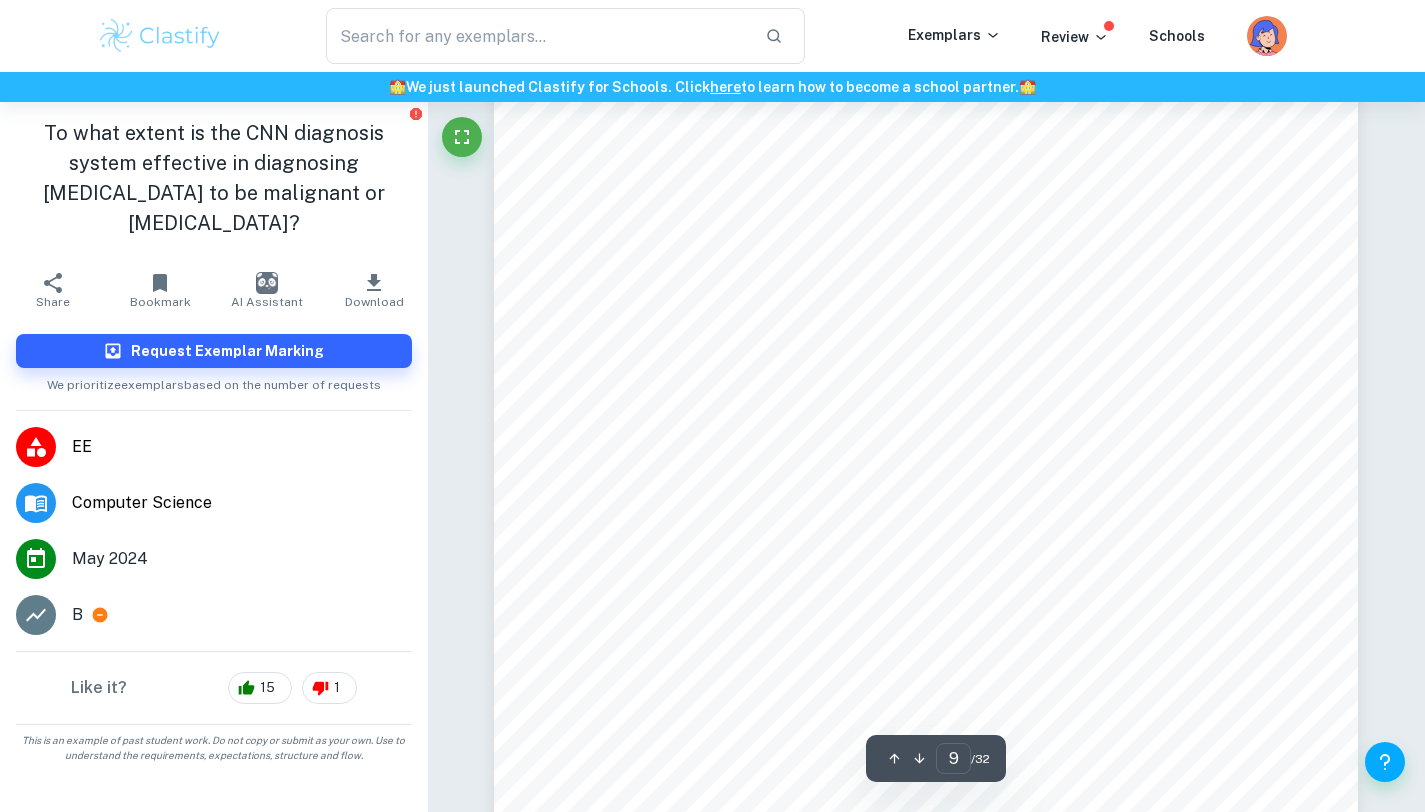 scroll, scrollTop: 10510, scrollLeft: 0, axis: vertical 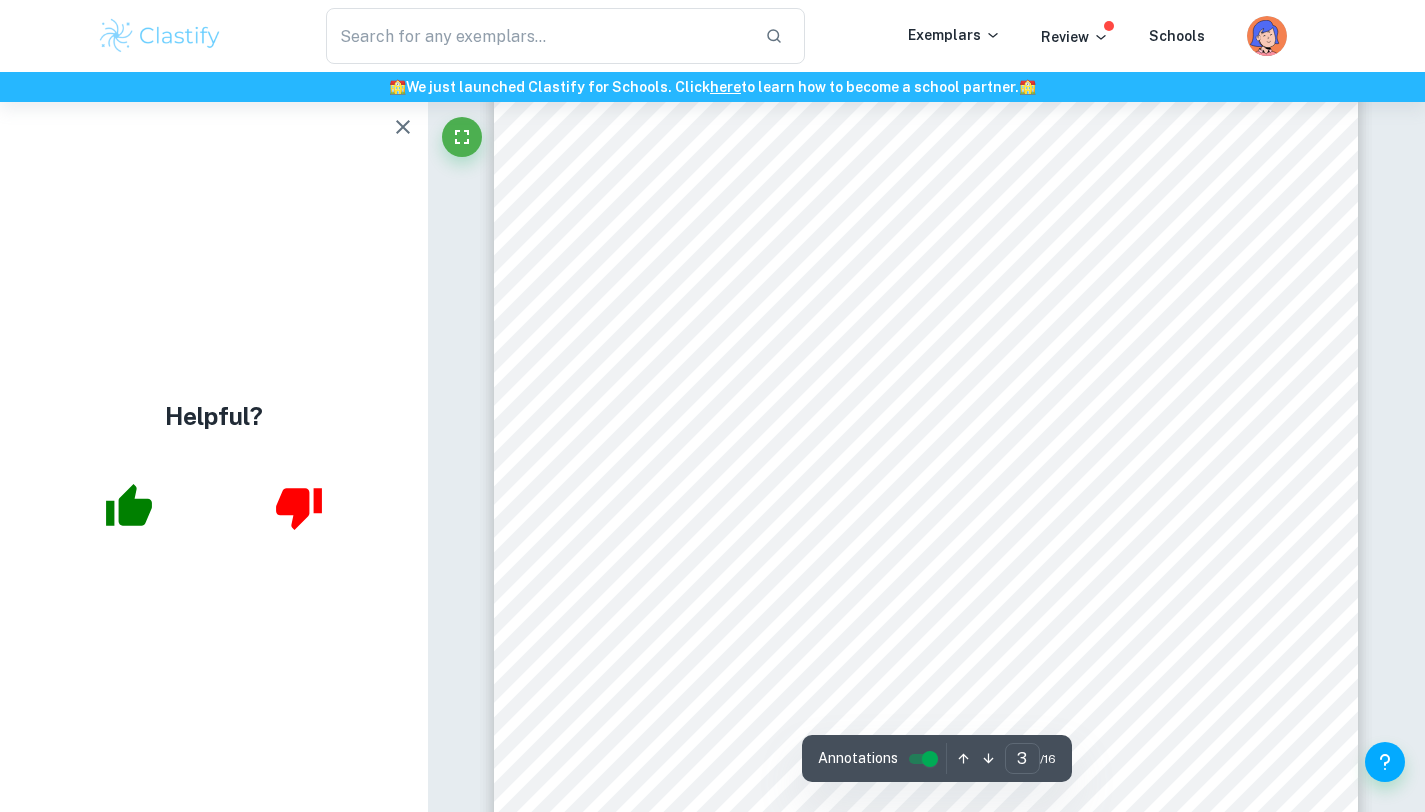 click 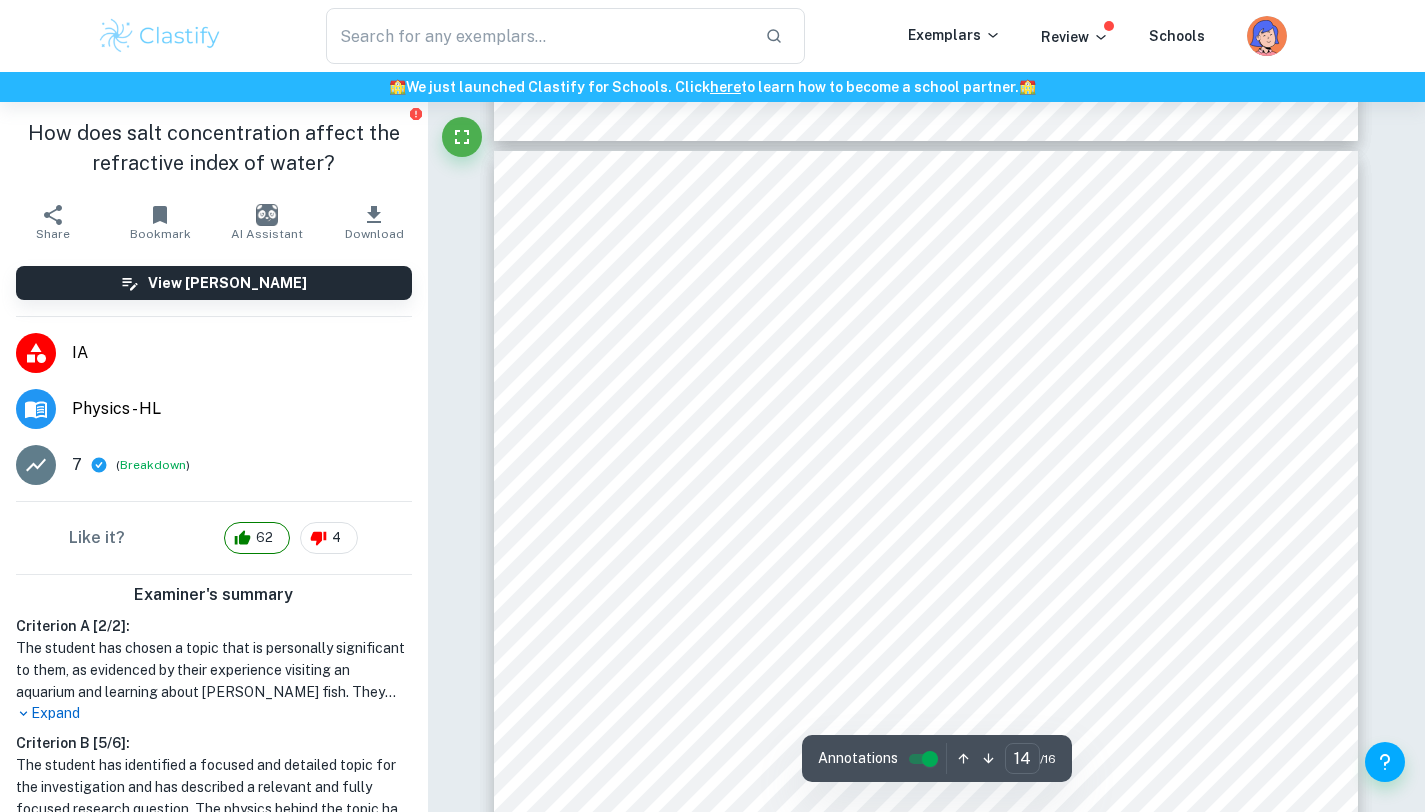 scroll, scrollTop: 14764, scrollLeft: 0, axis: vertical 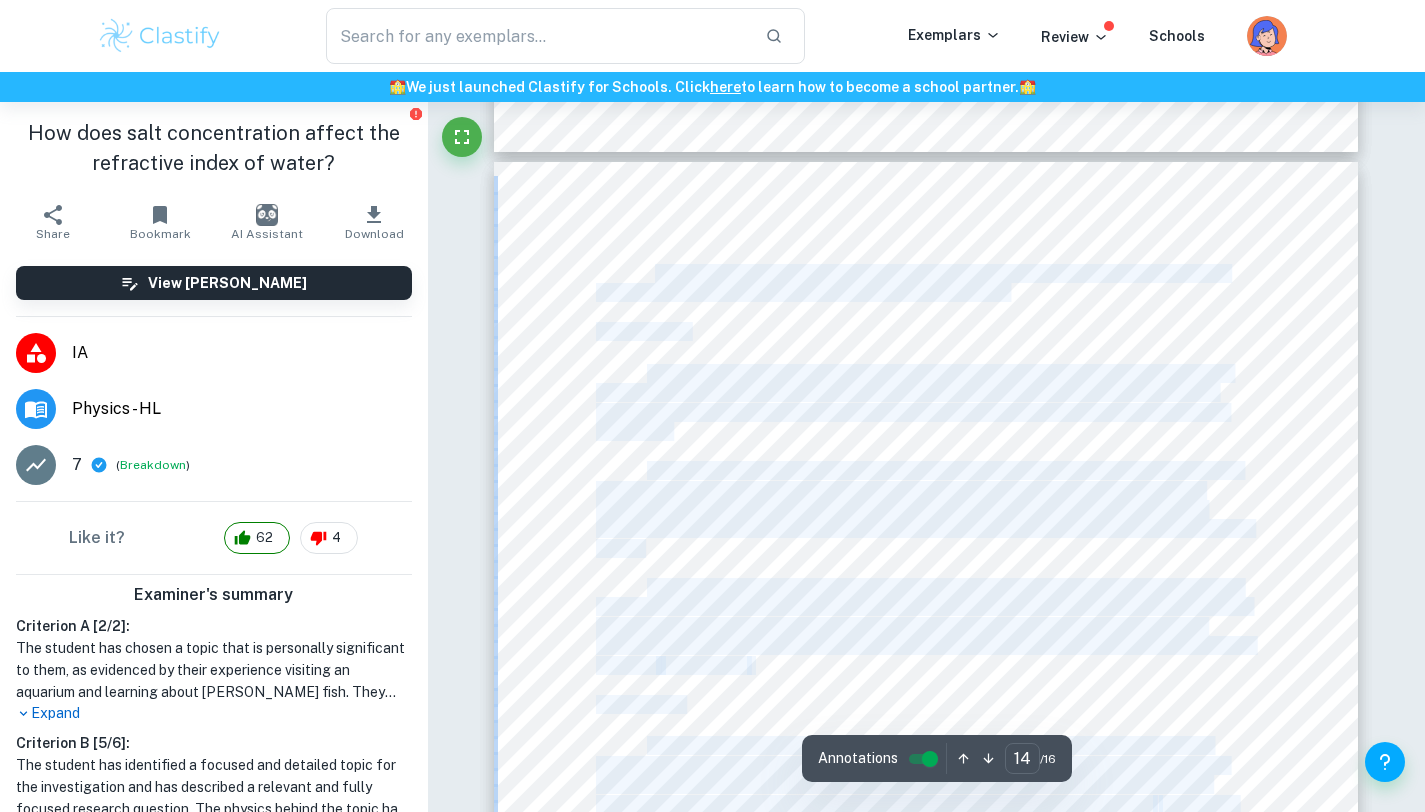 drag, startPoint x: 661, startPoint y: 180, endPoint x: 651, endPoint y: 274, distance: 94.53042 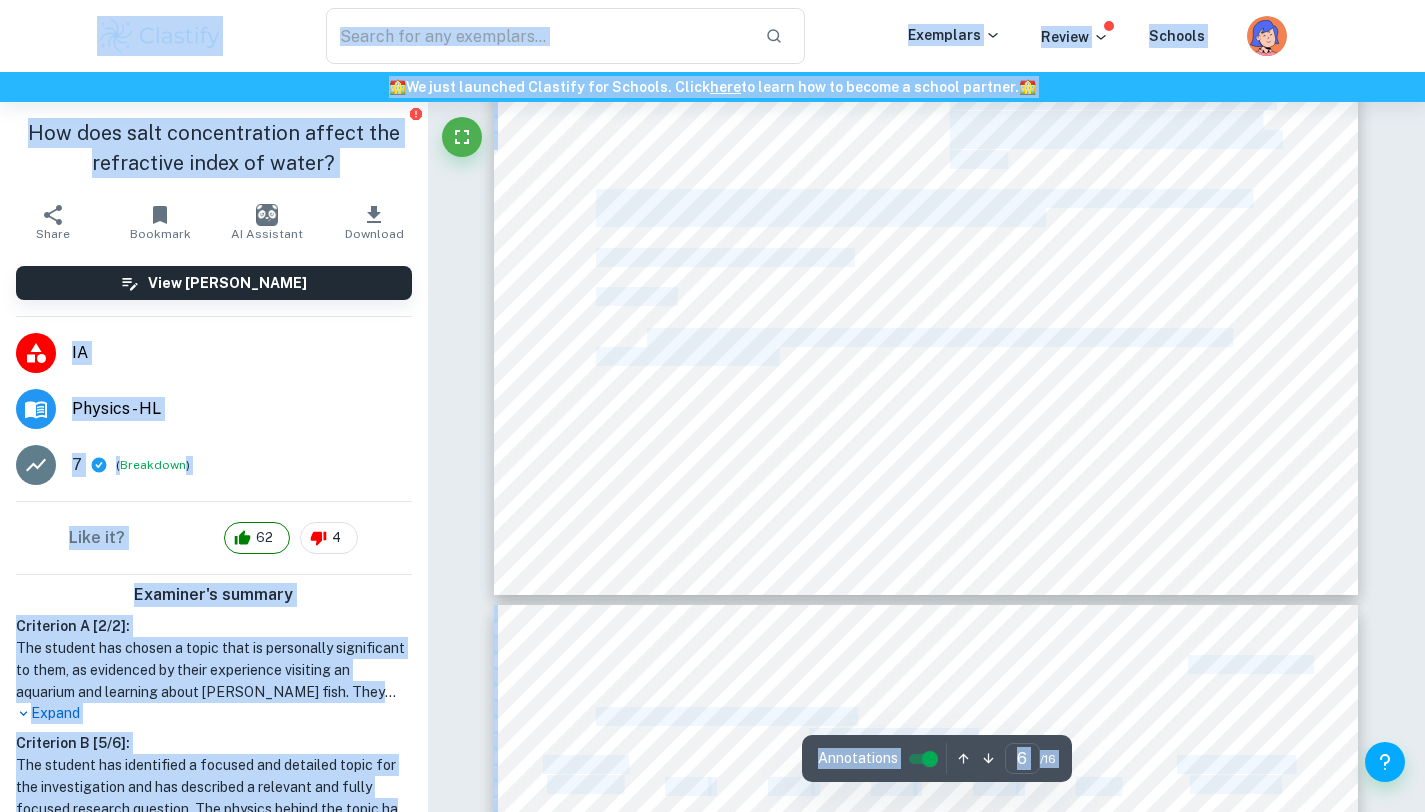 click on "Lance Tan c.   Remove the piece of   paper   and draw a line to connect the incident ray and emergent ray, this is the refracted ray. d.   Using the   protractor , measure the angle between the normal line and the refracted ray, this is the angle of refraction. e.   Repeat   steps 1) and 3)   four more times until there are five recording for each mass of   salt . f.   Repeat   all   steps for the following grams of   salt : 5.0, 10.0, 15.0, 20.0, 25.0, 30.0, 35.0, 40.0, 45.0, 50.0. Risk Assessment Table 1.2 Risk Assessment Hazard   Solution The laser may cause damage/blindness to the naked eye. Make sure that you do not stare directly at the laser when handling it. Salt may harm a person if in the naked eye.   Make sure that the salt is handled carefully and wear goggles to ensure that salt doesn’t end up in your eyes. The salt solution in the glass tub may leak and interact with the electrical circuit of the laser. Make sure that the glass tub is placed on a flat surface and that the tub is handled" at bounding box center [926, 36] 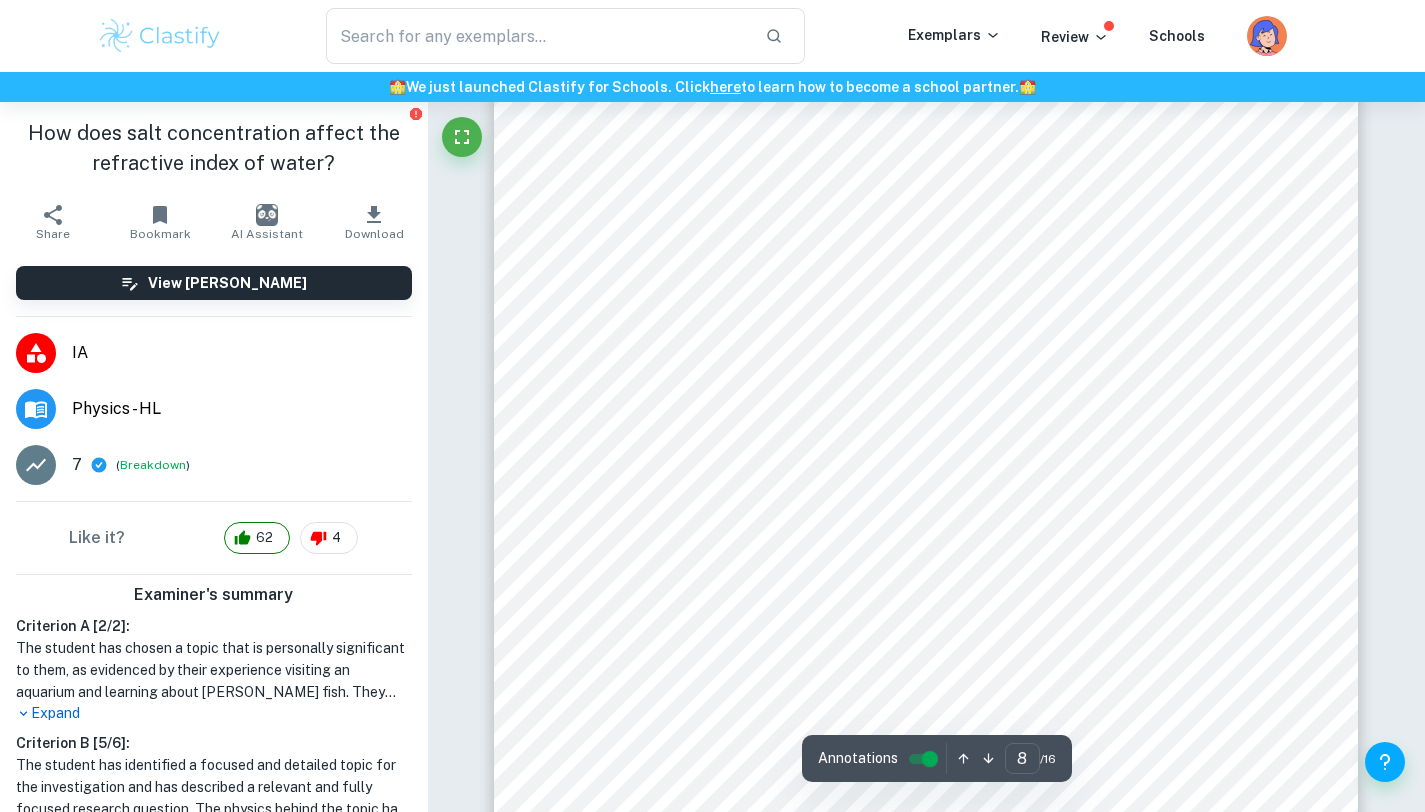 scroll, scrollTop: 8059, scrollLeft: 0, axis: vertical 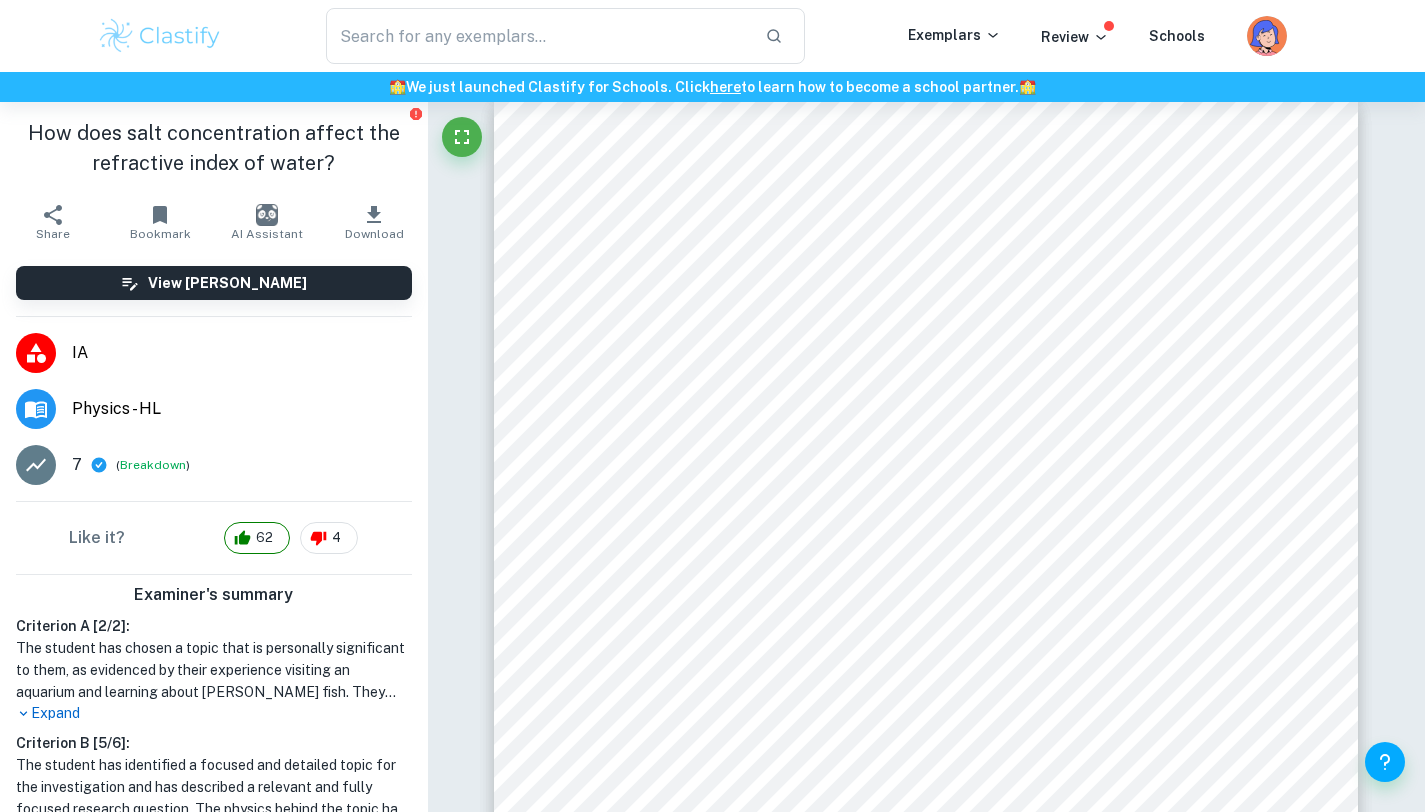 click on "Lance Tan Table 2.2 Mass of salt and its absolute and percentage uncertainties Mass of Salt (±0.001kg)   Absolute Uncertainty   Percentage Uncertainty (%) 0.000   0.001   0 0.005   0.001   20 0.010   0.001   10 0.015   0.001   7 0.020   0.001   5 0.025   0.001   4 0.030   0.001   3 0.035   0.001   3 0.040   0.001   3 0.045   0.001   2 0.050   0.001   2 In order to process the data so that it can be used to compare the concentration and refractive index, the mass of salt (kg) will have to be divided by 200ml in order to get the concentration of the solution in kg/ml. Equation for the concentration of salt solution: 𝑪𝒐𝒏𝒄𝒆𝒏𝒕𝒓𝒂𝒕𝒊𝒐𝒏 =   𝑀𝑎𝑠𝑠 𝑜𝑓 𝑠𝑎𝑙𝑡 (𝑘𝑔) 𝑉𝑜𝑙𝑢𝑚𝑒 𝑜𝑓 𝑑𝑖𝑠𝑡𝑖𝑙𝑙𝑒𝑑 𝑤𝑎𝑡𝑒𝑟 (𝑚𝑙) The   percentage uncertainty of the concentration   can be calculated by getting the sum of the percentage uncertainty of the mass of salt and the percentage easily calculate the   .   =" at bounding box center (926, 658) 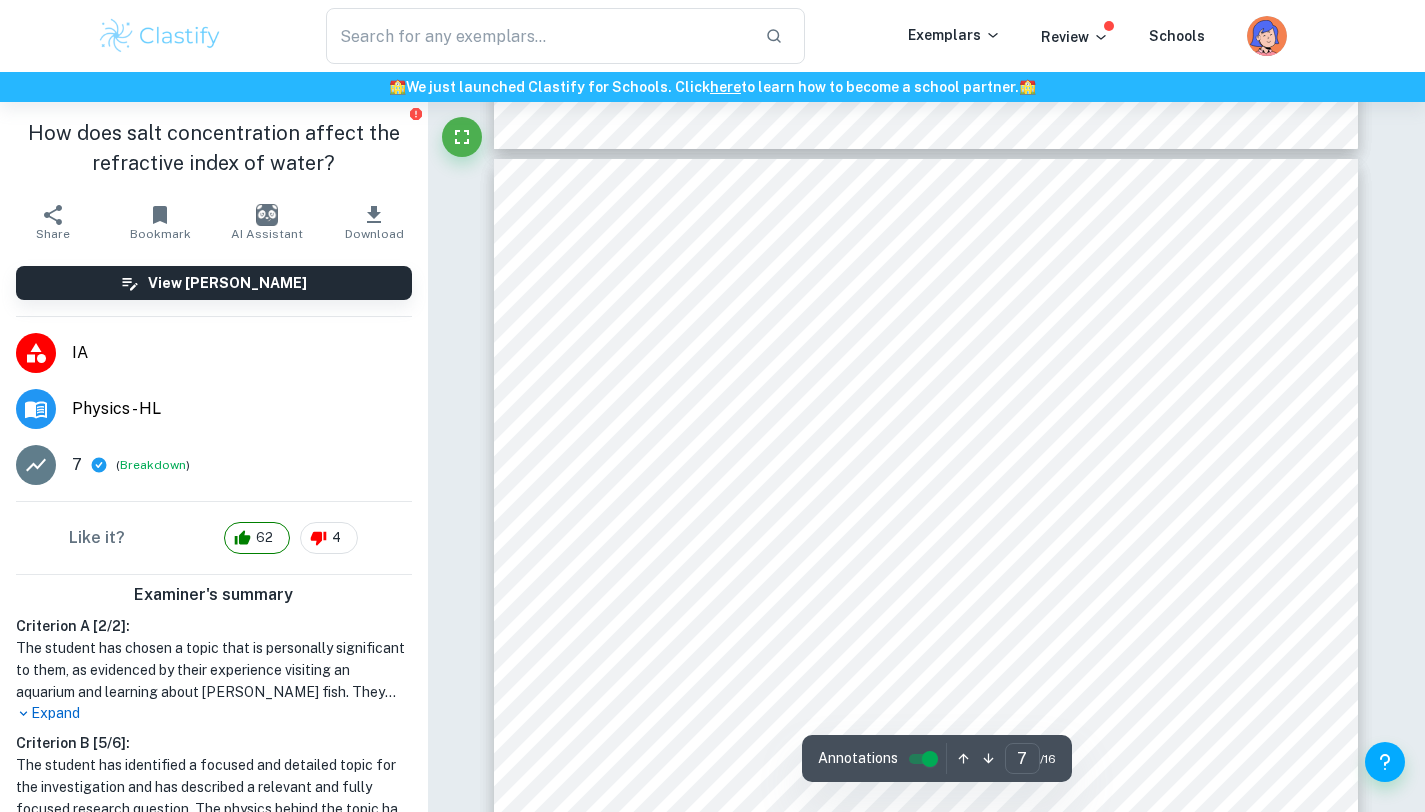 scroll, scrollTop: 6868, scrollLeft: 0, axis: vertical 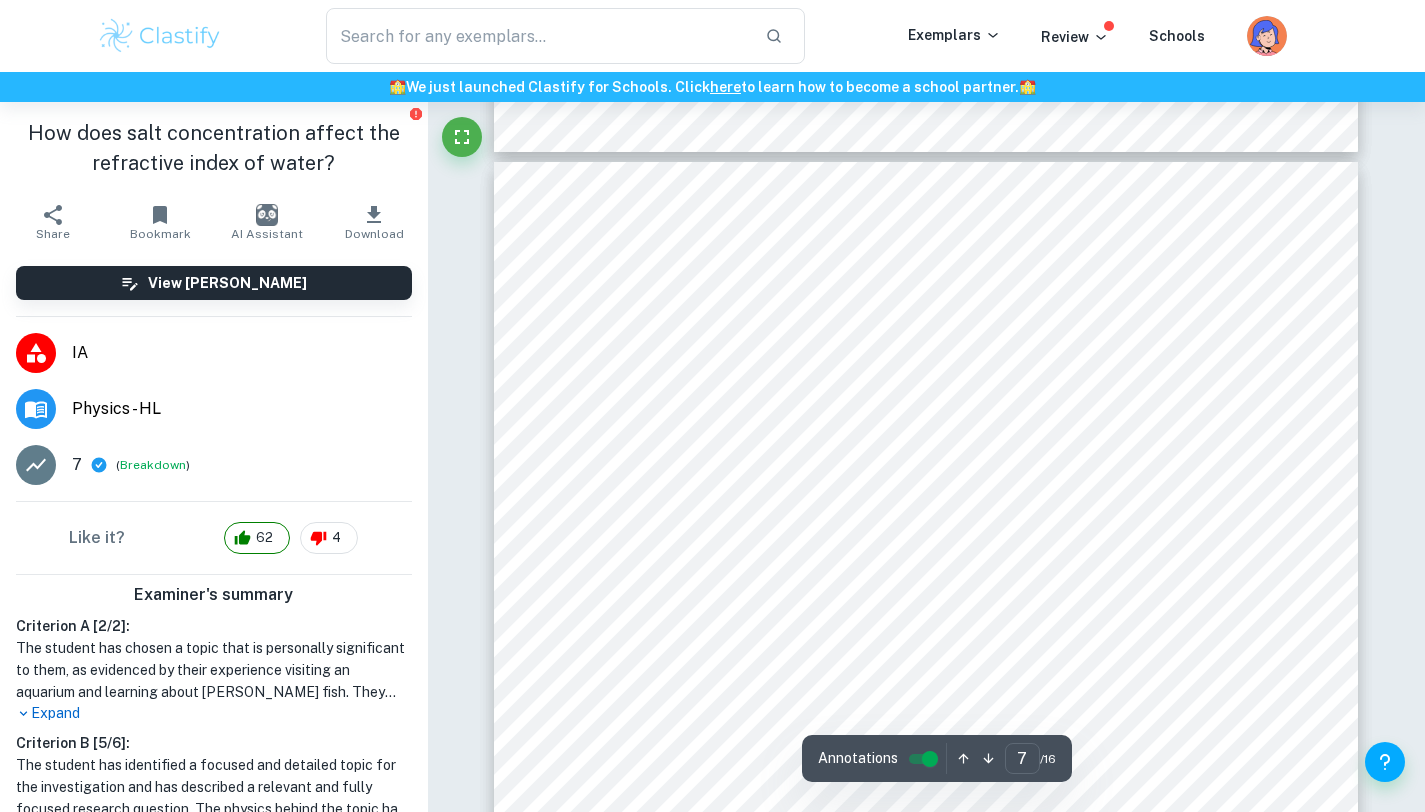 click on "Lance Tan Table 2.1 Raw data and Average Mass of salt (±0.001kg) Angle of refraction (±1°) Average angle of refraction (°) Trial 1   Trial 2   Trial 3   Trial 4   Trial 5 0.000   30   29   28   29   29   29 0.005   30   29   27   28   28   28 0.010   29   27   29   28   28   28 0.015   26   28   29   27   27   27 0.020   29   26   28   26   26   27 0.025   28   30   25   24   27   27 0.030   23   27   28   25   29   26 0.035   26   26   25   26   25   26 0.040   25   24   26   27   24   25 0.045   24   26   25   25   25   25 0.050   23   25   24   25   26   25 Since the limit of the reading of the digital weighting scale was 0.001kg, the uncertainty of the mass of salt   is equivalent to the instrumental uncertainty of the digital weighing scale. Therefore, the uncertainty is ±0.001kg. The   uncertainty of angle of refraction   is also the instrumental uncertainty of the protractor. Since the protractor increments by 1º, the uncertainty is ±1. The average is calculated using this equation: 5   × 100 5" at bounding box center (926, 721) 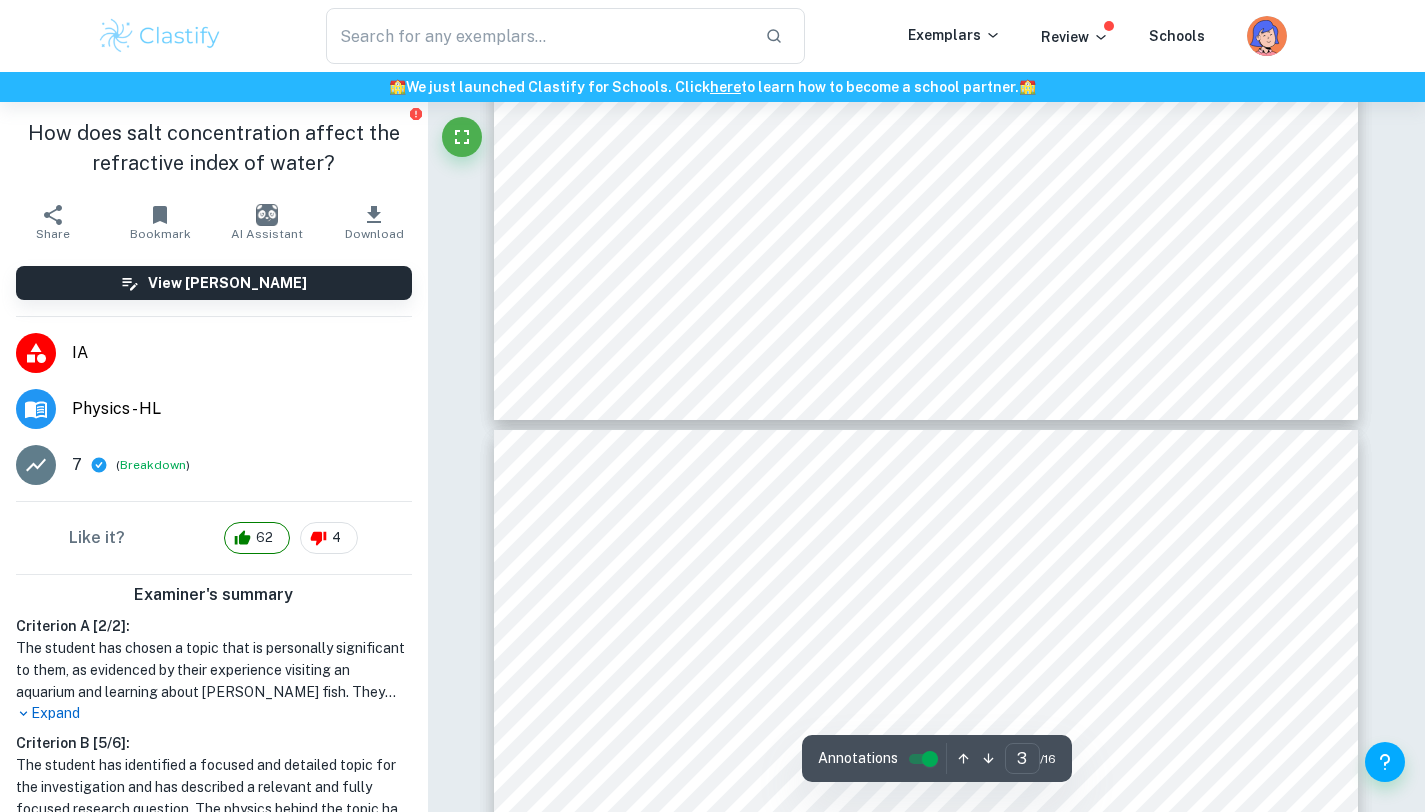 scroll, scrollTop: 2299, scrollLeft: 0, axis: vertical 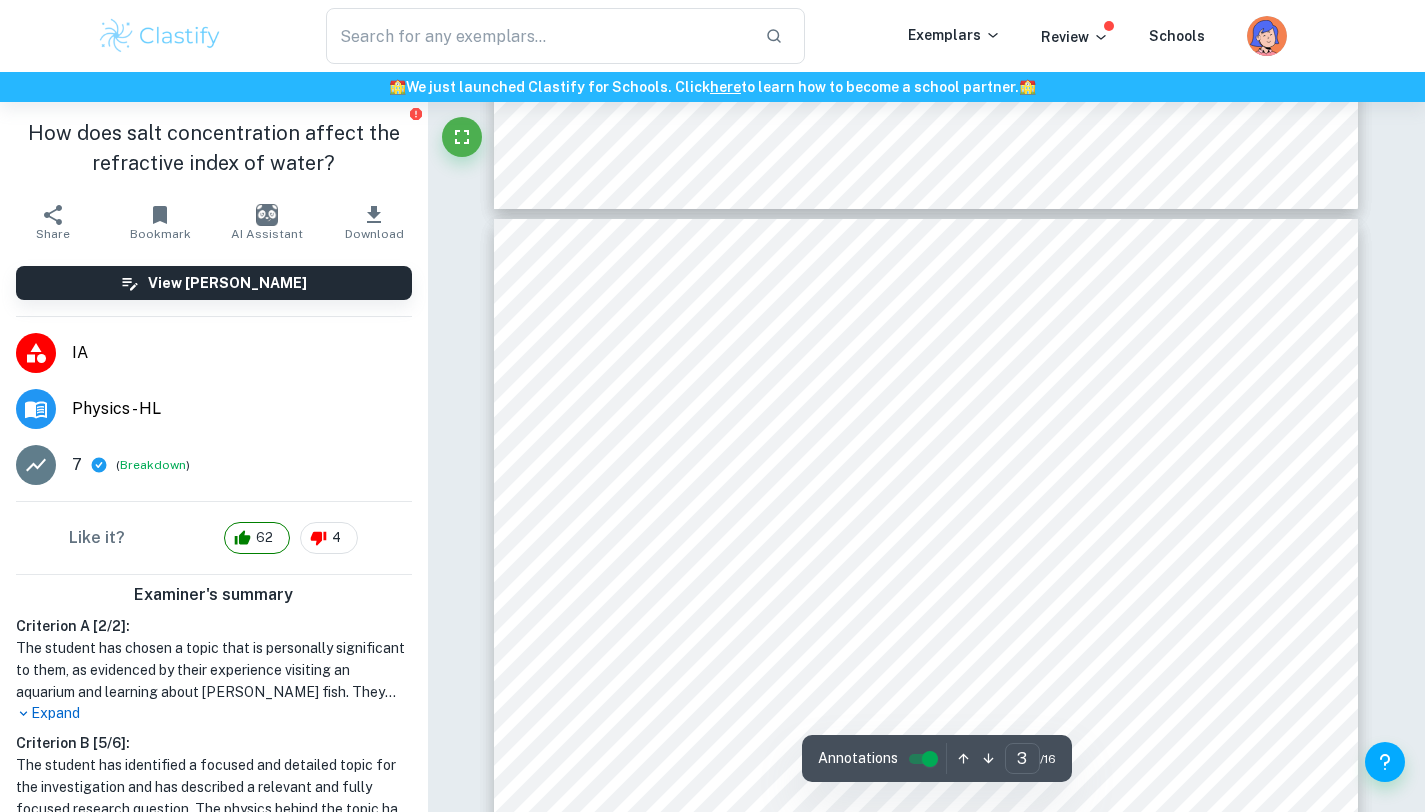 click on "Lance Tan packed, which means that there is a higher chance that the light bends due to the vibrations of the particles. Personal Engagement My interest towards this topic came from when I visited an aquarium and learned about the archer fish. This specie is found primarily in mangroves in Indian oceans and the South Pacific, however, they could also be found in fresh waters. The archer fishes commonly feed of insects and other arthropods by spitting water at them, causing them to fall onto the surface of the water where they can feed on them. However, due to global warming, it is becoming more difficult for archer fishes to feed off insects because they can’t always adapt to the constant changing of   salt concentration in the water. This internal assessment will look at the magnitude of effect that concentration of salt has on water. When conducting my preliminary investigation, I started by using increments of 1g, however, I noticed that there wasn ’t much change to the refractive index. So, I     •" at bounding box center (926, 778) 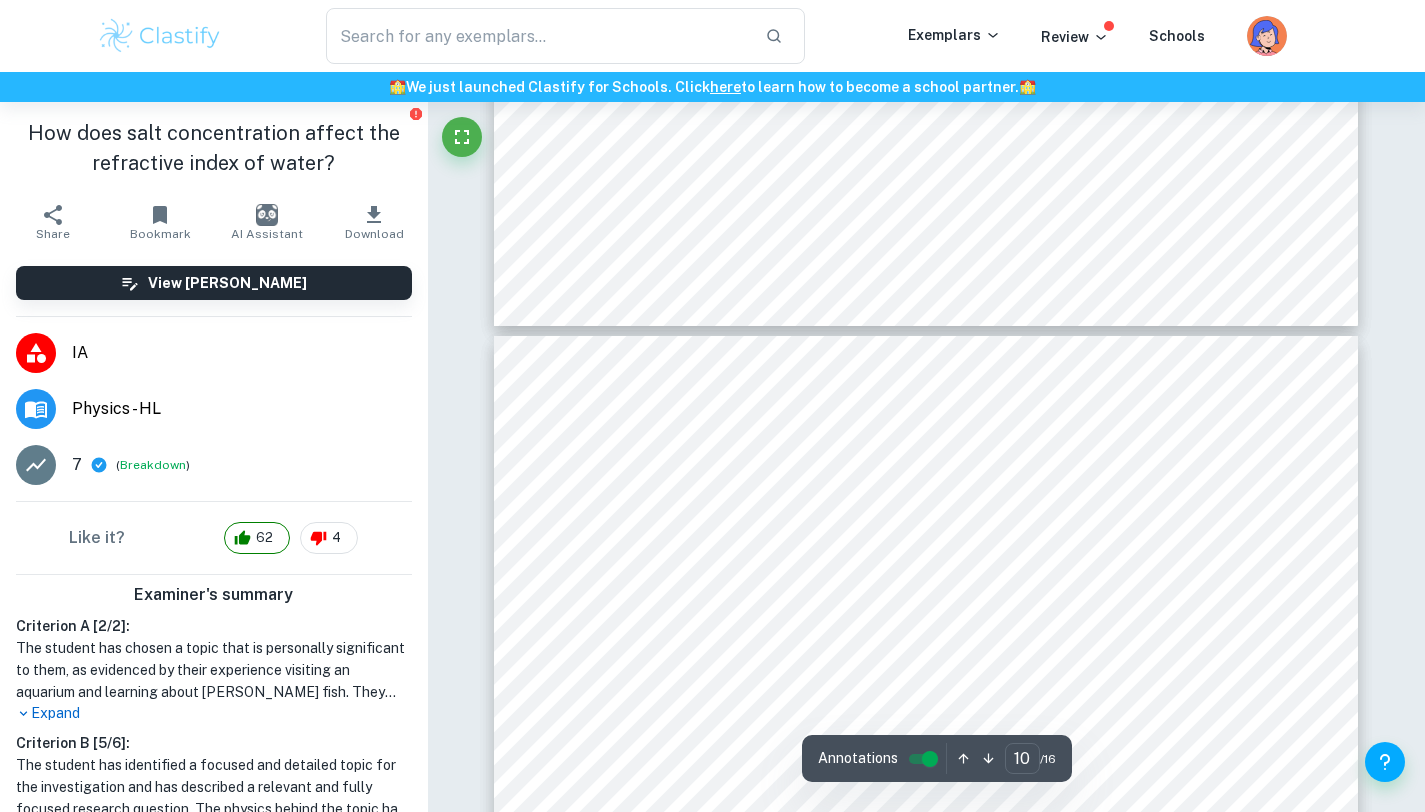 scroll, scrollTop: 10182, scrollLeft: 0, axis: vertical 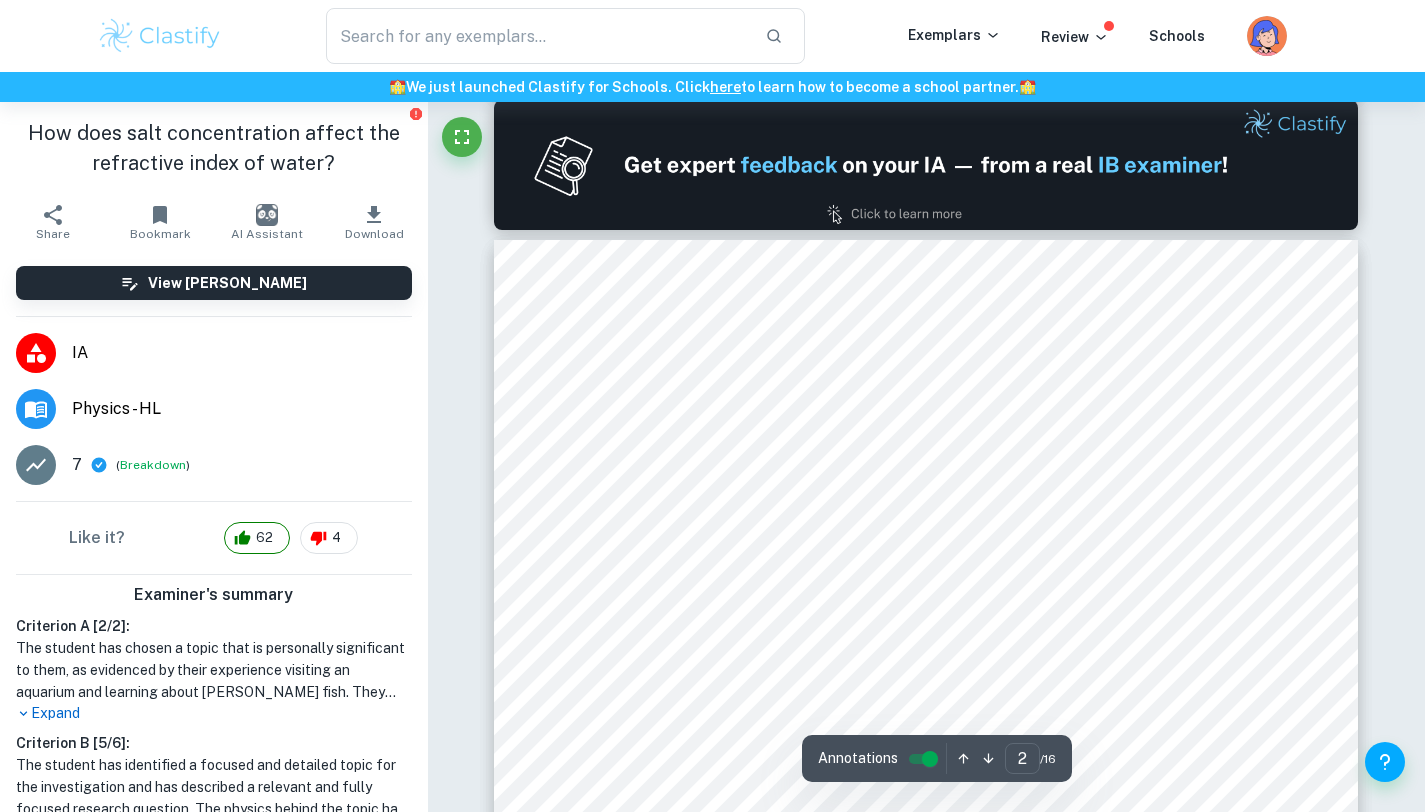 type on "1" 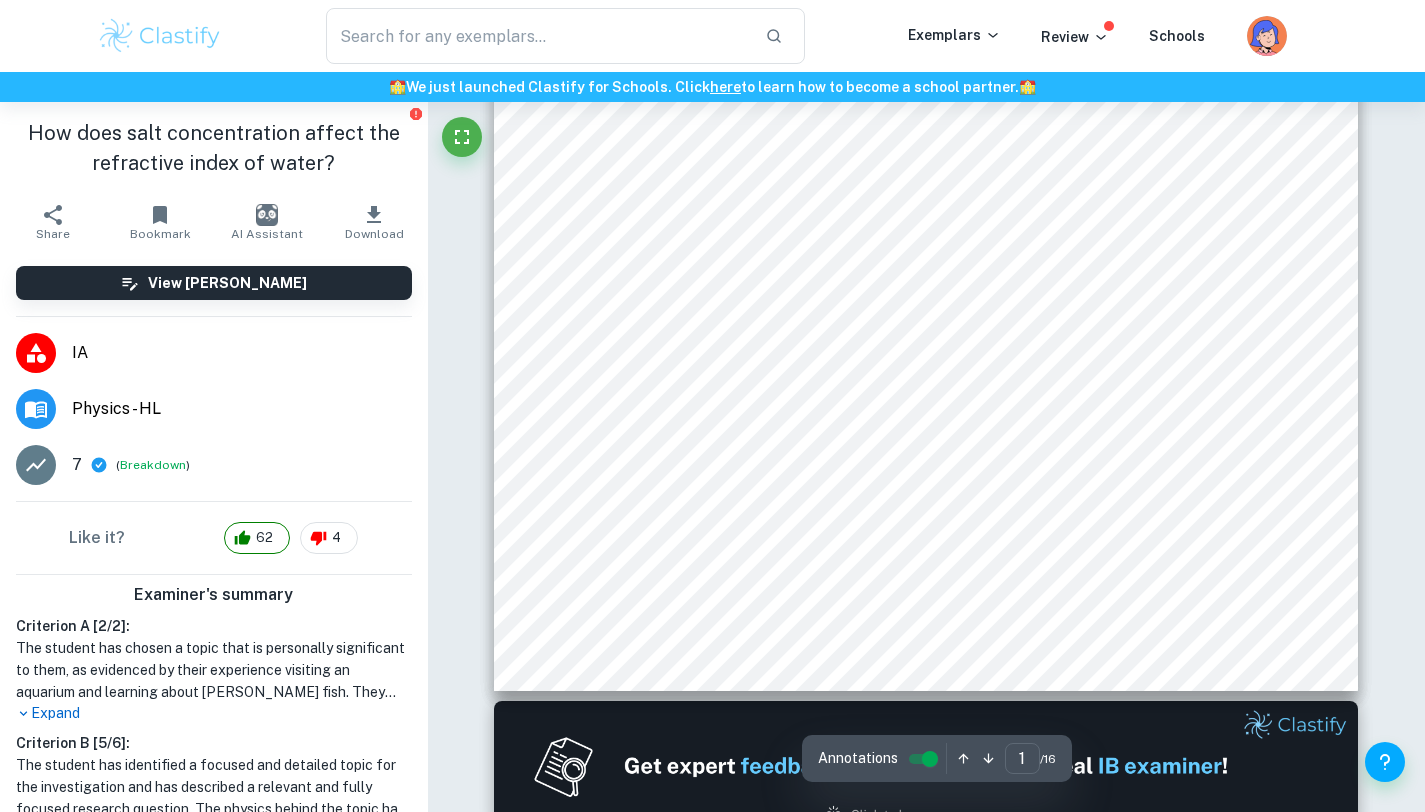 scroll, scrollTop: 0, scrollLeft: 0, axis: both 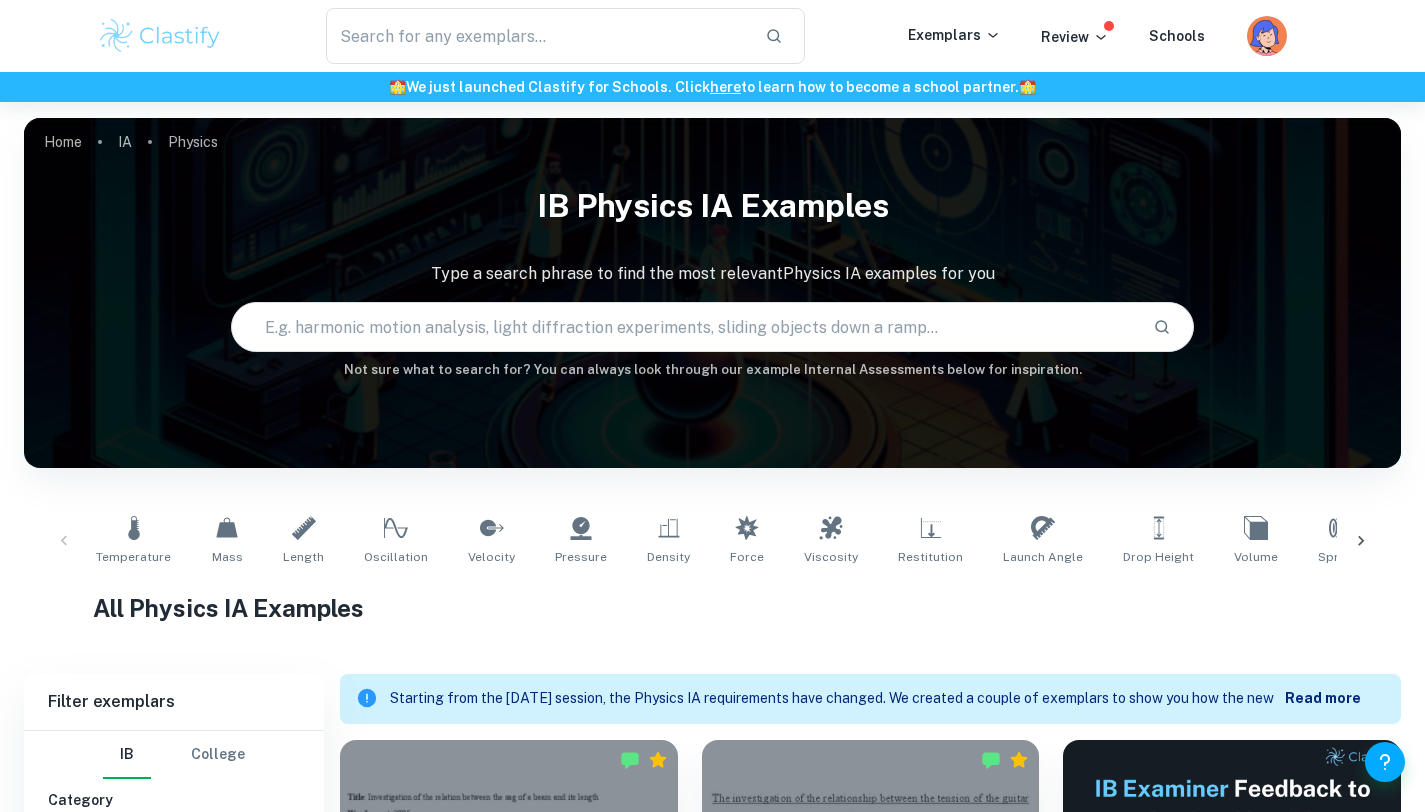 click at bounding box center [685, 327] 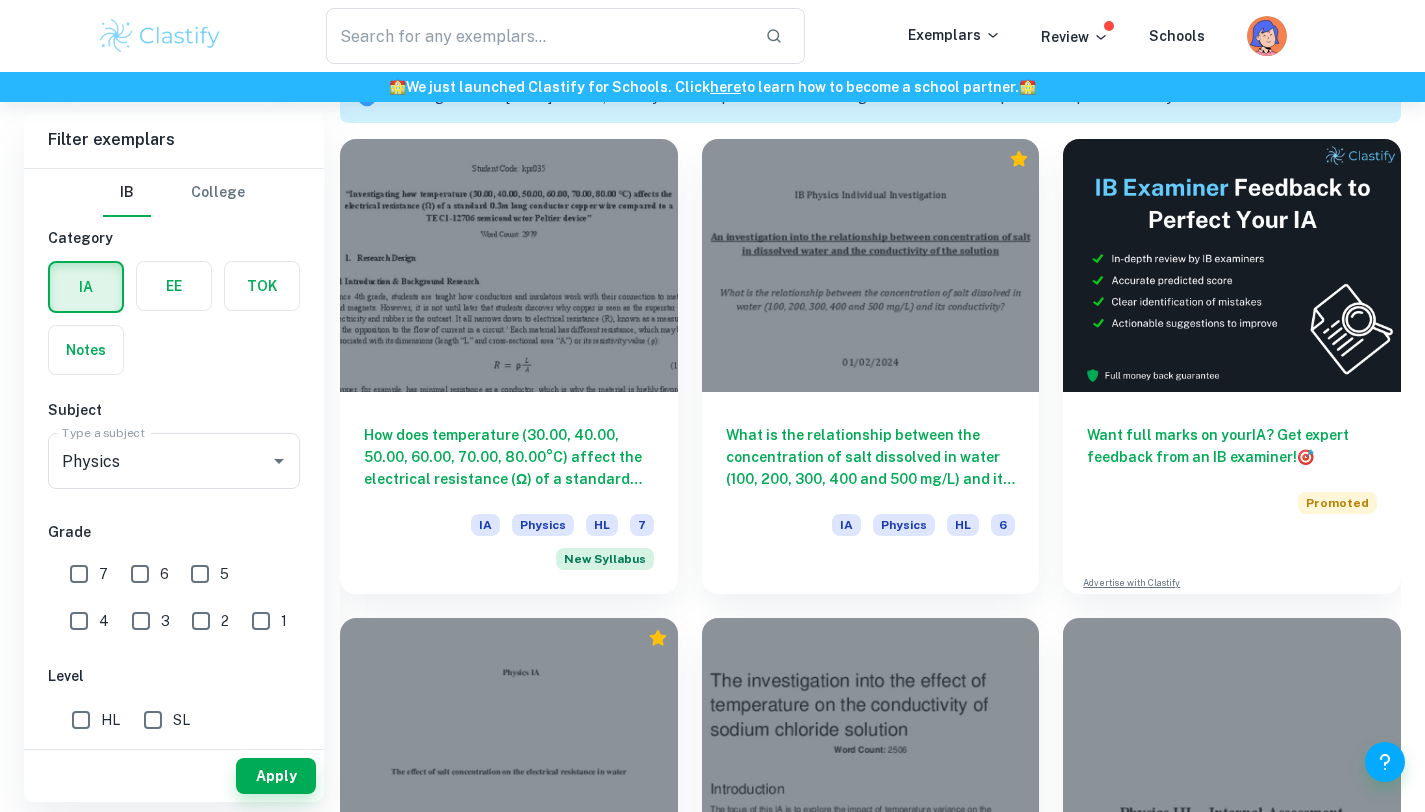 scroll, scrollTop: 602, scrollLeft: 0, axis: vertical 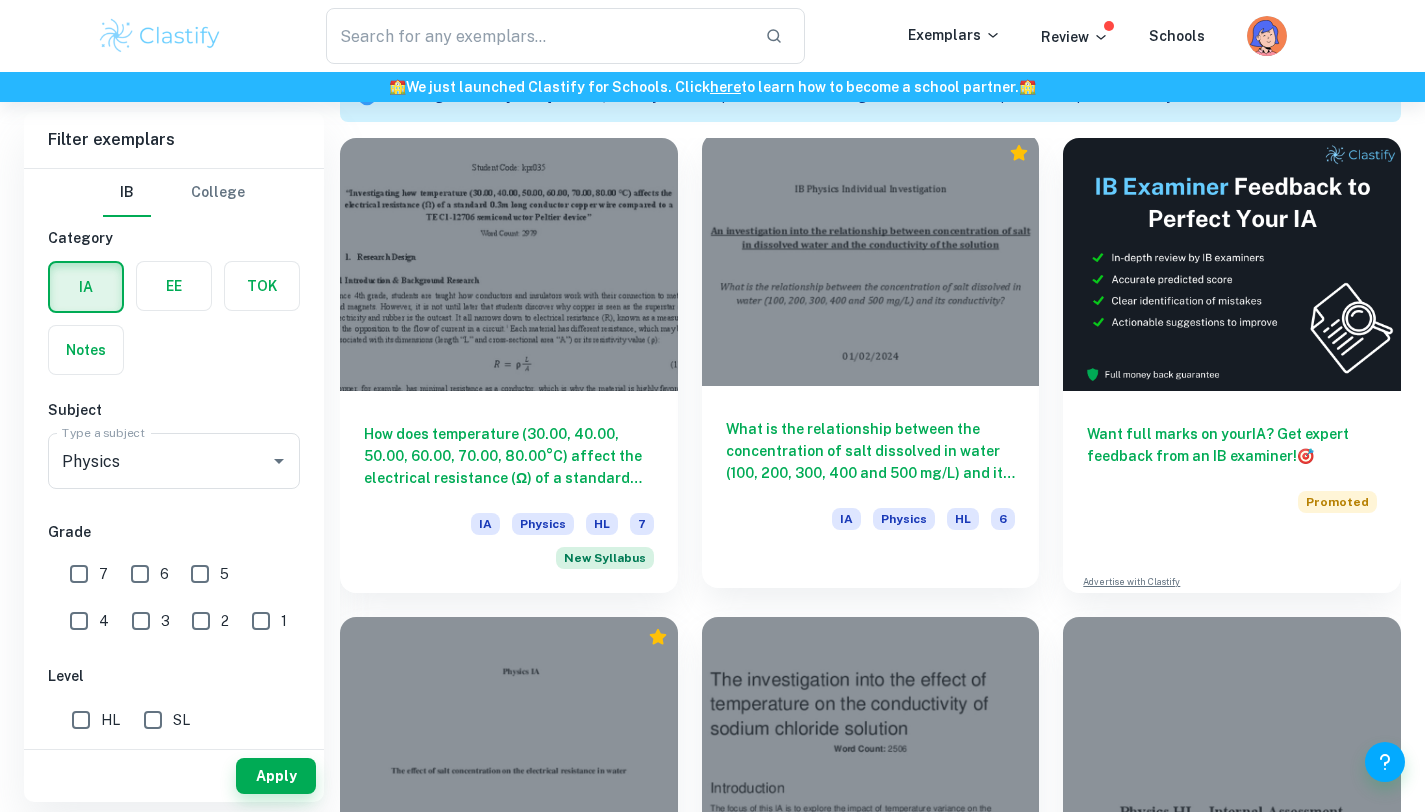 click on "What is the relationship between the concentration of salt dissolved in water (100, 200, 300, 400 and 500 mg/L) and its conductivity?" at bounding box center [871, 451] 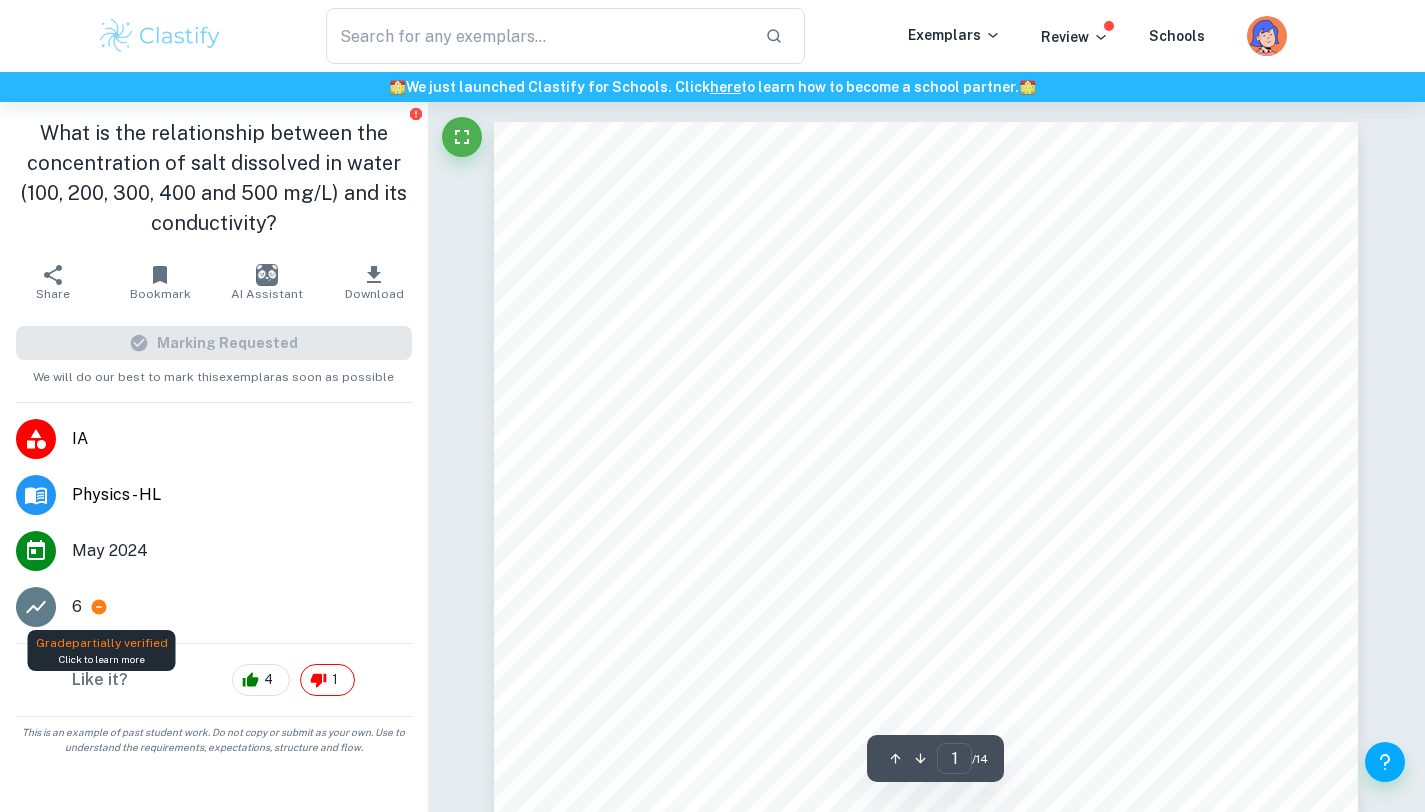 click 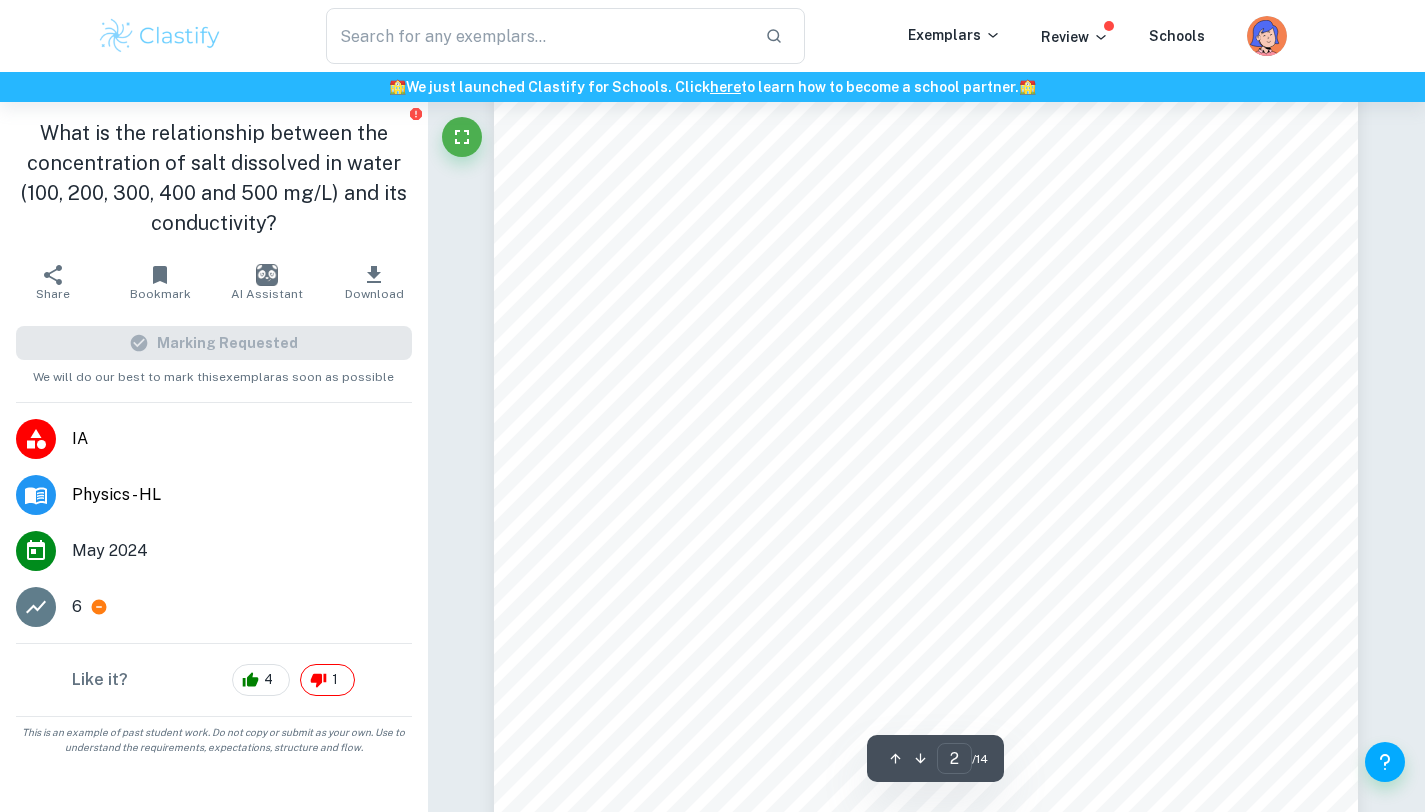 scroll, scrollTop: 1496, scrollLeft: 0, axis: vertical 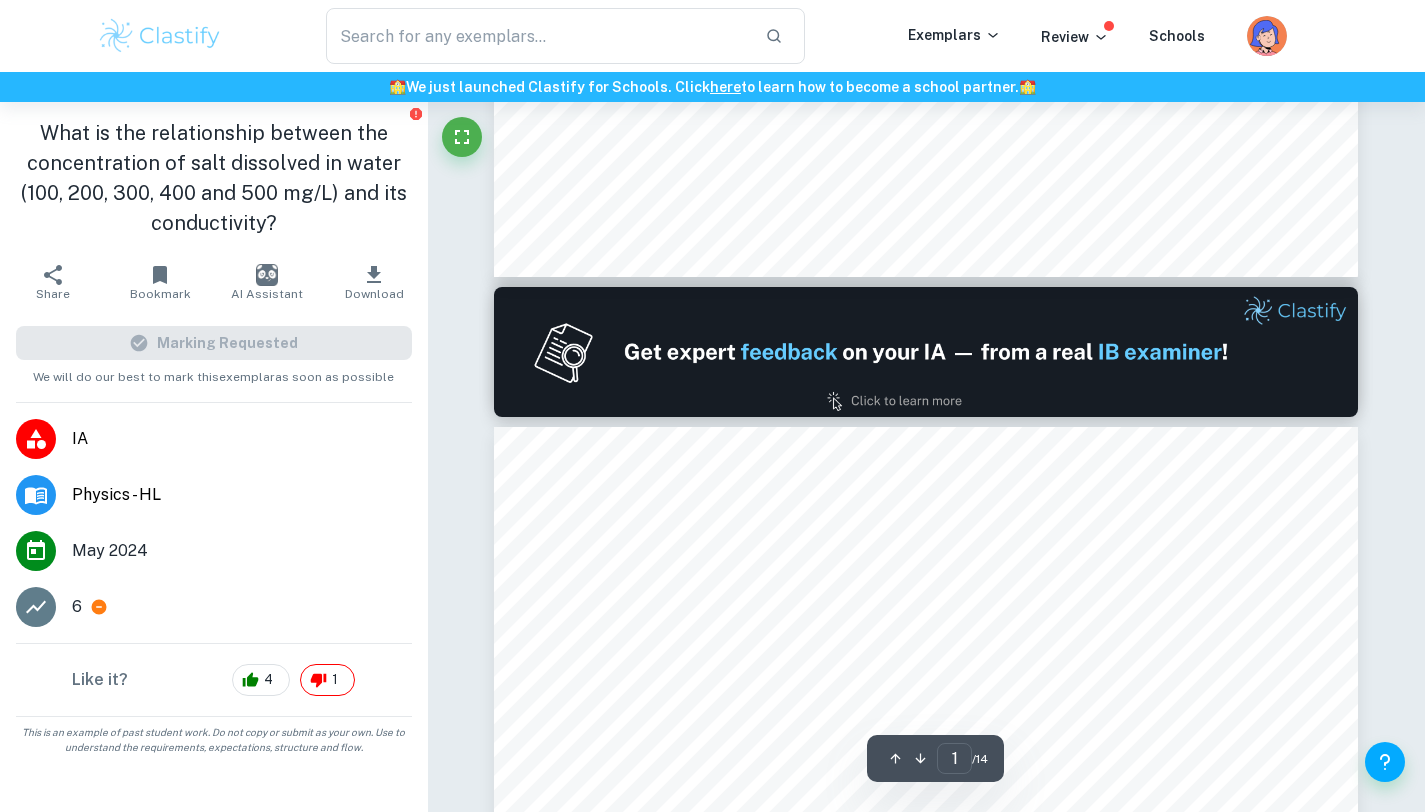 type on "2" 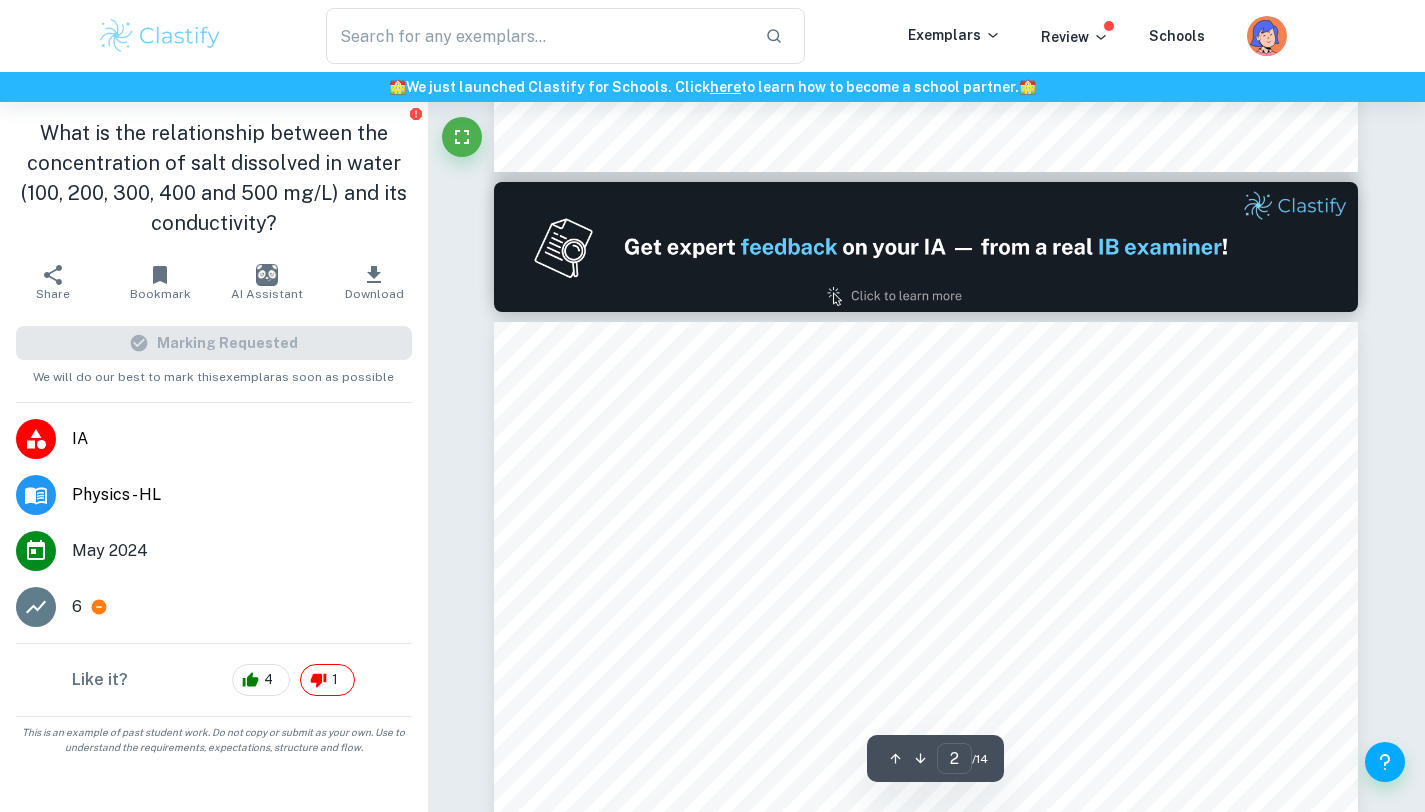 scroll, scrollTop: 1077, scrollLeft: 0, axis: vertical 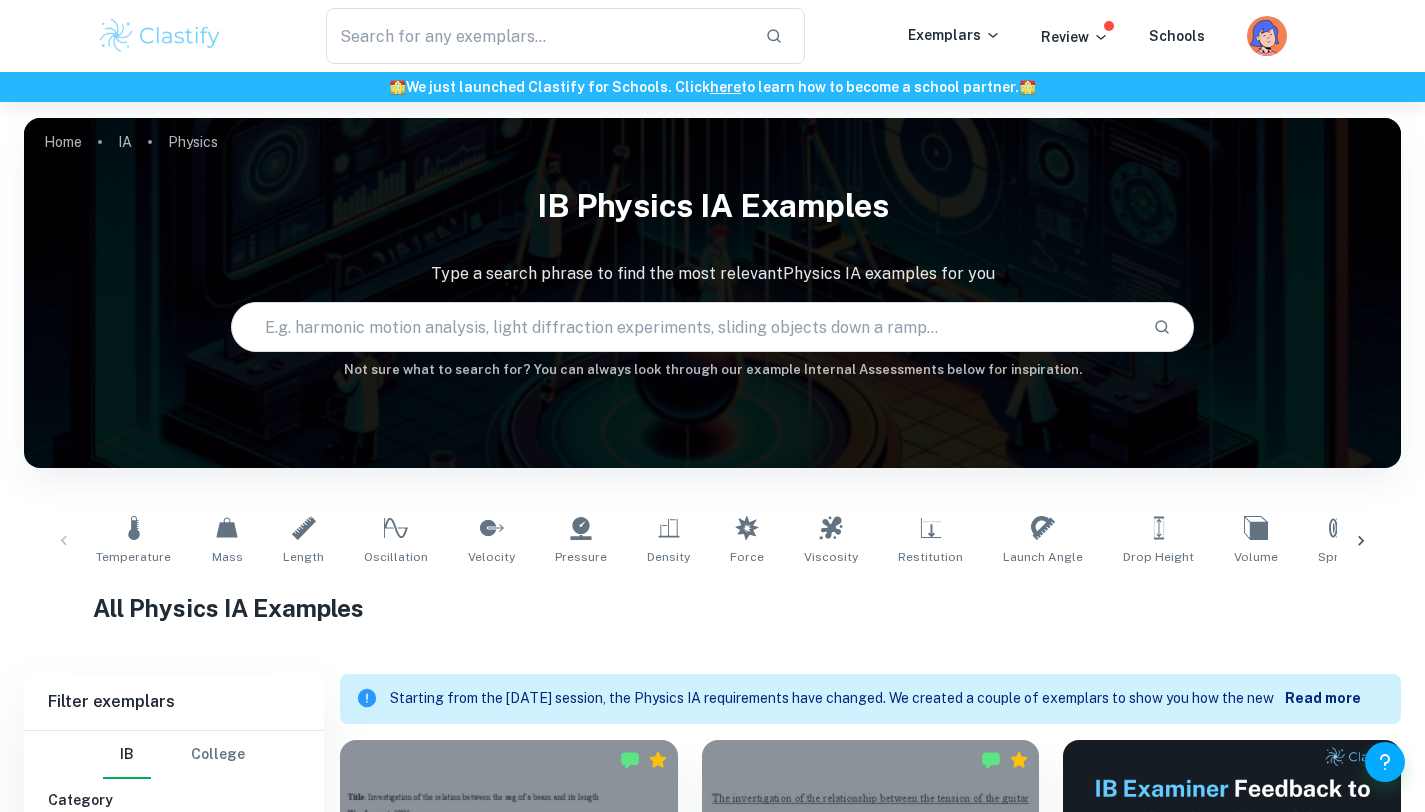click at bounding box center (685, 327) 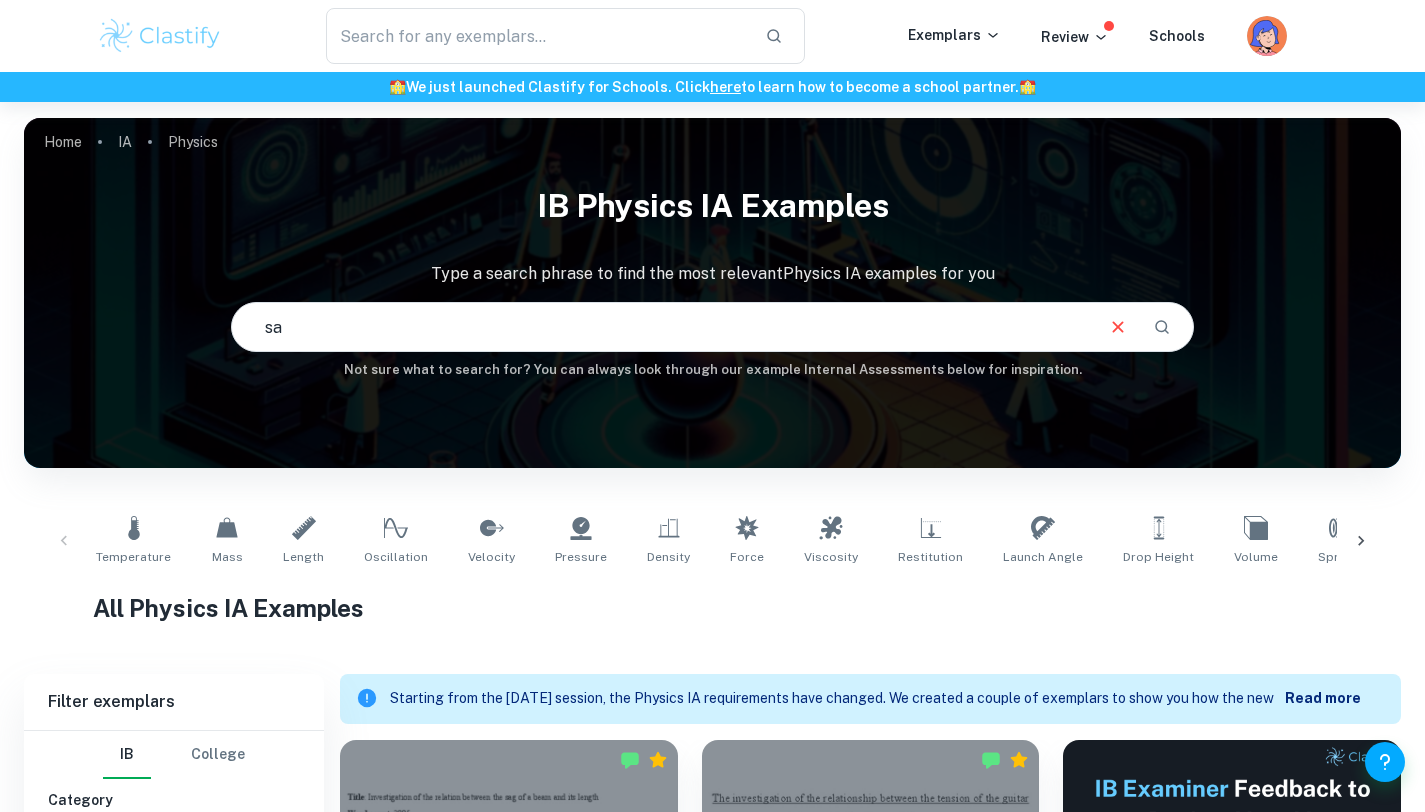 type on "s" 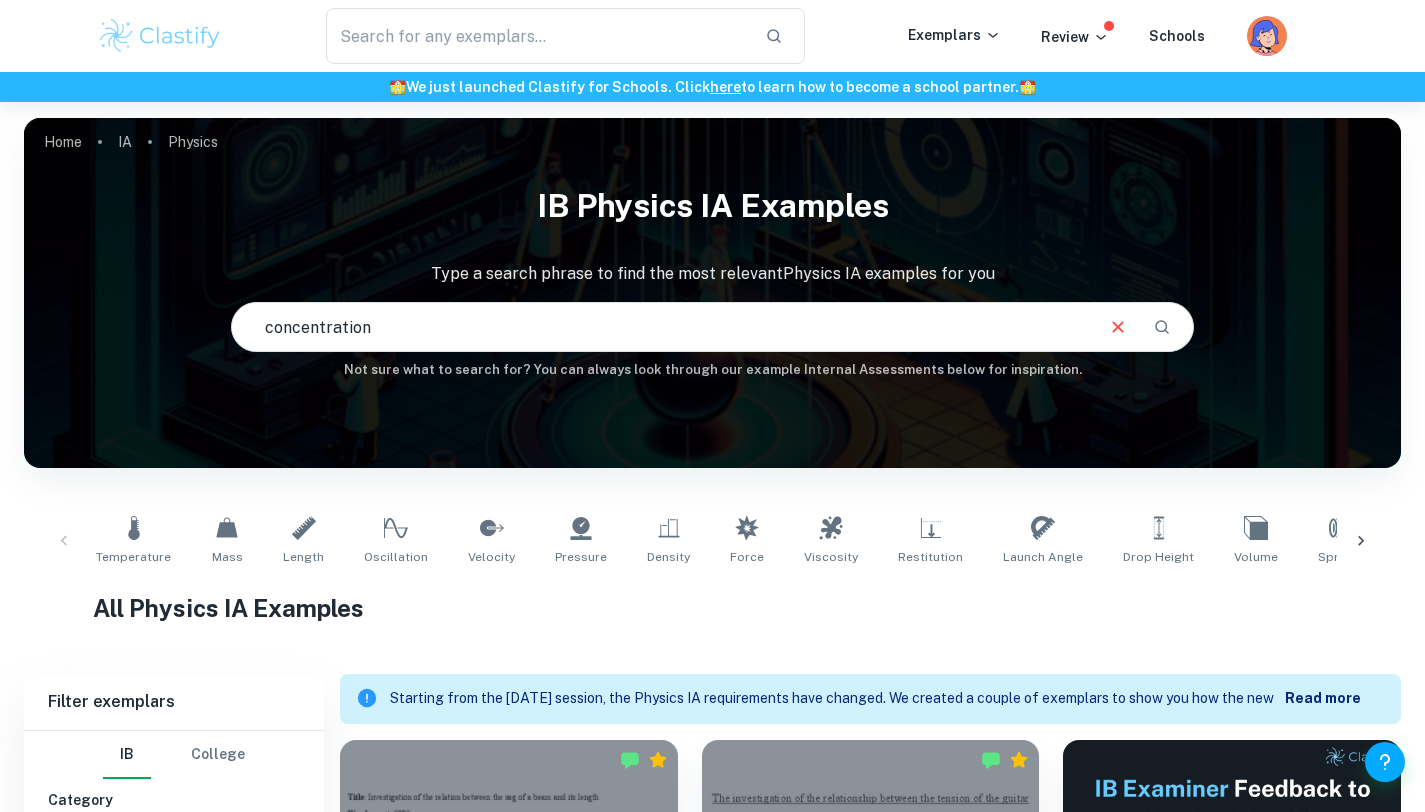 type on "concentration" 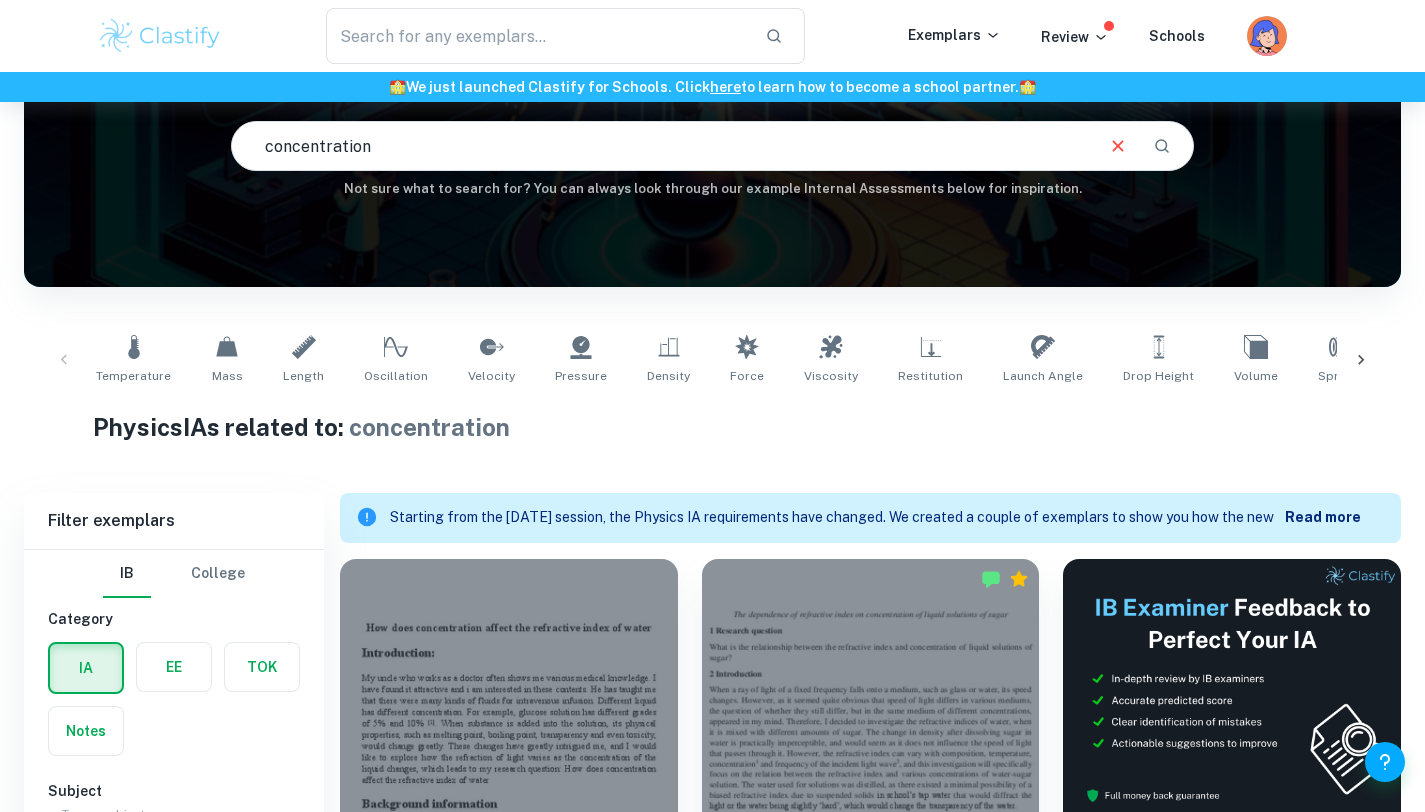 scroll, scrollTop: 595, scrollLeft: 0, axis: vertical 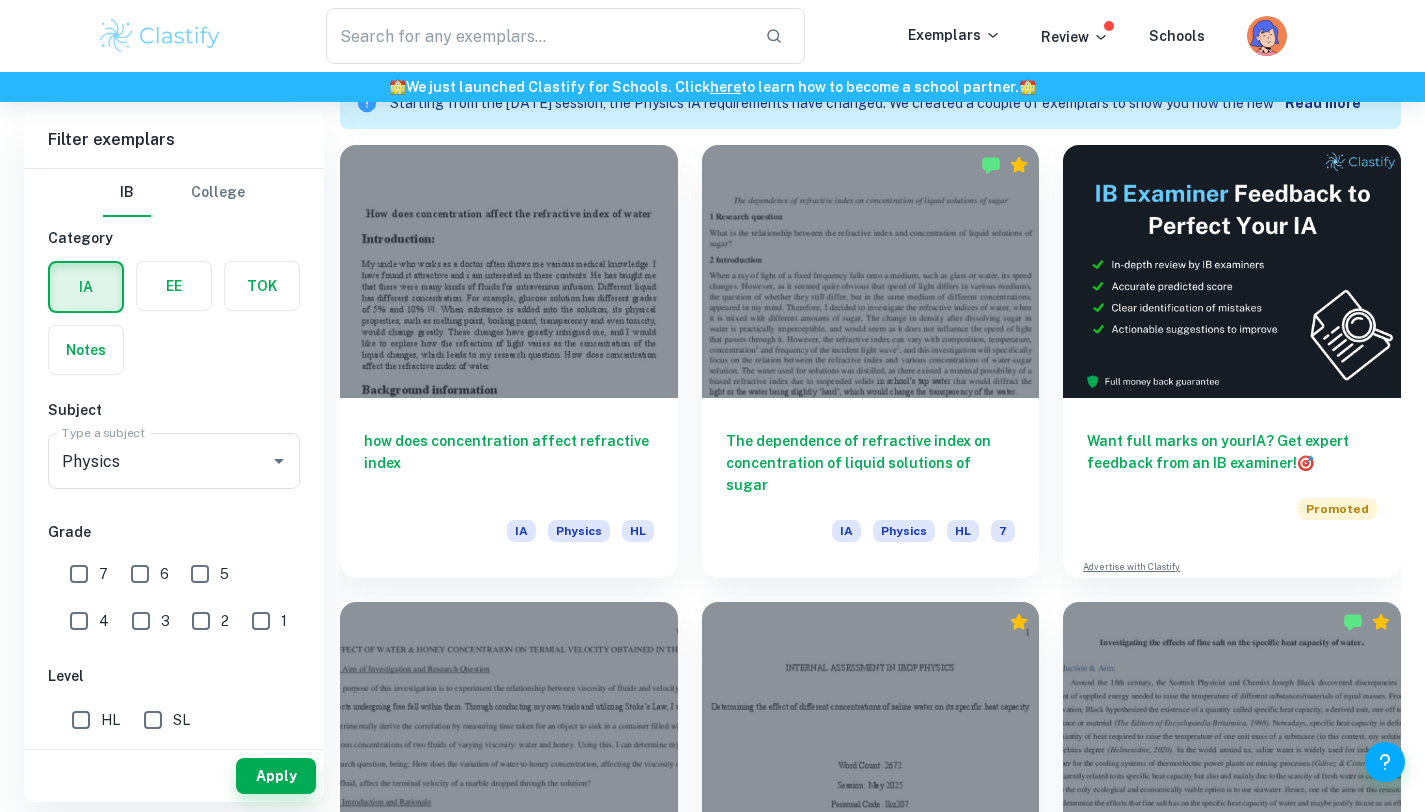click on "What is the effect of different concentrations of saline water on its specific heat capacity? IA Physics HL 5 New Syllabus" at bounding box center (859, 817) 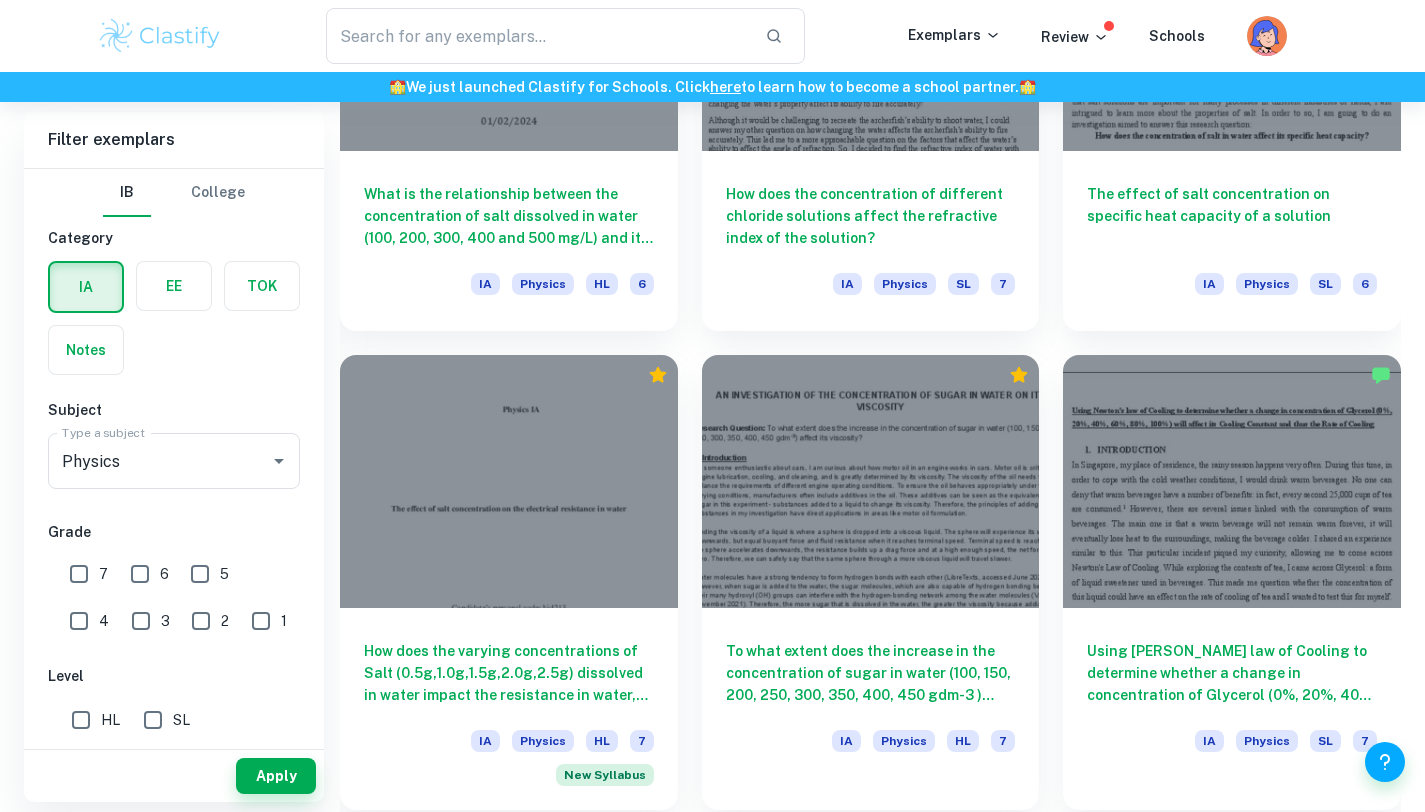 scroll, scrollTop: 1784, scrollLeft: 0, axis: vertical 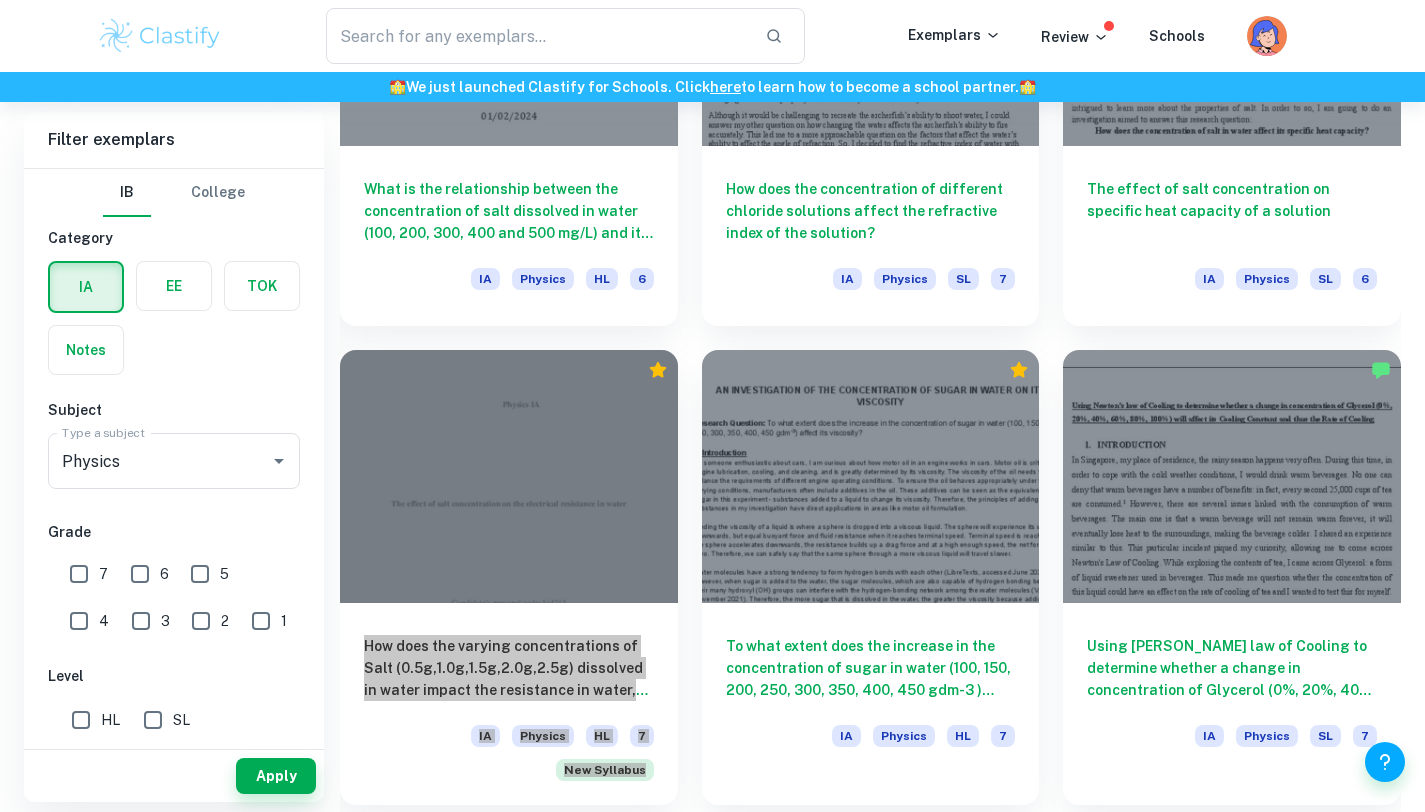 drag, startPoint x: 555, startPoint y: 626, endPoint x: 922, endPoint y: 21, distance: 707.61145 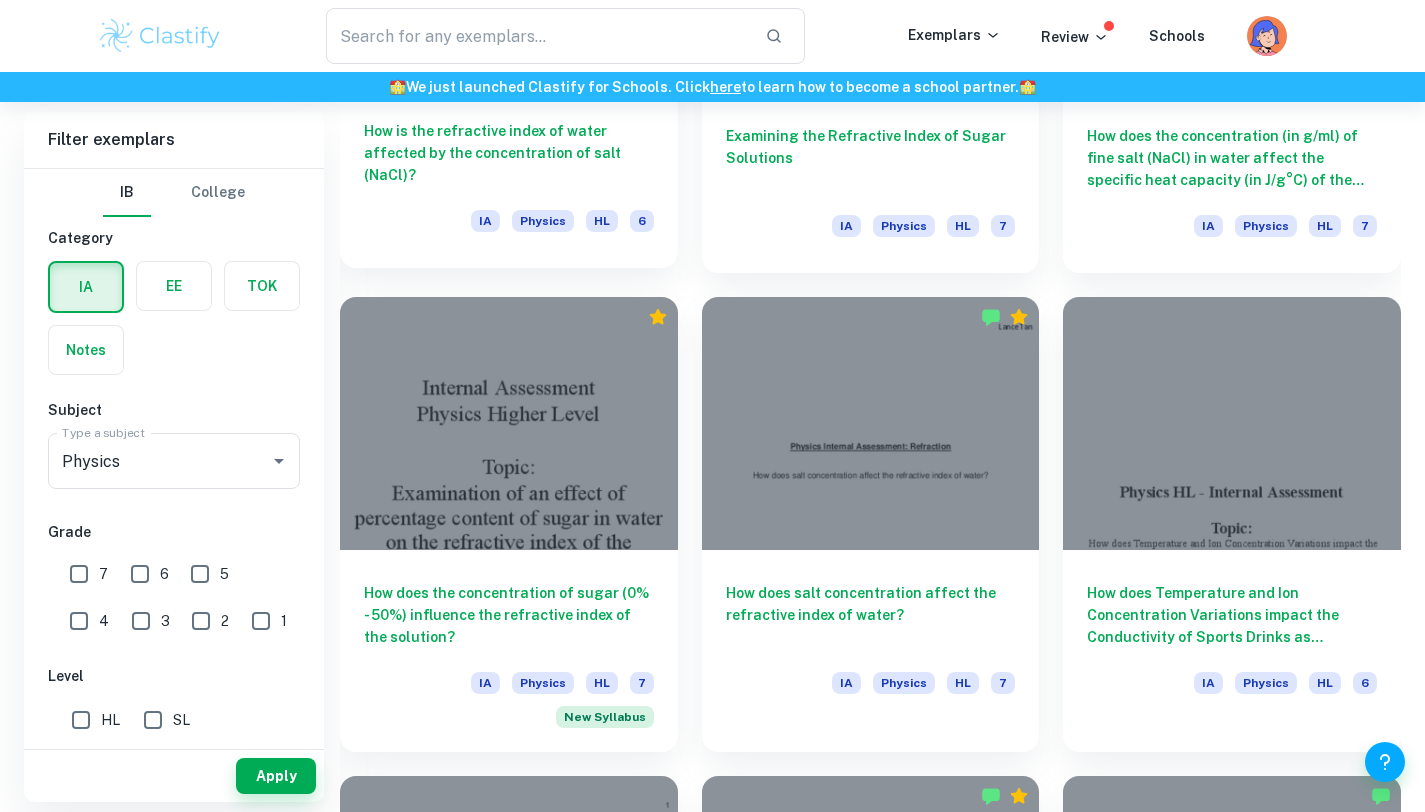 scroll, scrollTop: 2786, scrollLeft: 0, axis: vertical 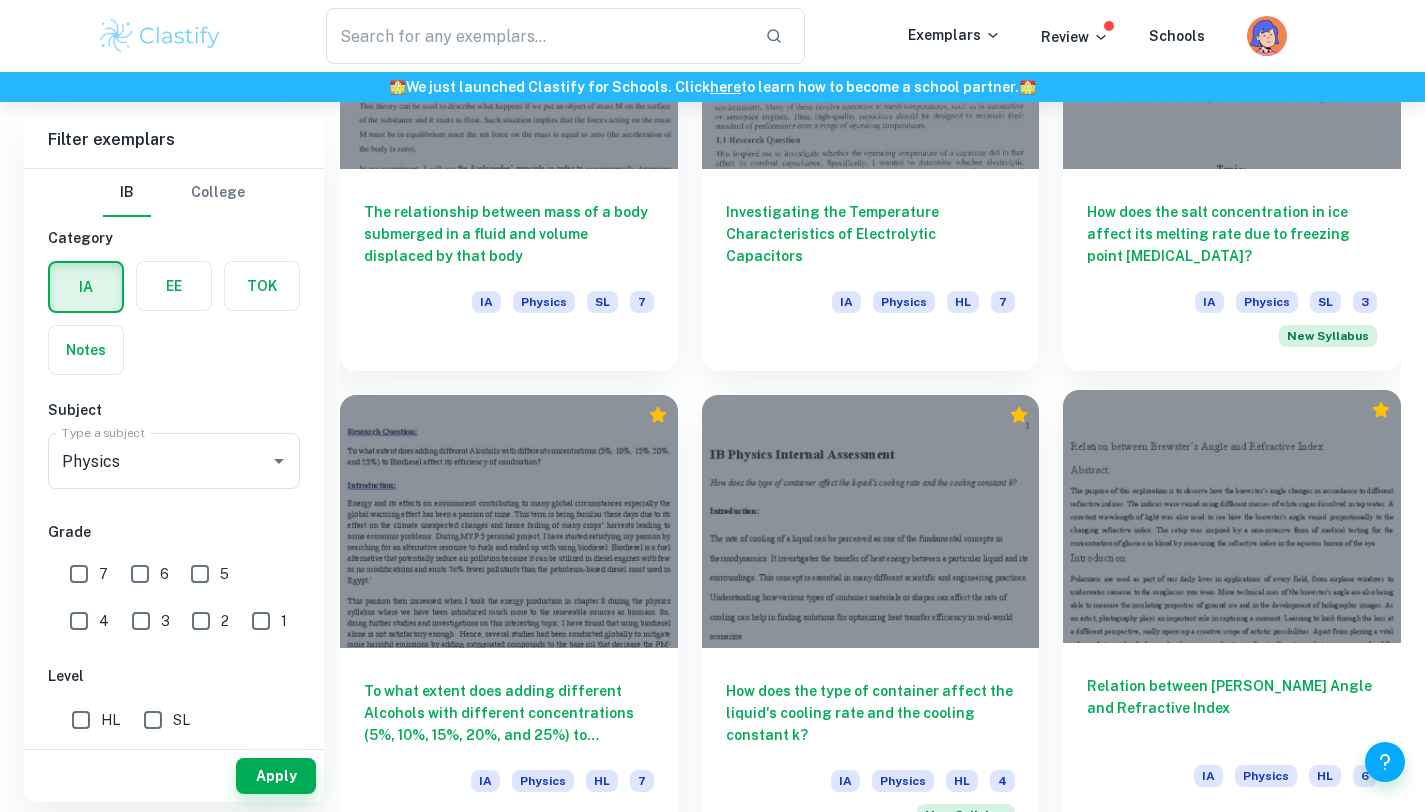 click on "Relation between [PERSON_NAME] Angle and Refractive Index" at bounding box center [1232, 708] 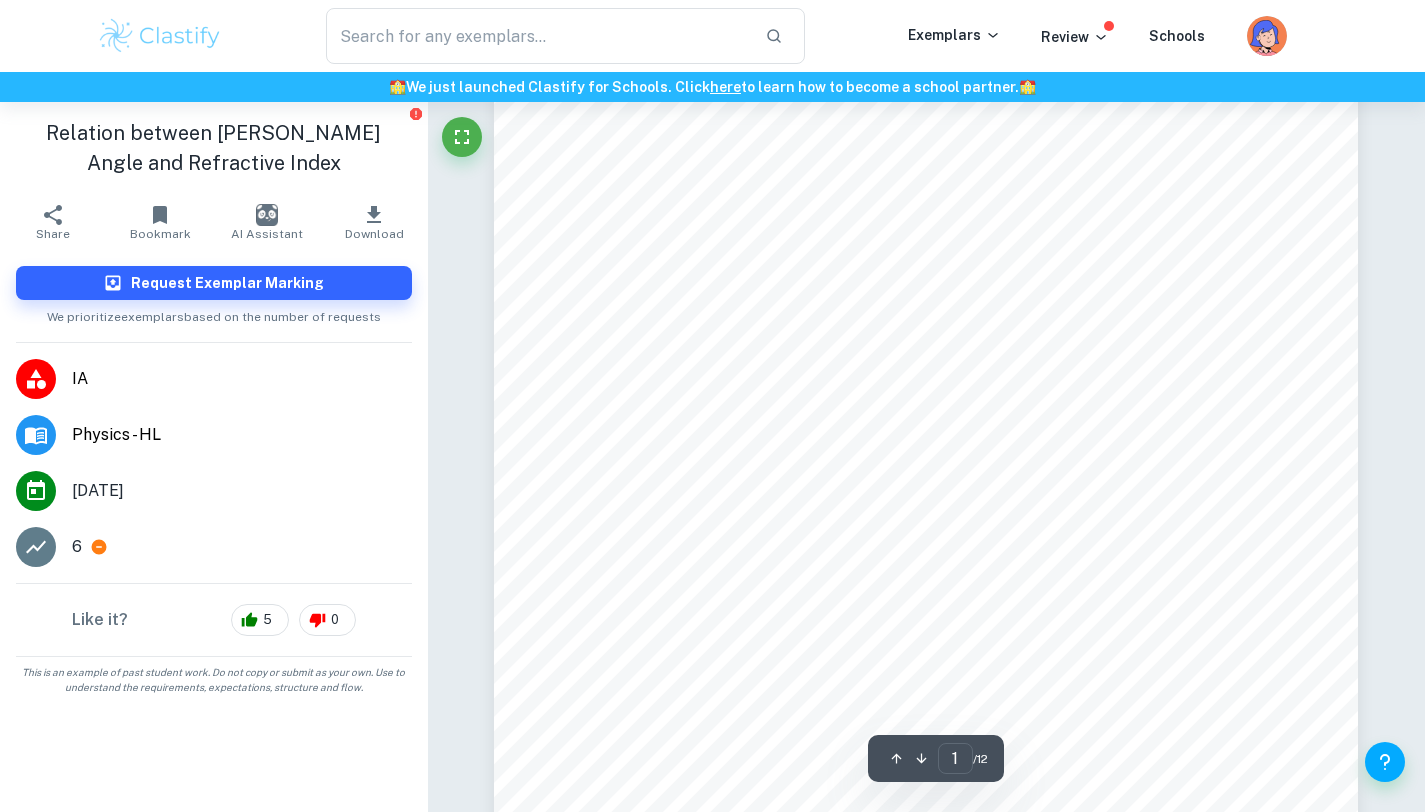 scroll, scrollTop: 188, scrollLeft: 0, axis: vertical 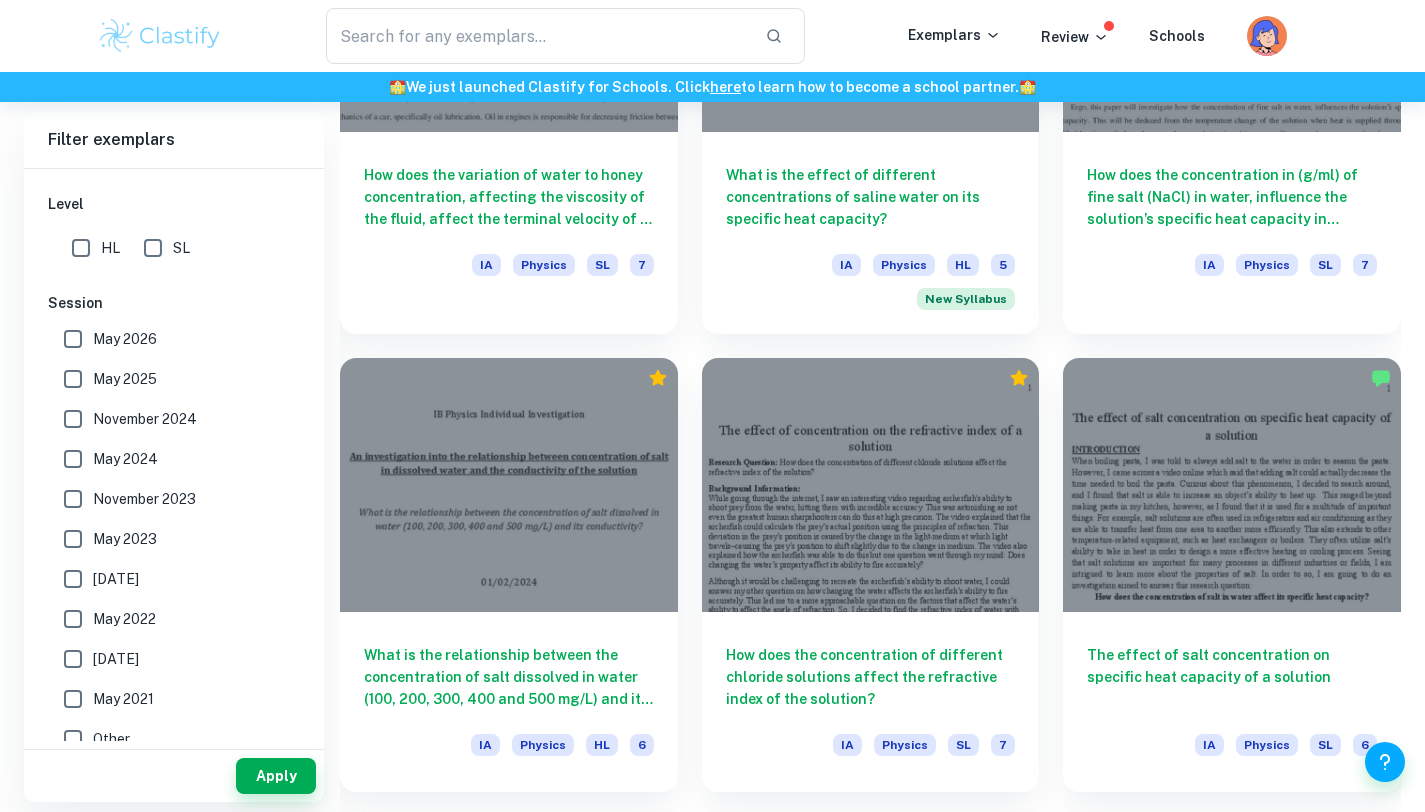 click on "May 2026" at bounding box center [125, 339] 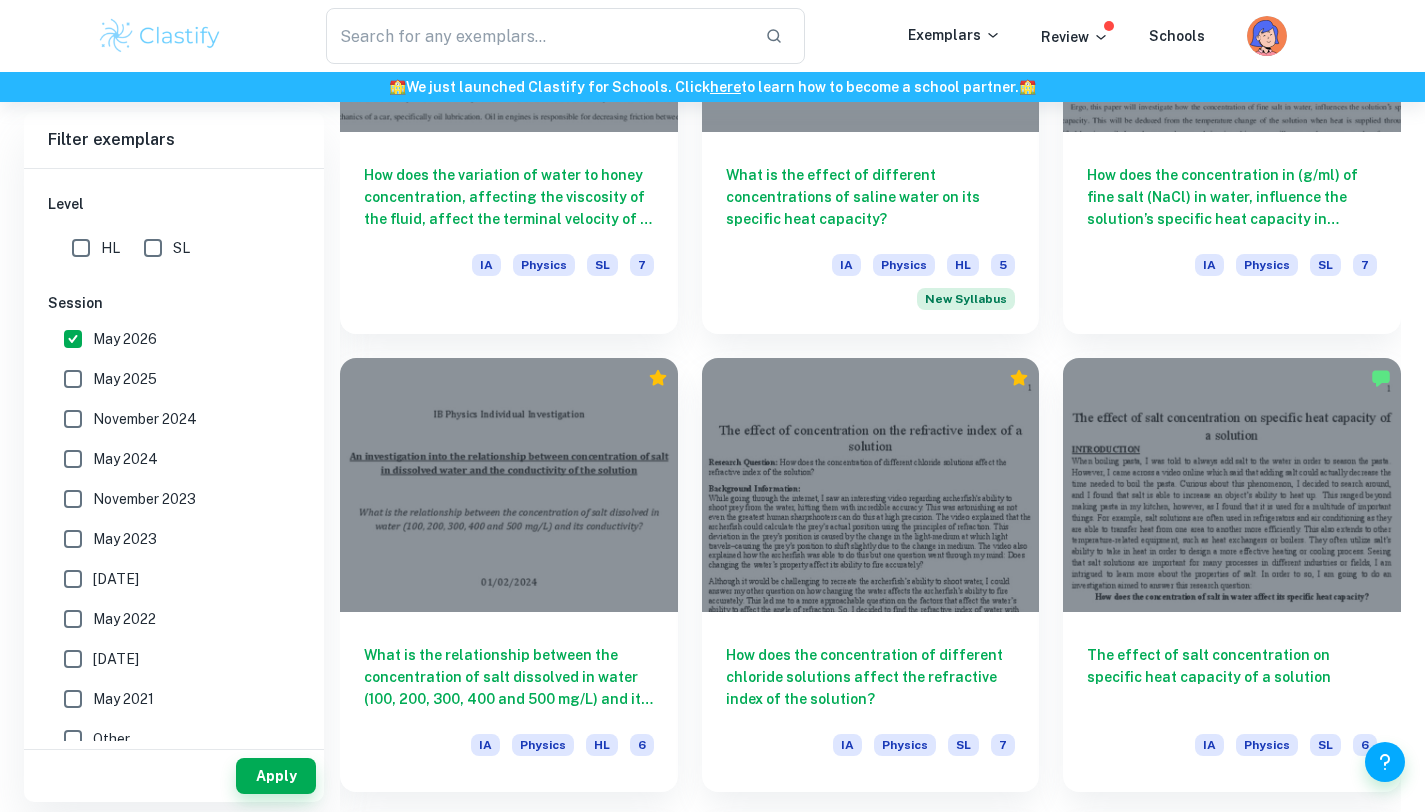 click on "May 2025" at bounding box center (125, 379) 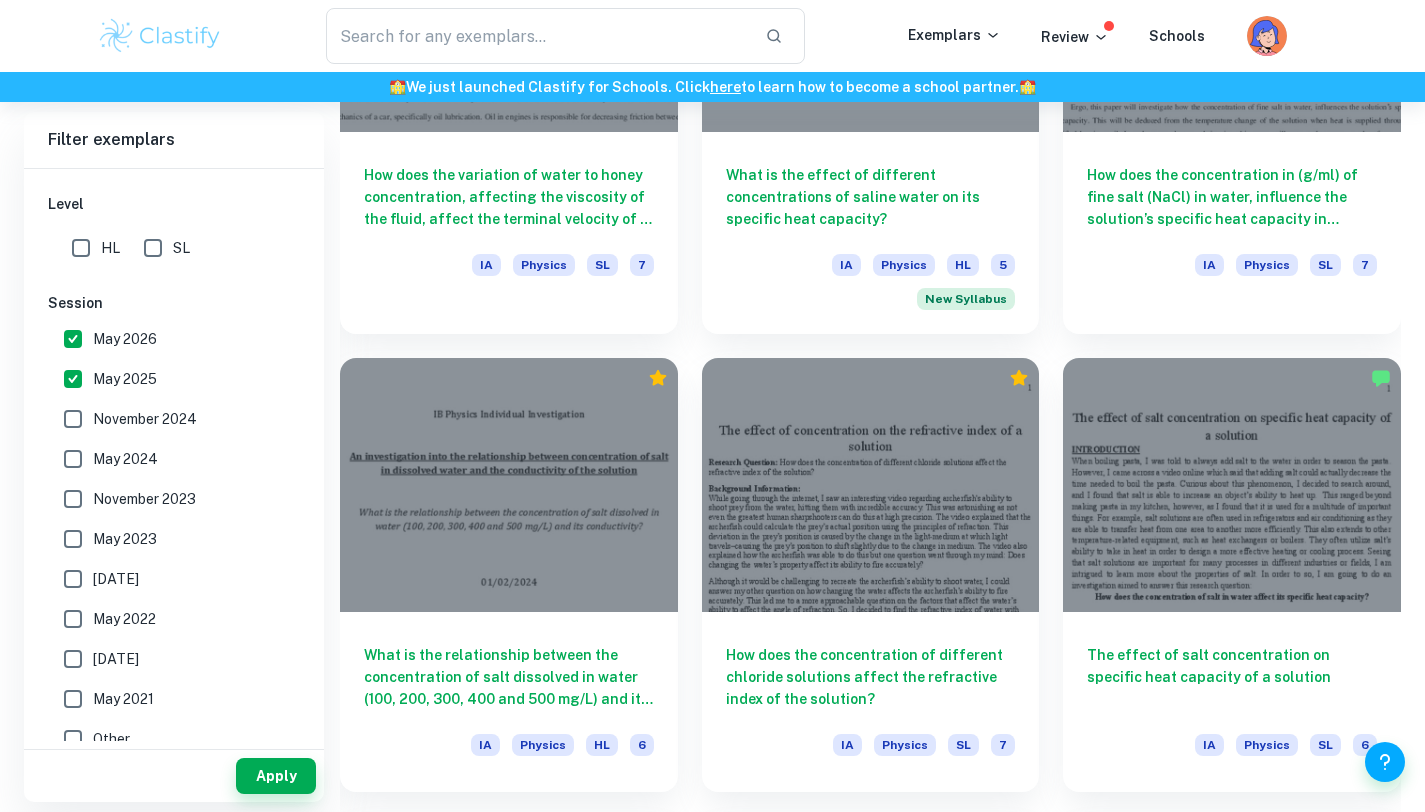click on "November 2024" at bounding box center [145, 419] 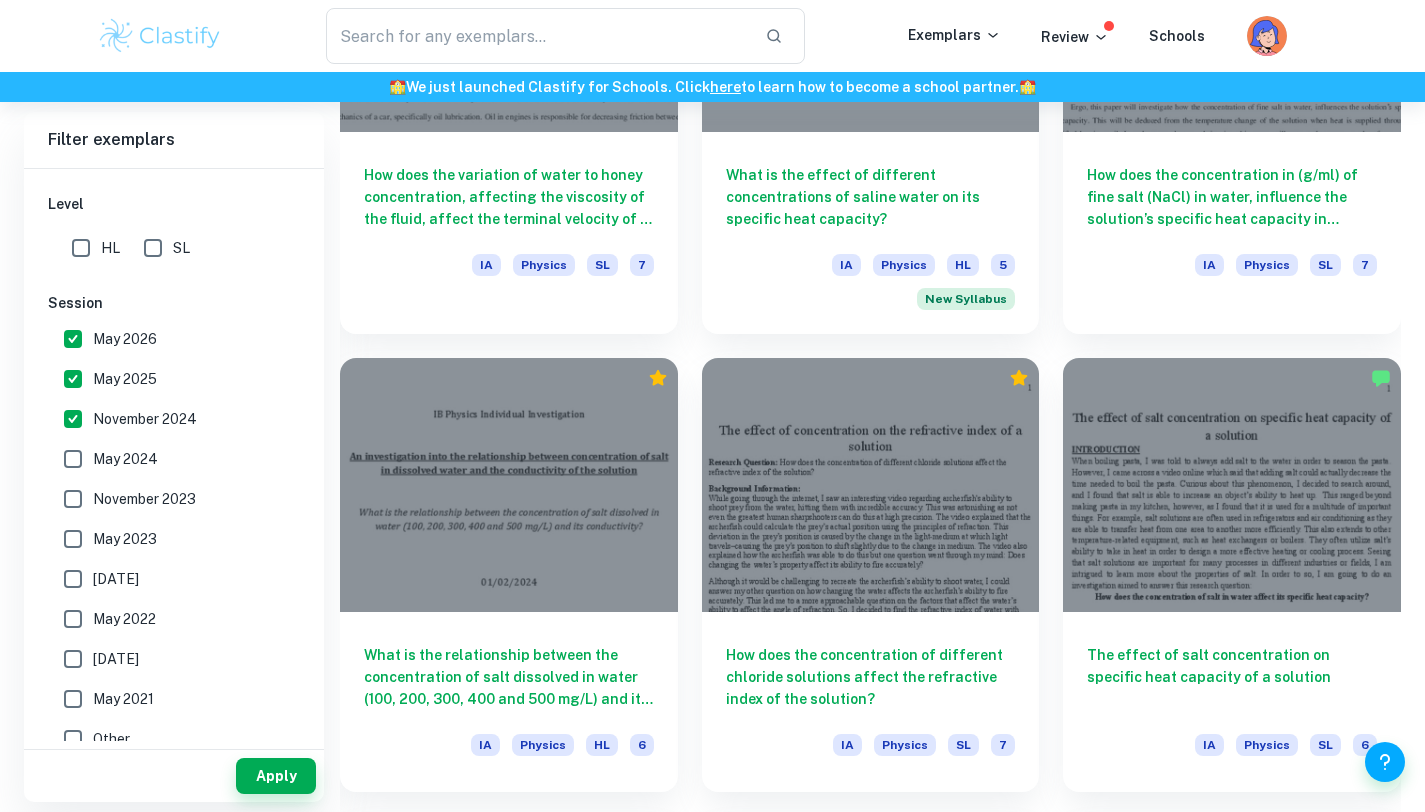 click on "May 2024" at bounding box center (125, 459) 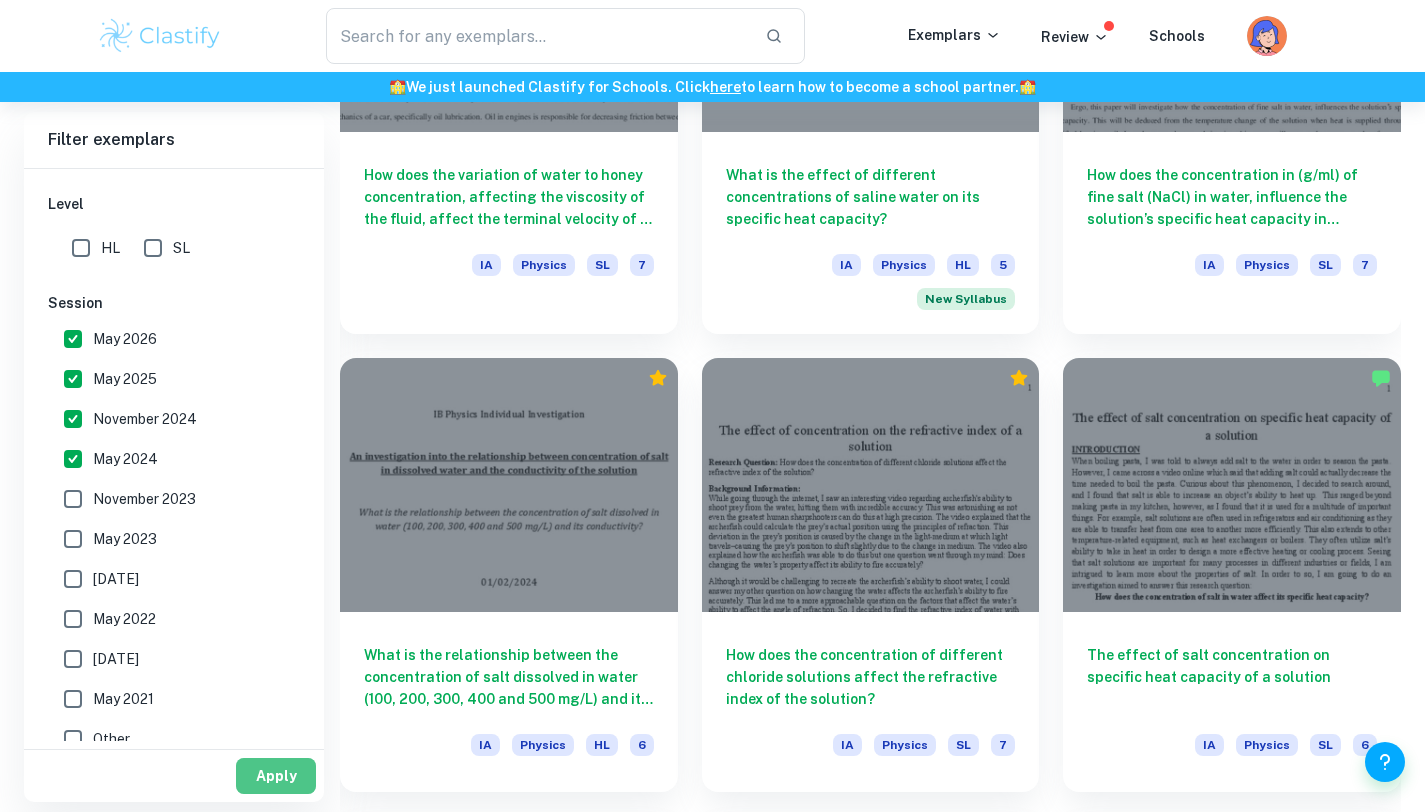 click on "Apply" at bounding box center [276, 776] 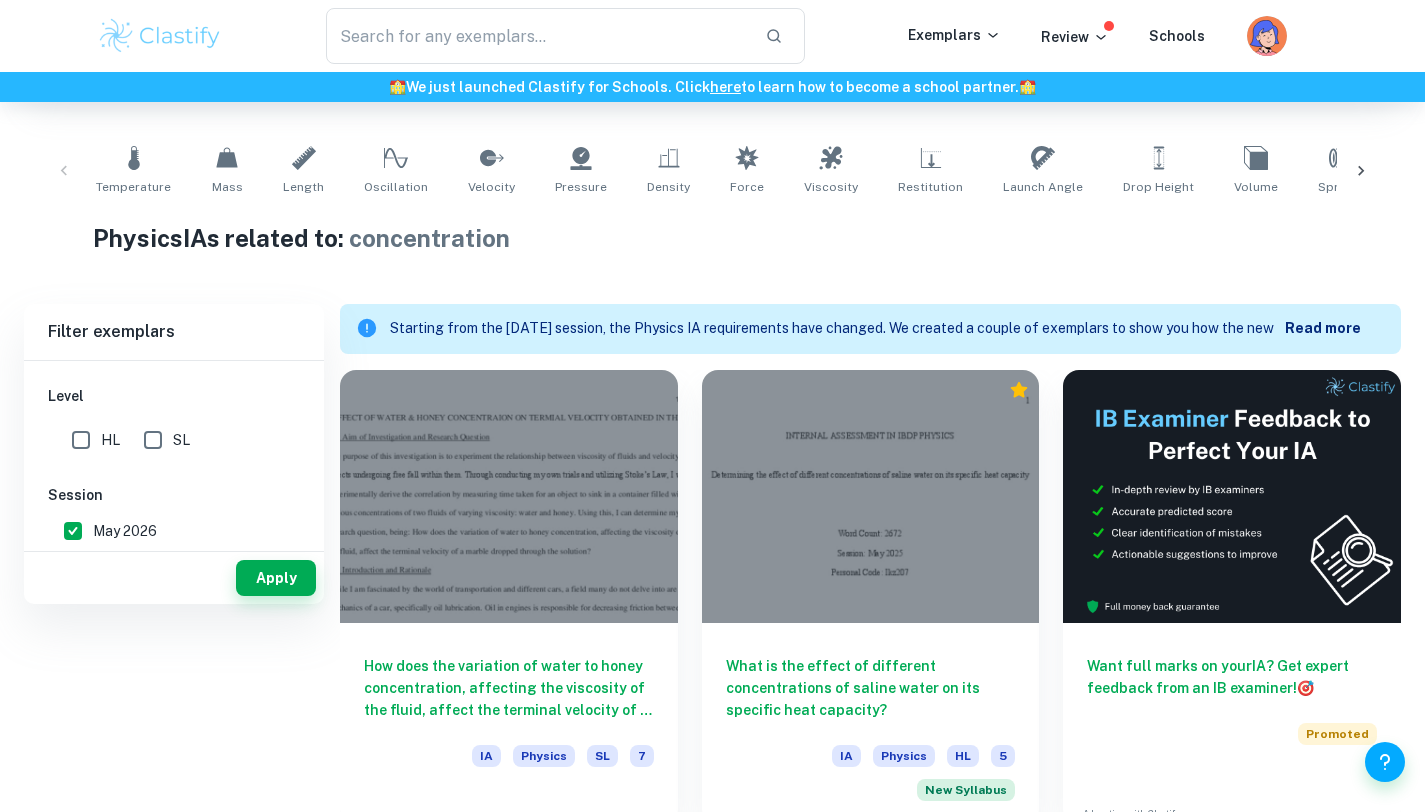 scroll, scrollTop: 0, scrollLeft: 0, axis: both 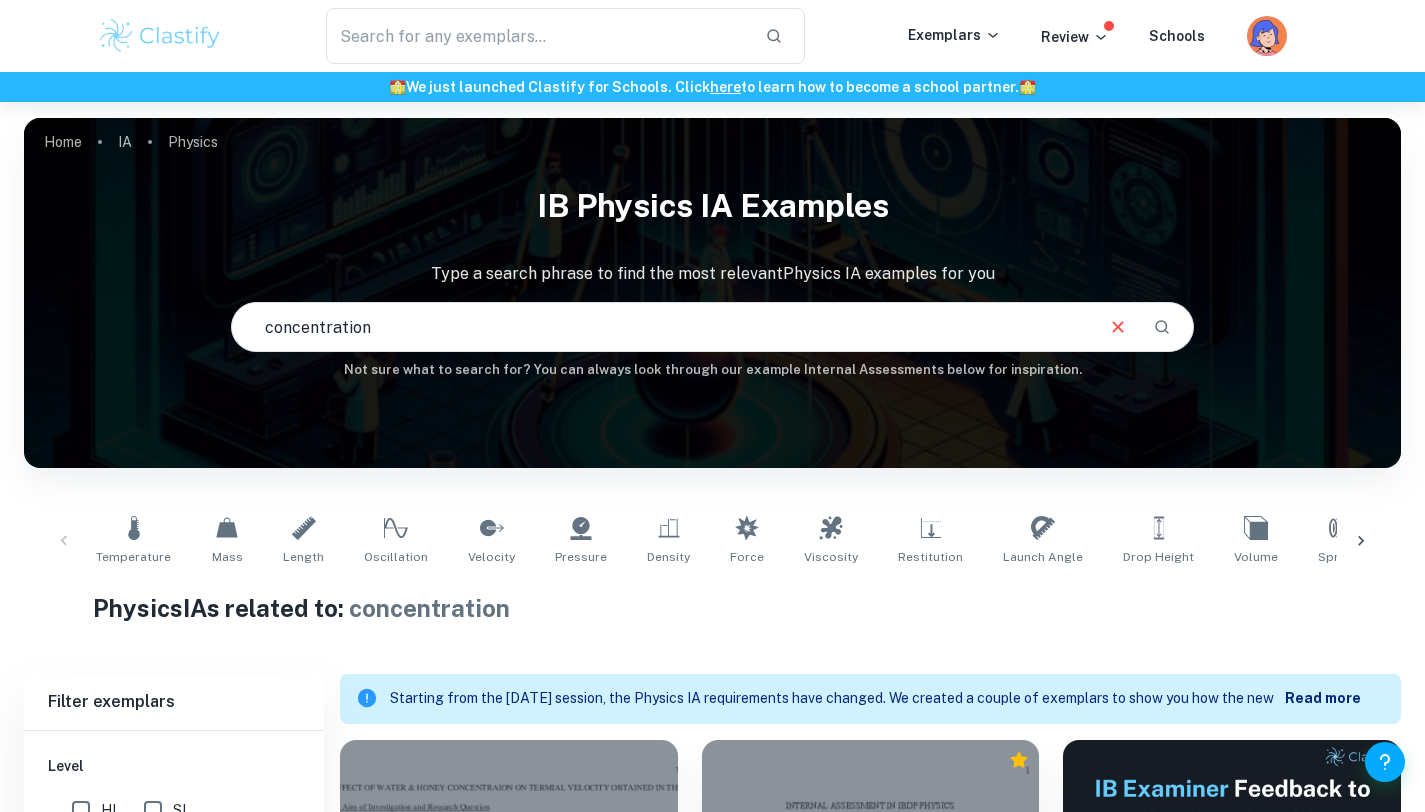 click on "concentration" at bounding box center [662, 327] 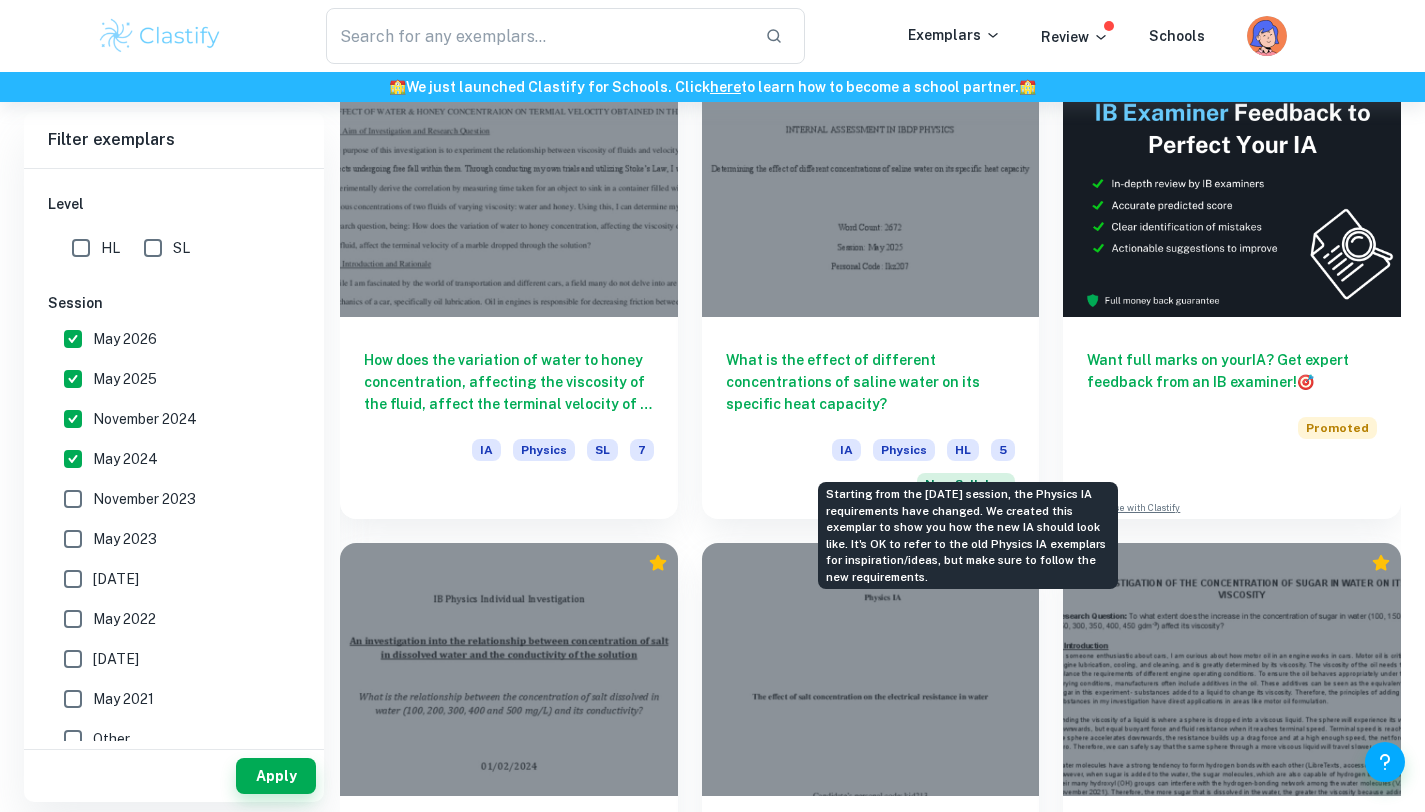 scroll, scrollTop: 746, scrollLeft: 0, axis: vertical 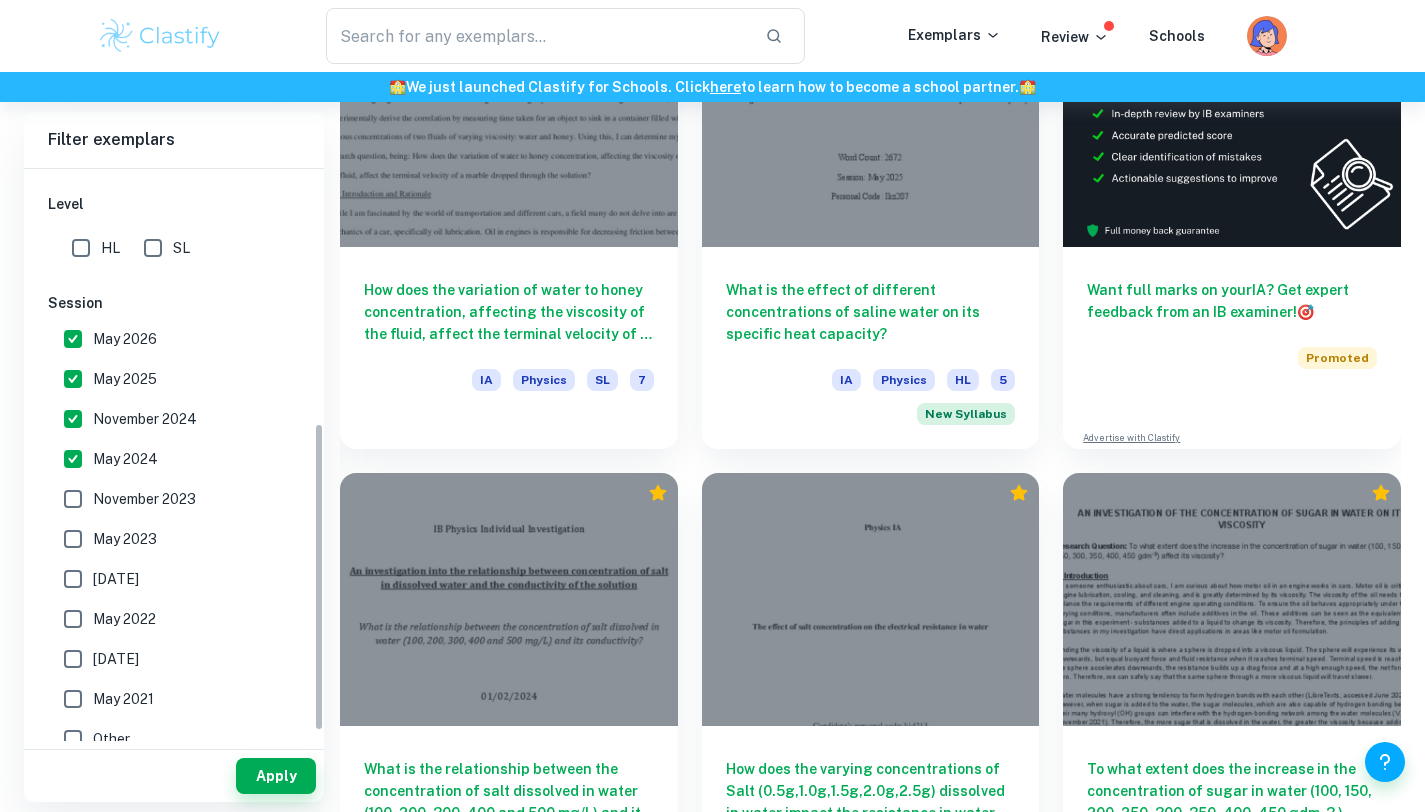 click on "HL" at bounding box center [81, 248] 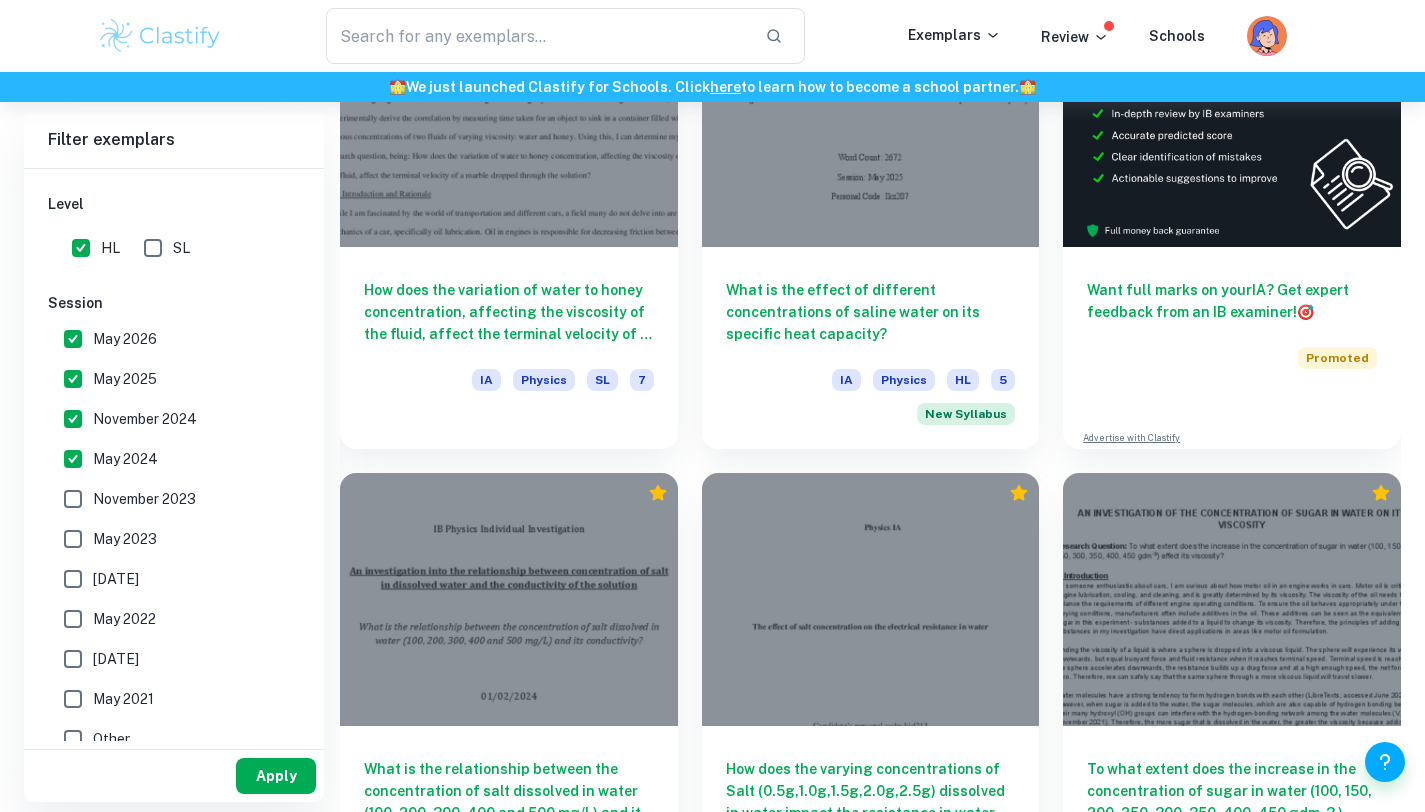 click on "Apply" at bounding box center [276, 776] 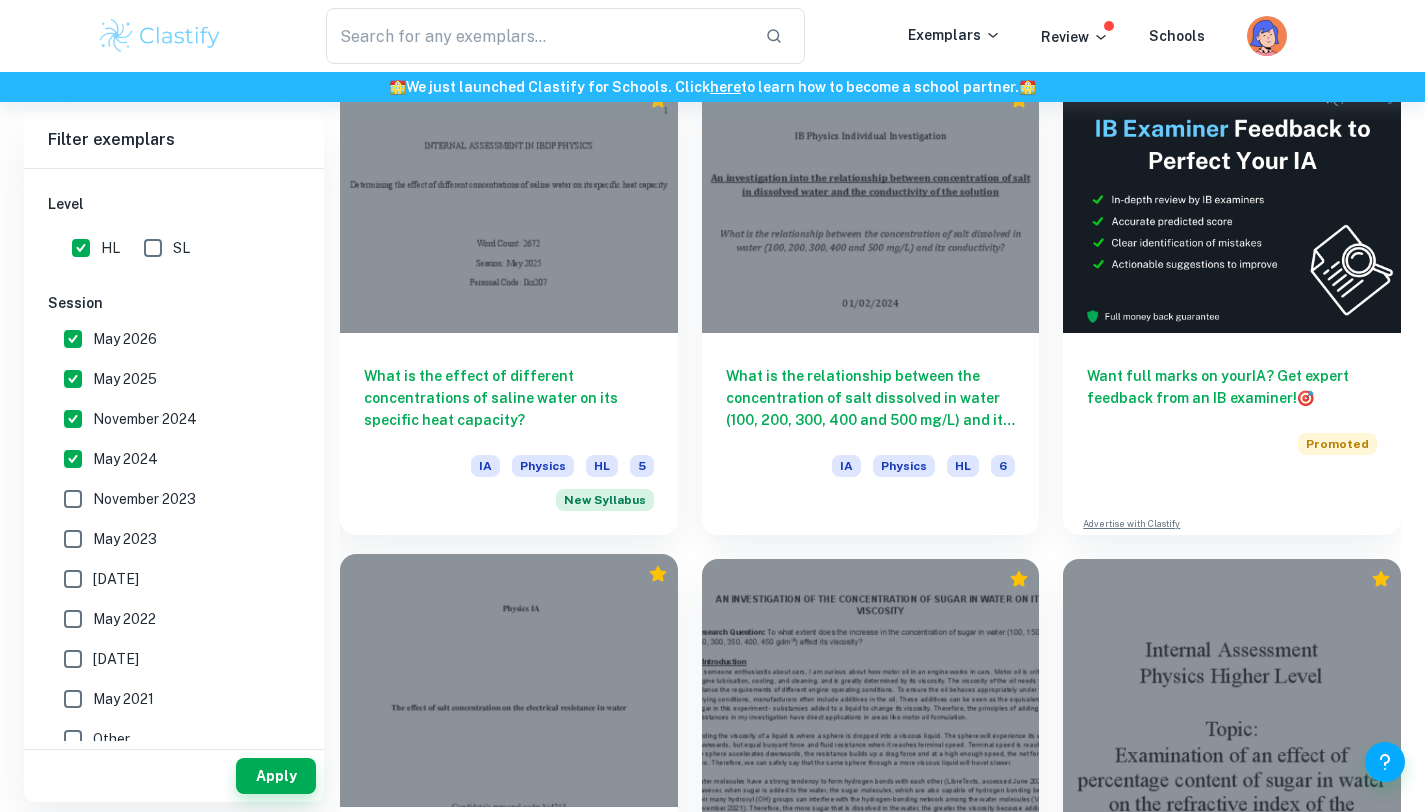 scroll, scrollTop: 615, scrollLeft: 0, axis: vertical 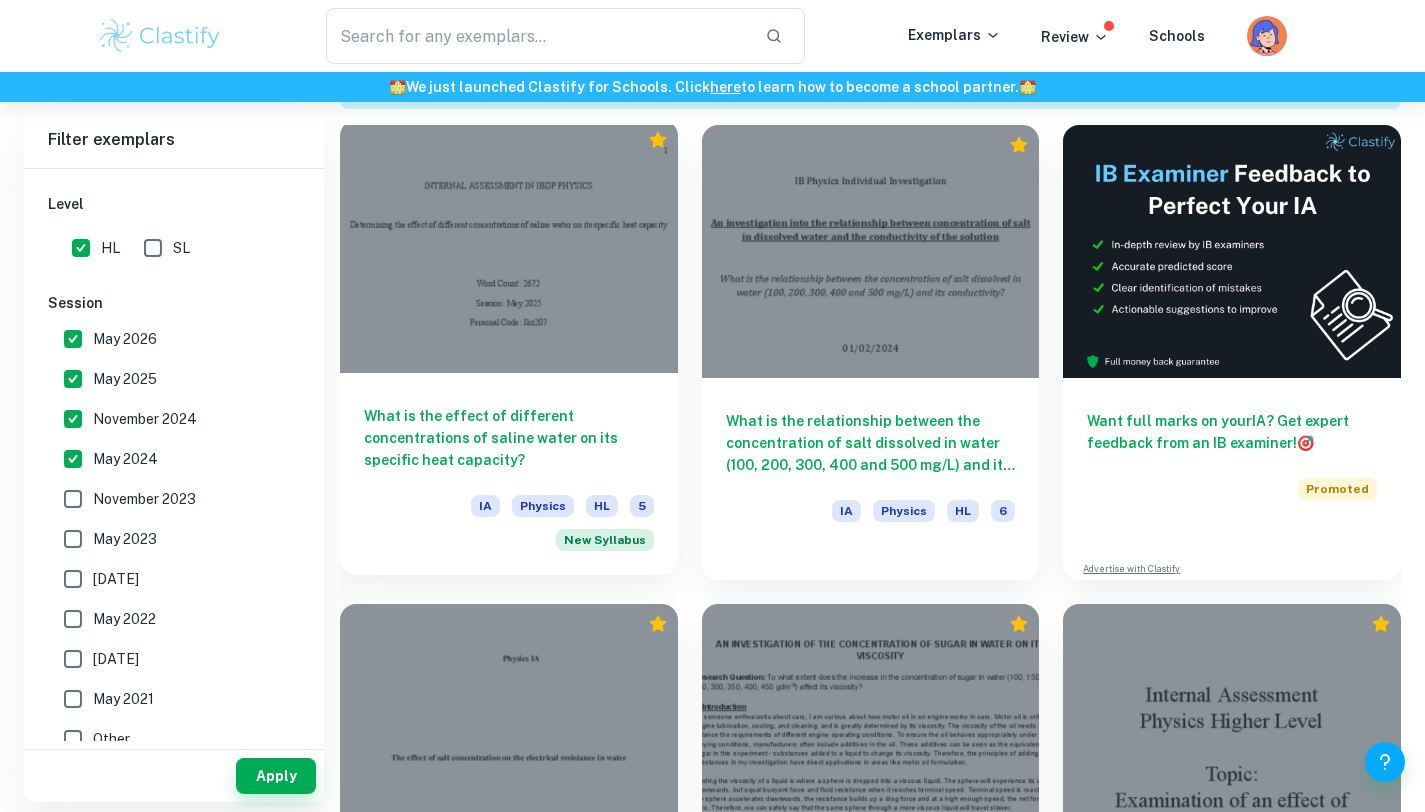 click on "What is the effect of different concentrations of saline water on its specific heat capacity?" at bounding box center [509, 438] 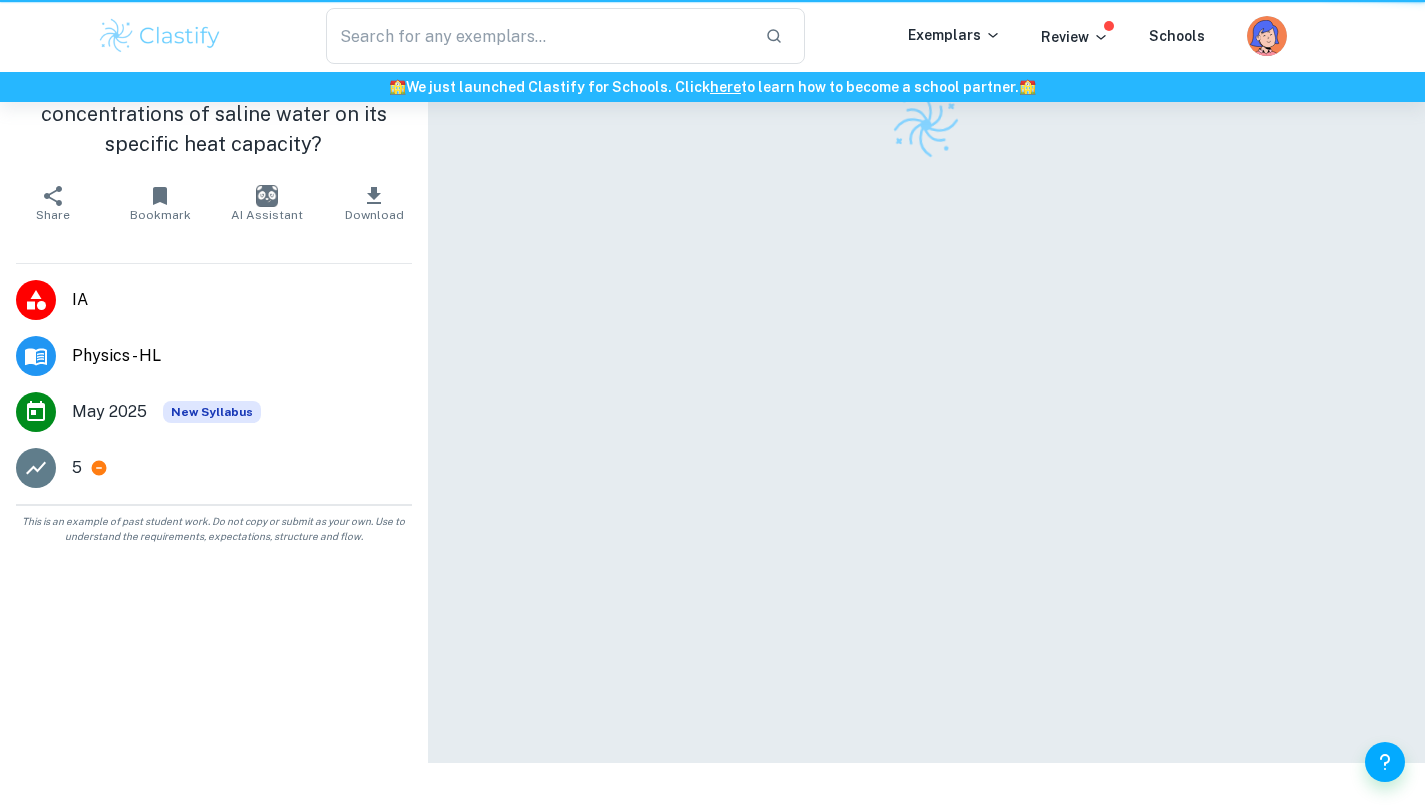 scroll, scrollTop: 0, scrollLeft: 0, axis: both 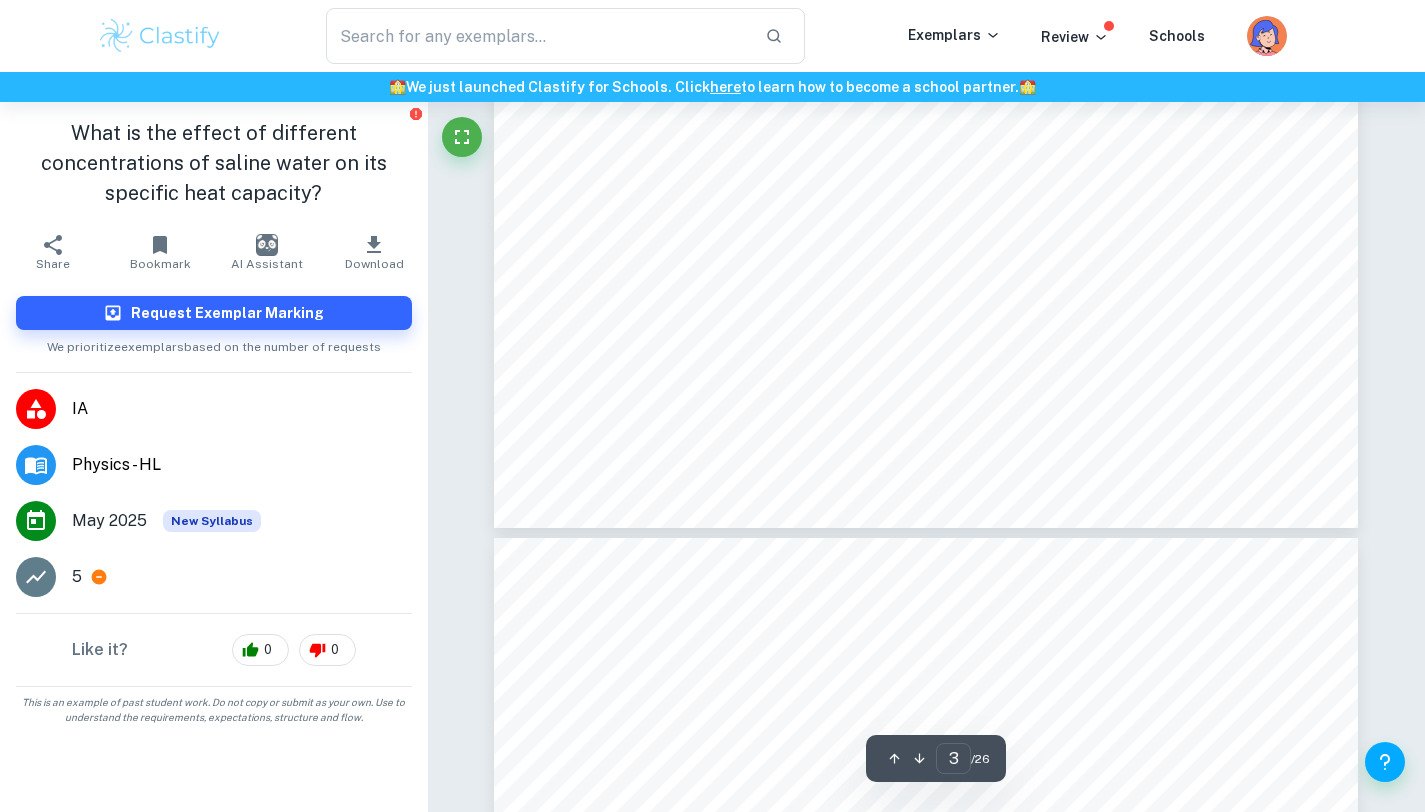 type on "4" 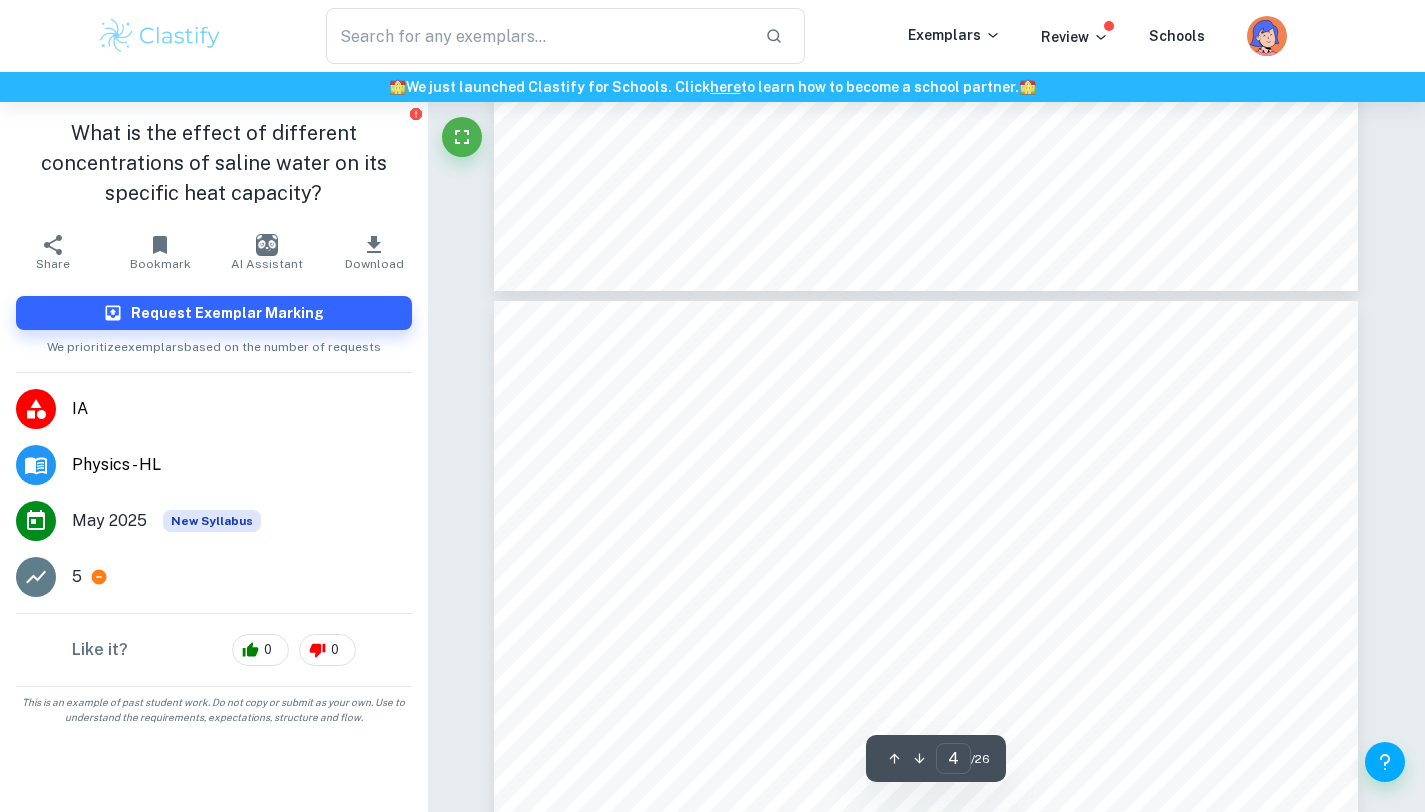 scroll, scrollTop: 3653, scrollLeft: 0, axis: vertical 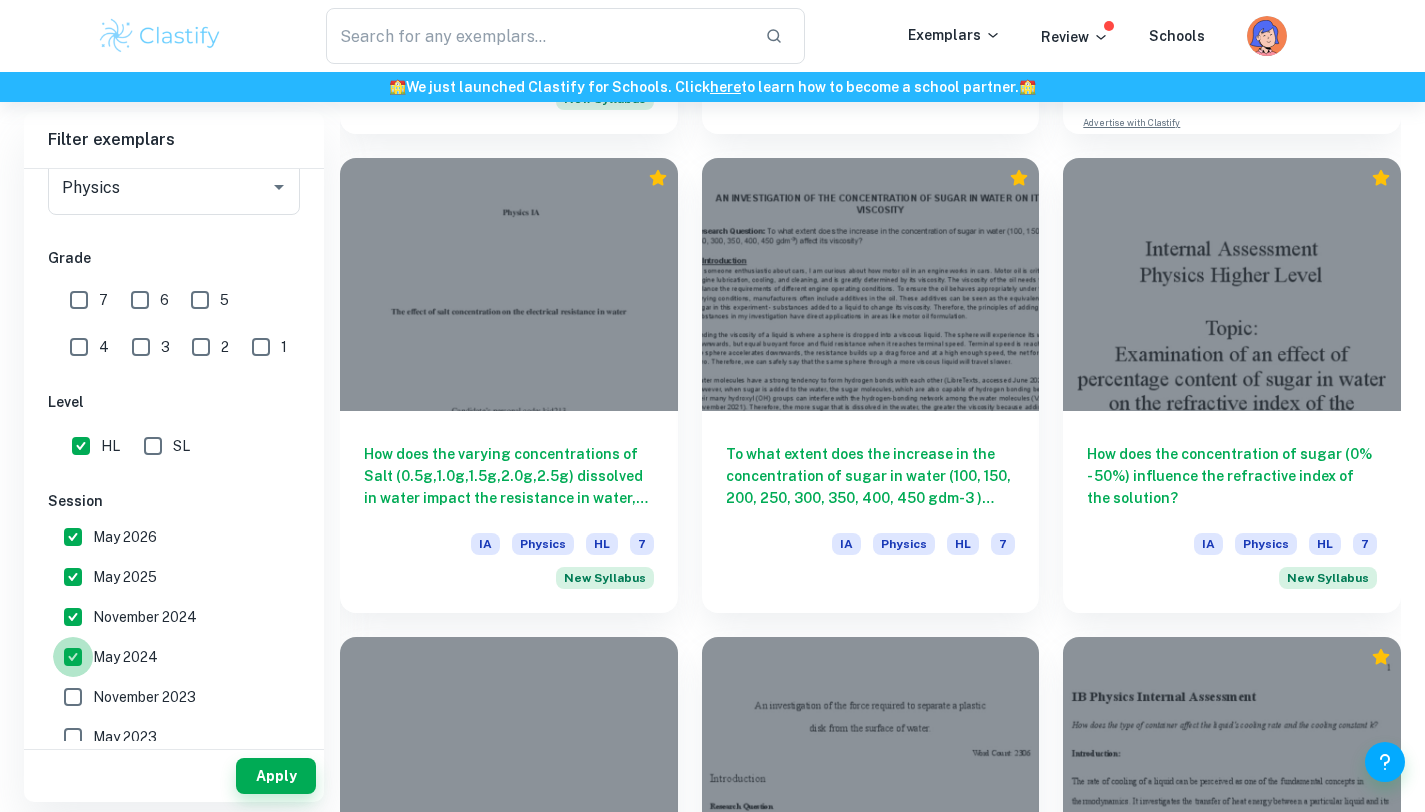 click on "May 2024" at bounding box center (73, 657) 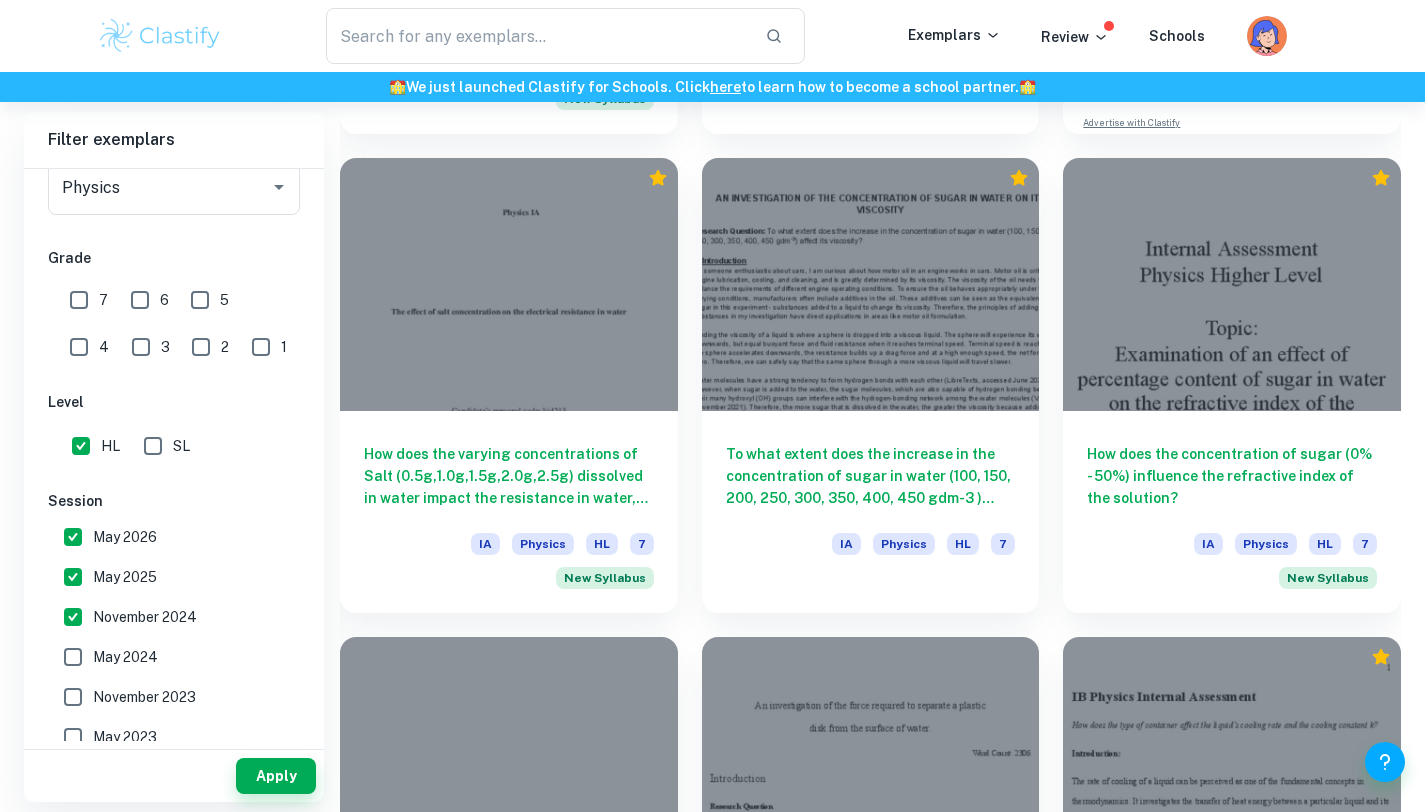 click on "November 2024" at bounding box center [73, 617] 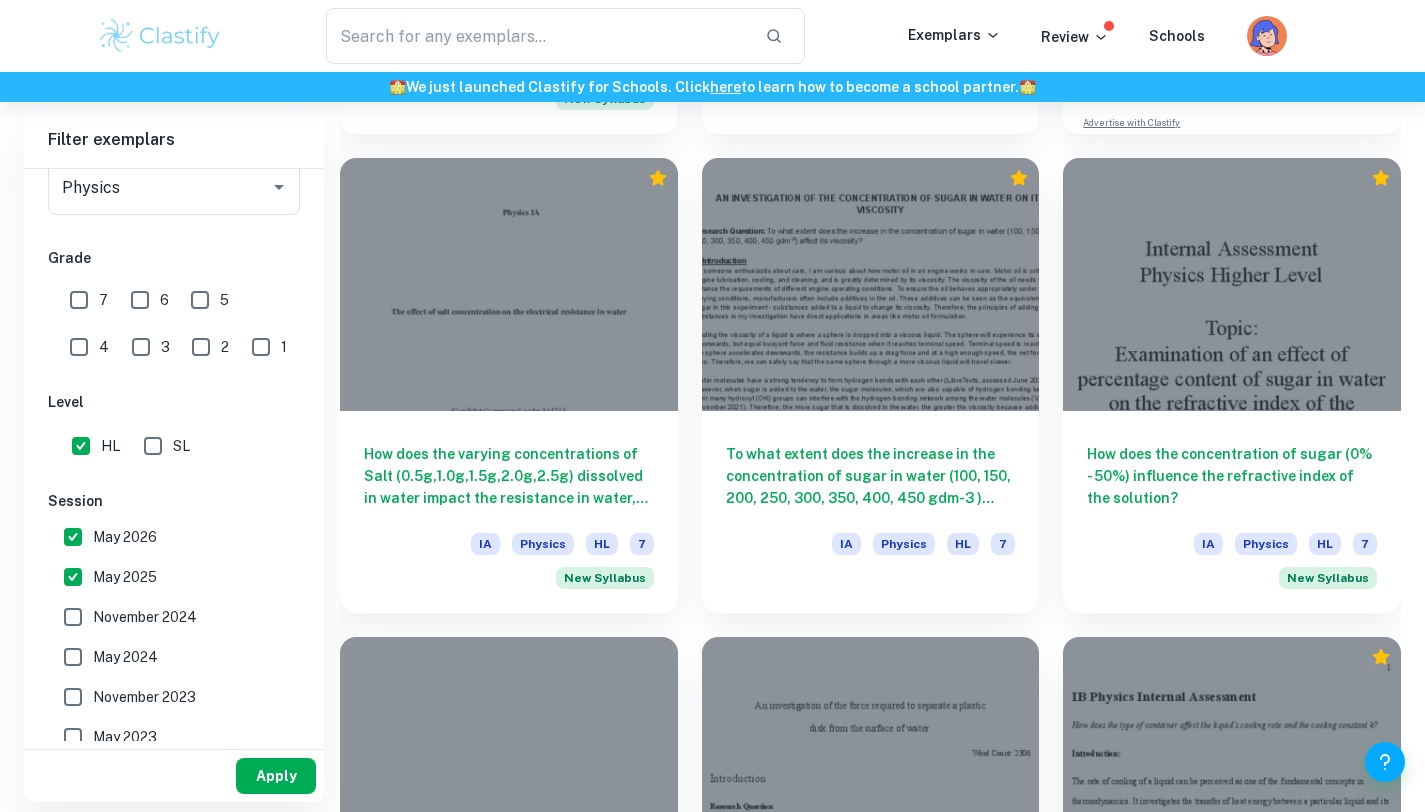 click on "Apply" at bounding box center [276, 776] 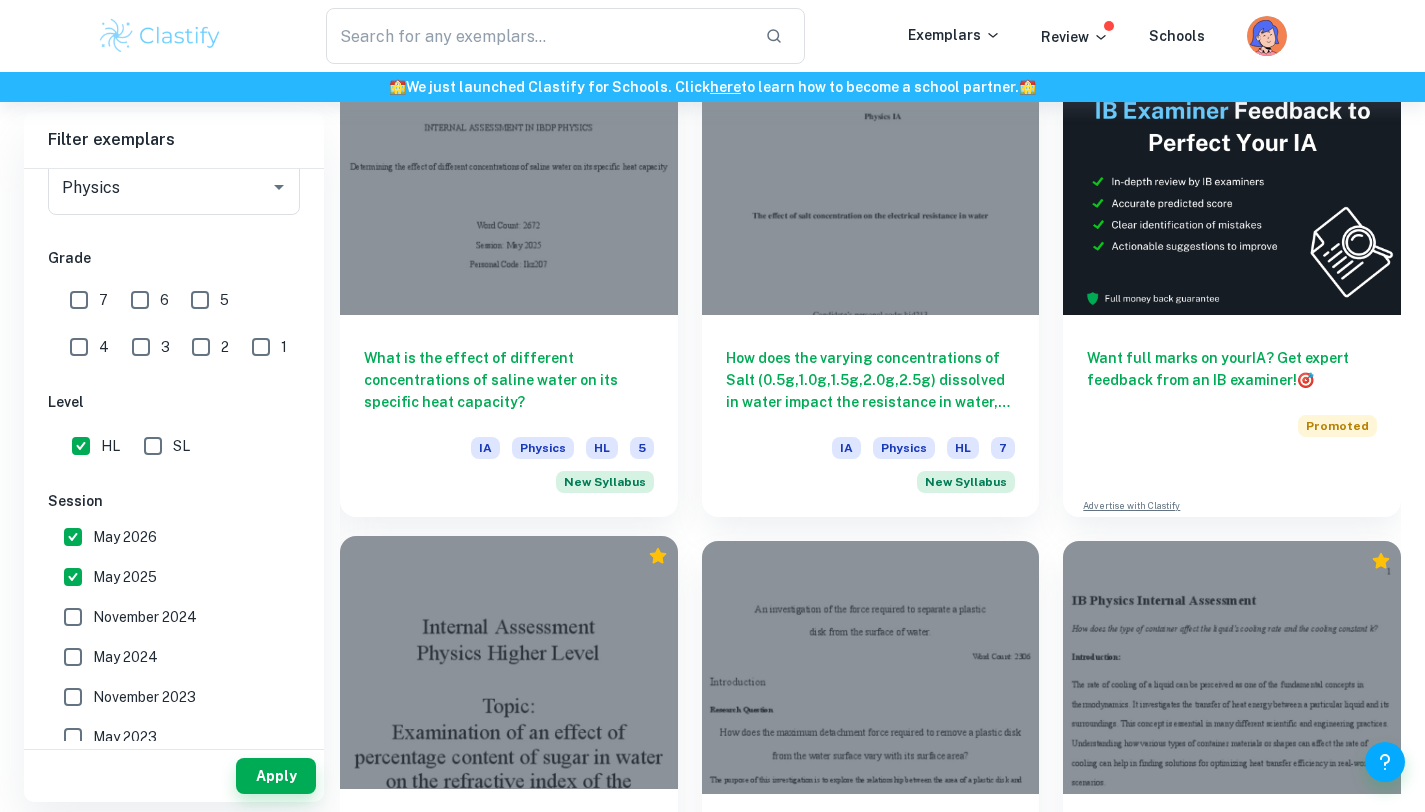 scroll, scrollTop: 598, scrollLeft: 0, axis: vertical 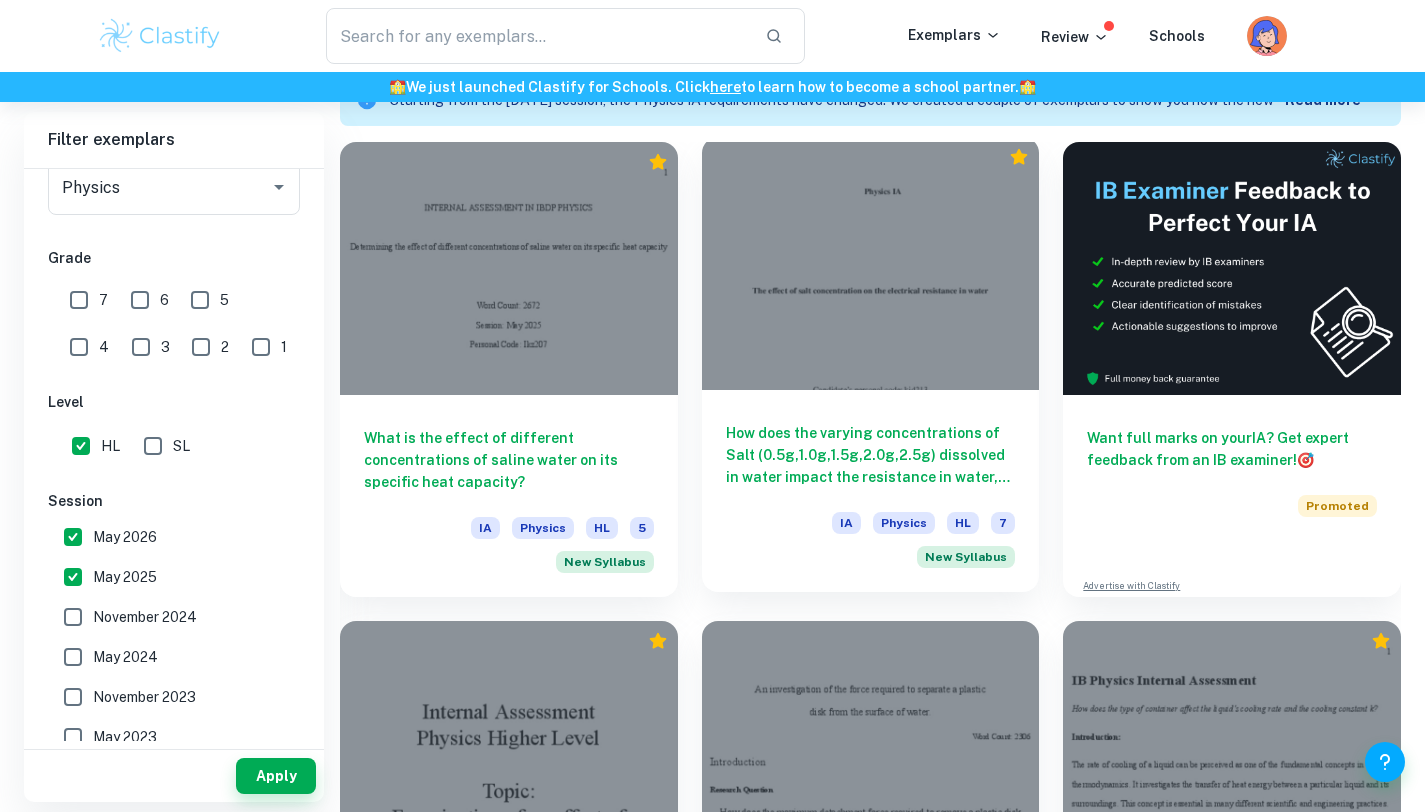 click on "How does the varying concentrations of Salt (0.5g,1.0g,1.5g,2.0g,2.5g) dissolved in water impact
the resistance in water, calculated by the measured change in Voltage (V) using a
multimeter?" at bounding box center (871, 455) 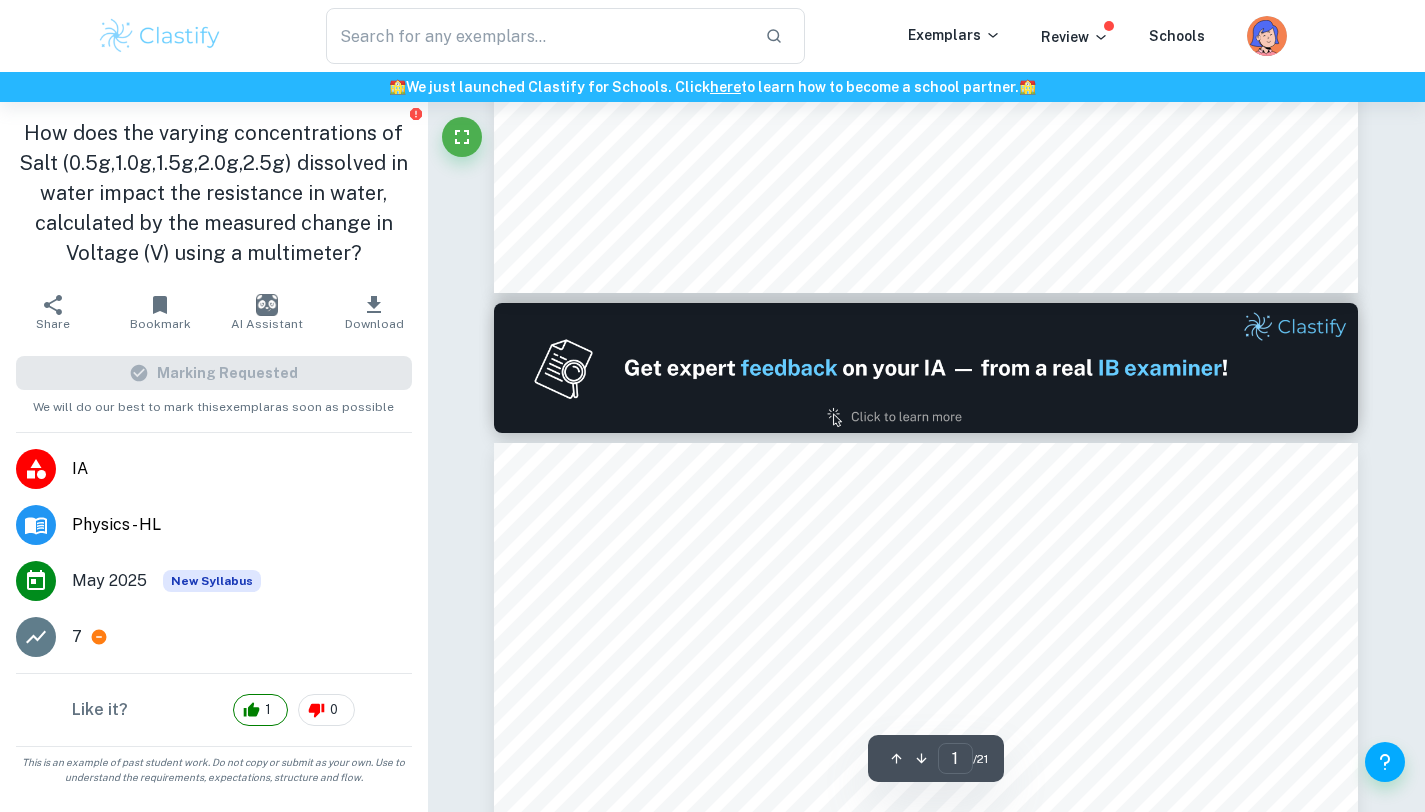 scroll, scrollTop: 0, scrollLeft: 0, axis: both 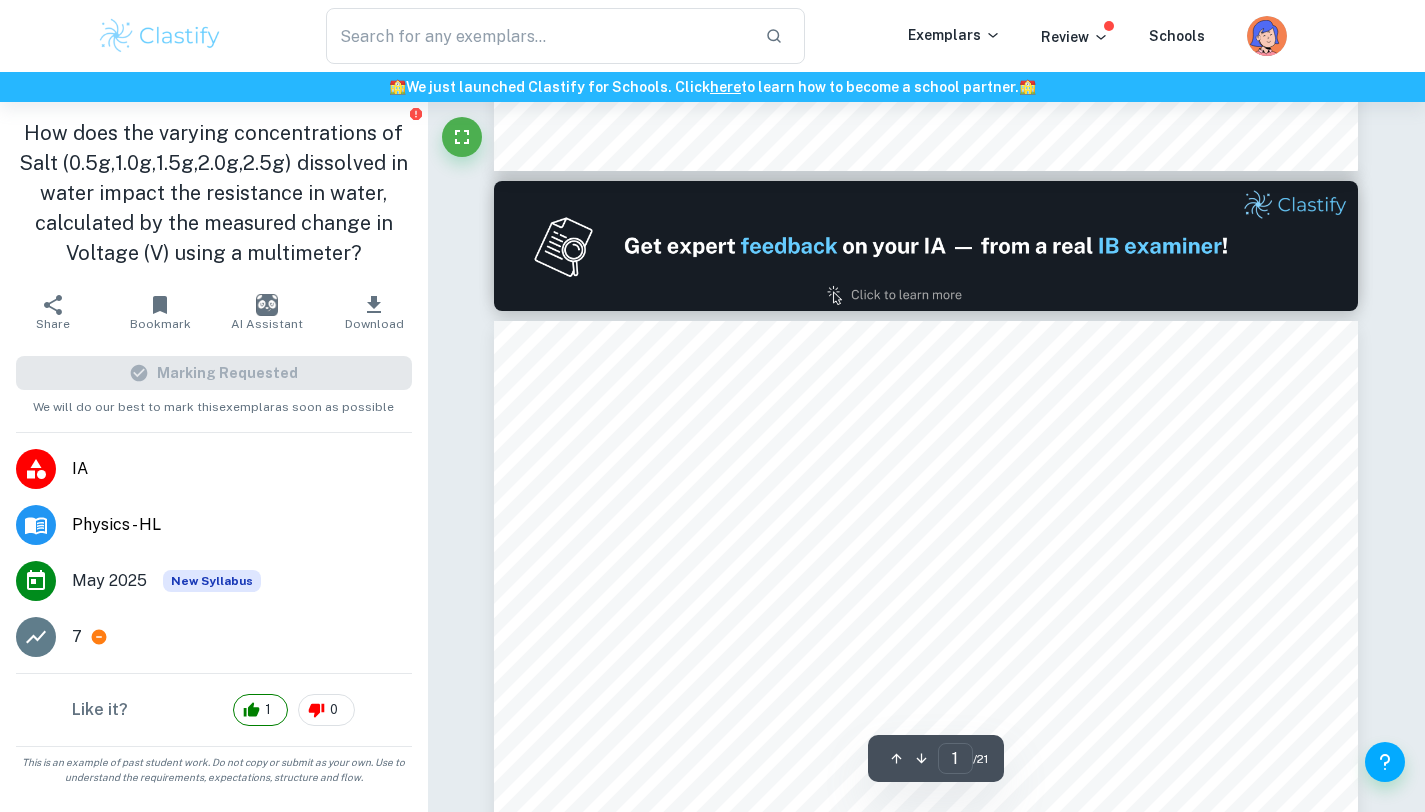 type on "2" 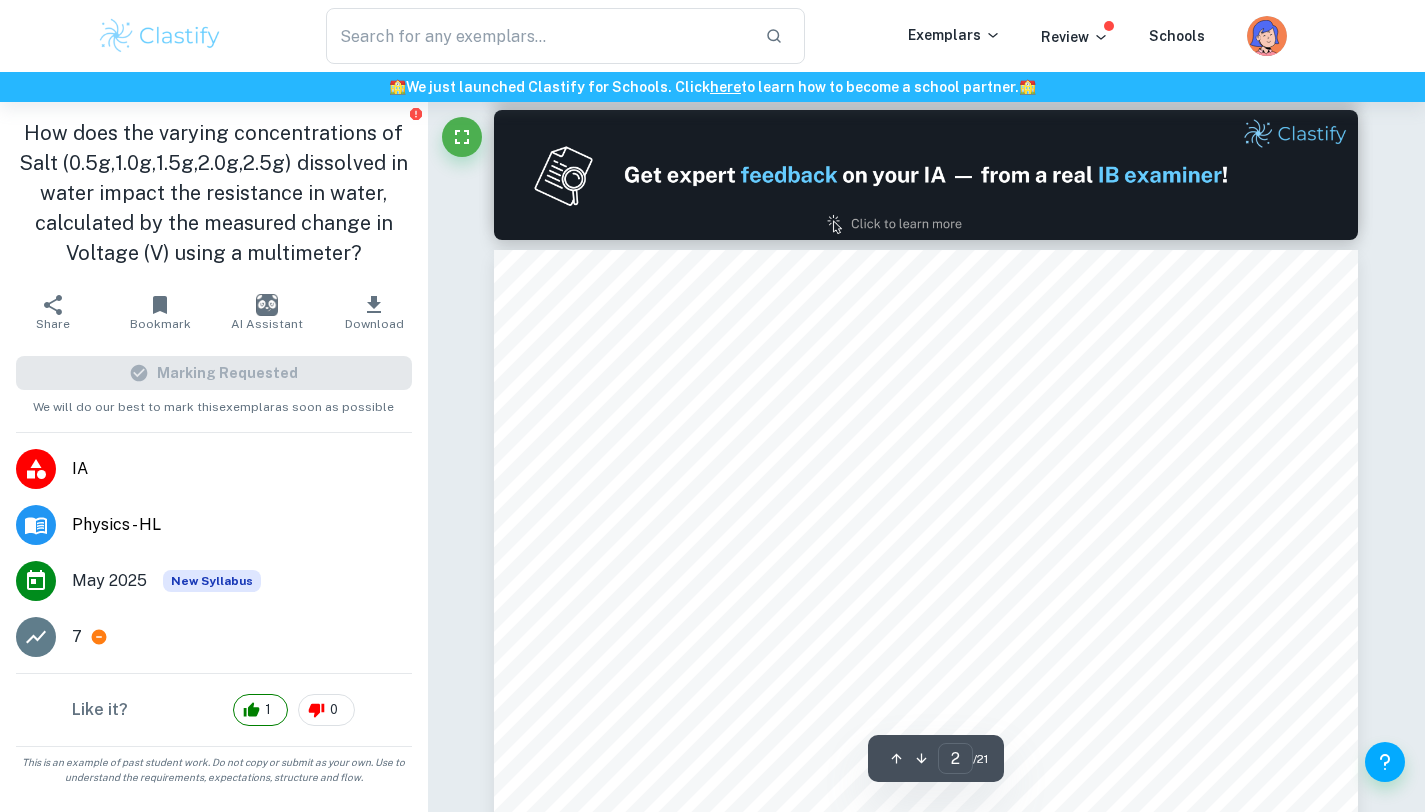 scroll, scrollTop: 1138, scrollLeft: 0, axis: vertical 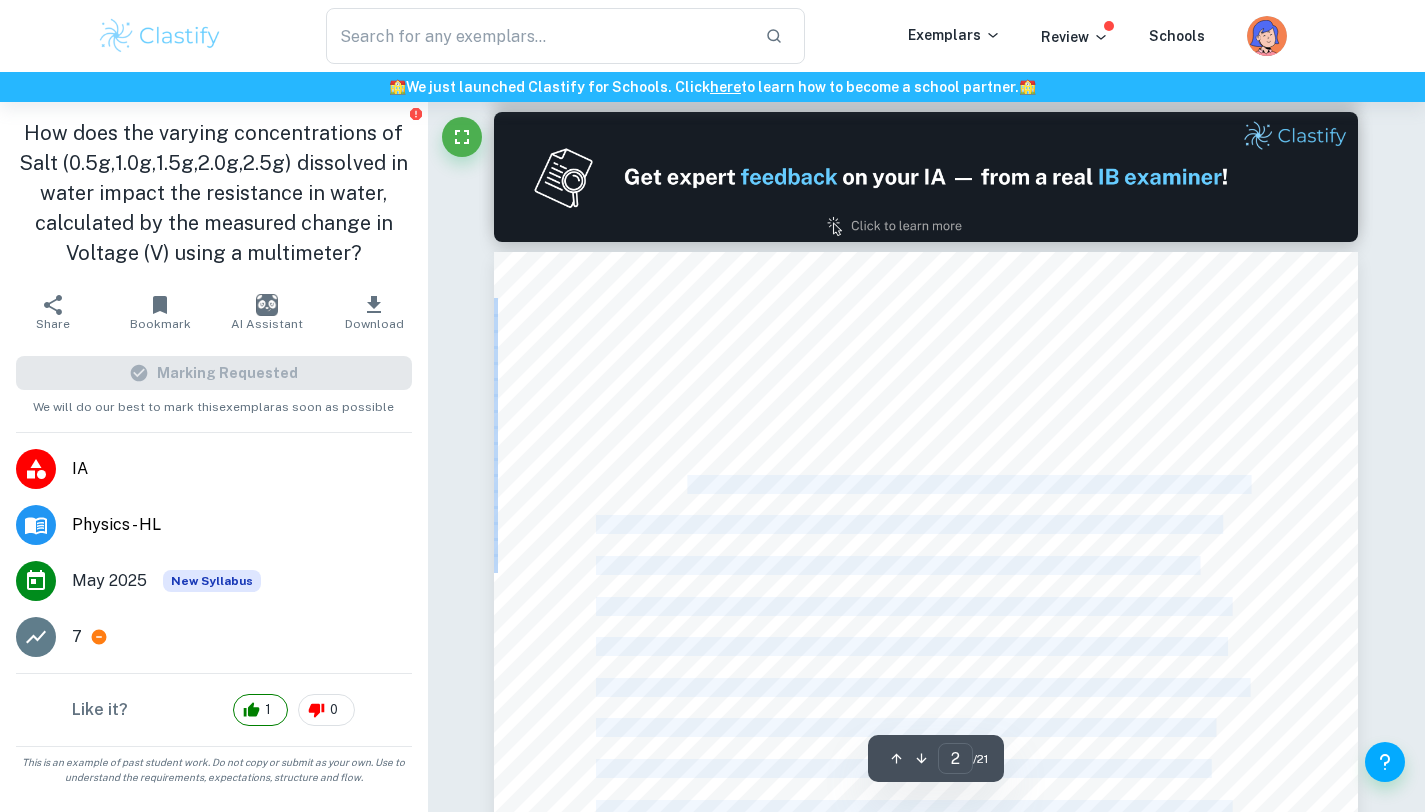 drag, startPoint x: 715, startPoint y: 406, endPoint x: 689, endPoint y: 489, distance: 86.977005 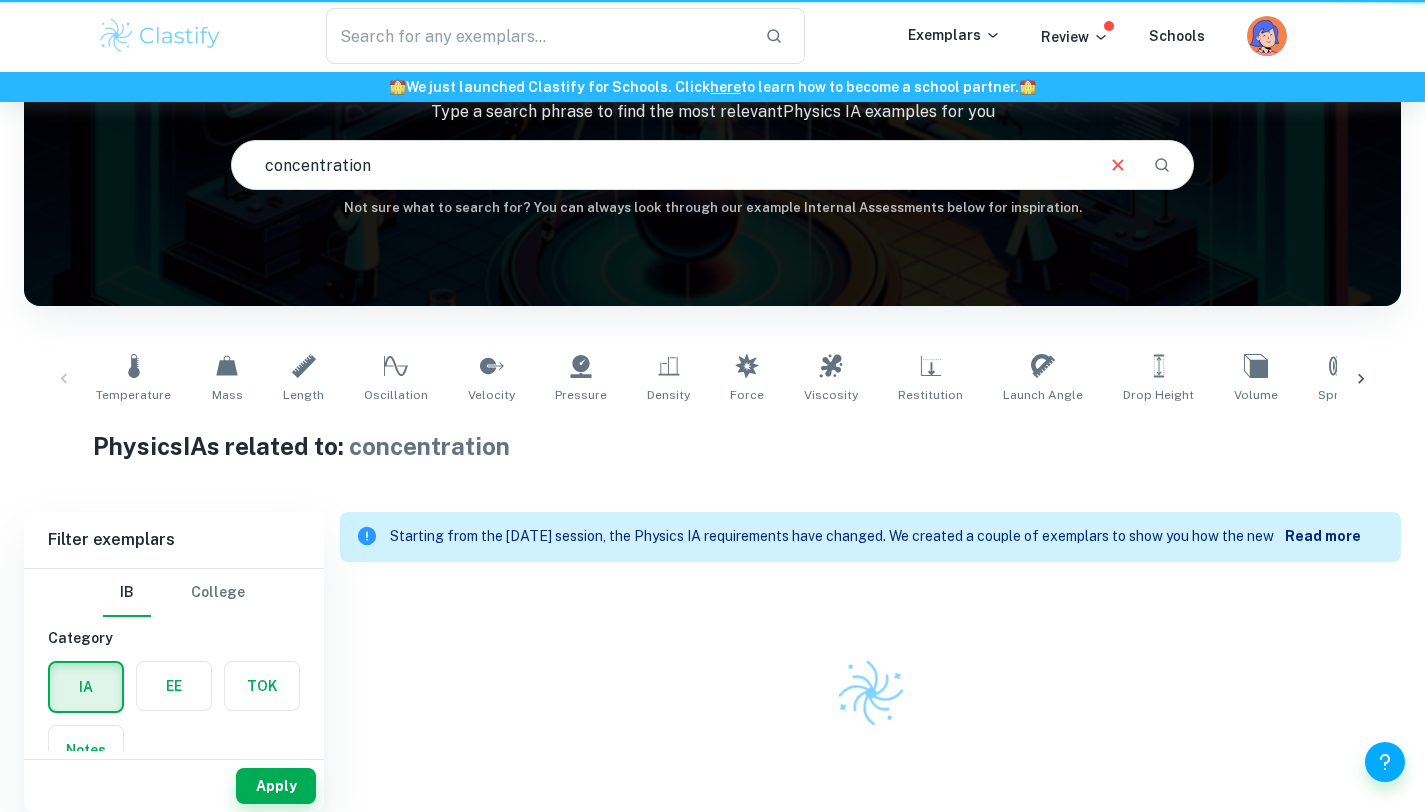 scroll, scrollTop: 162, scrollLeft: 0, axis: vertical 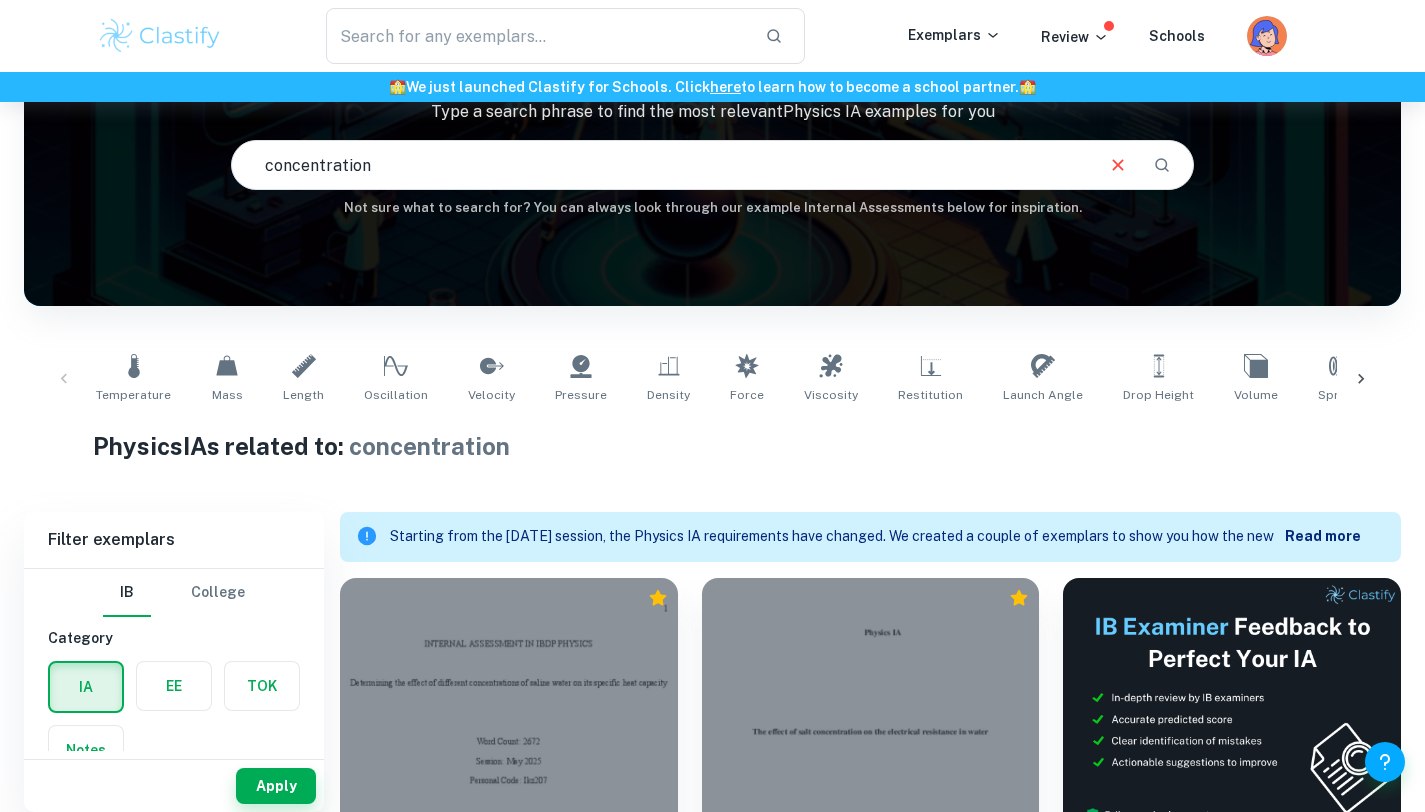 click on "concentration" at bounding box center [662, 165] 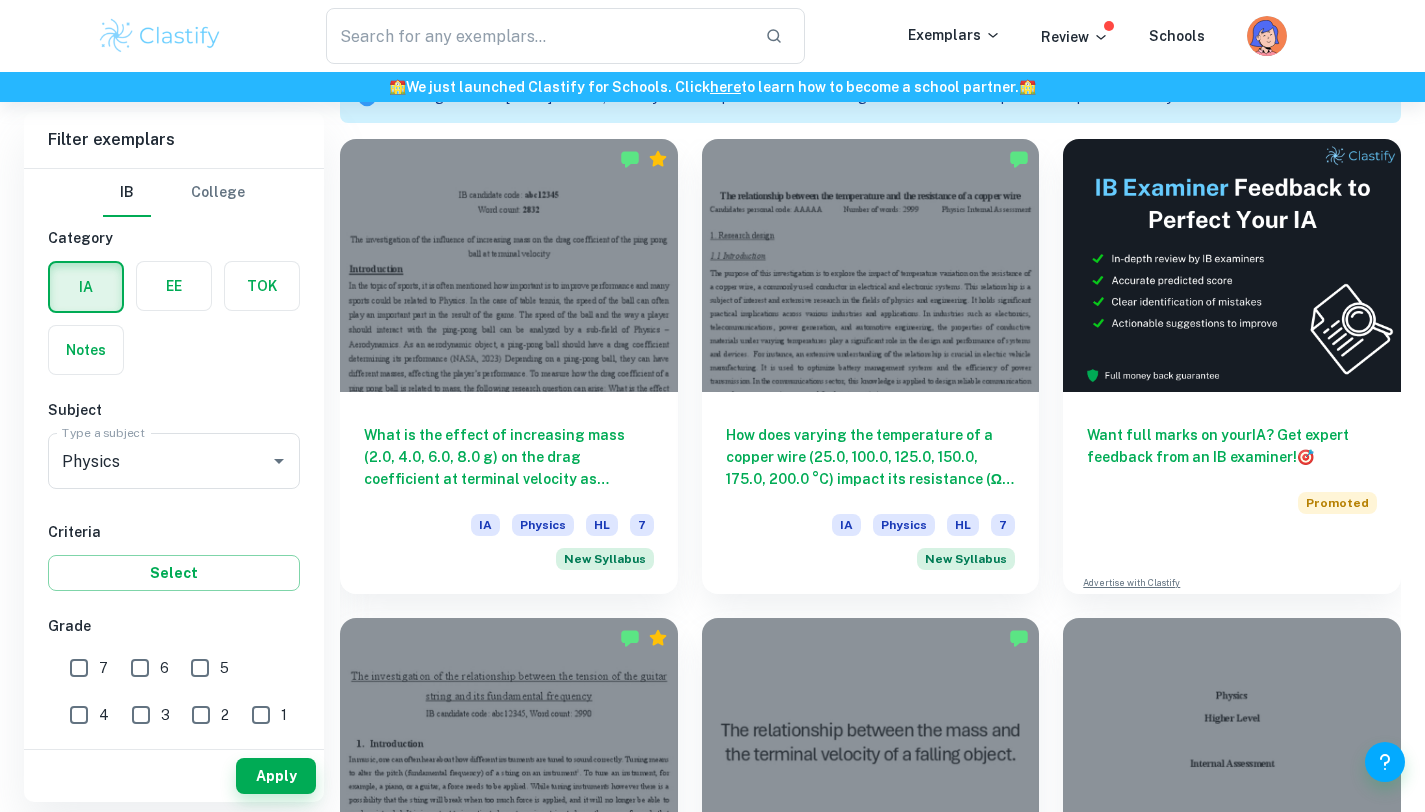 scroll, scrollTop: 0, scrollLeft: 0, axis: both 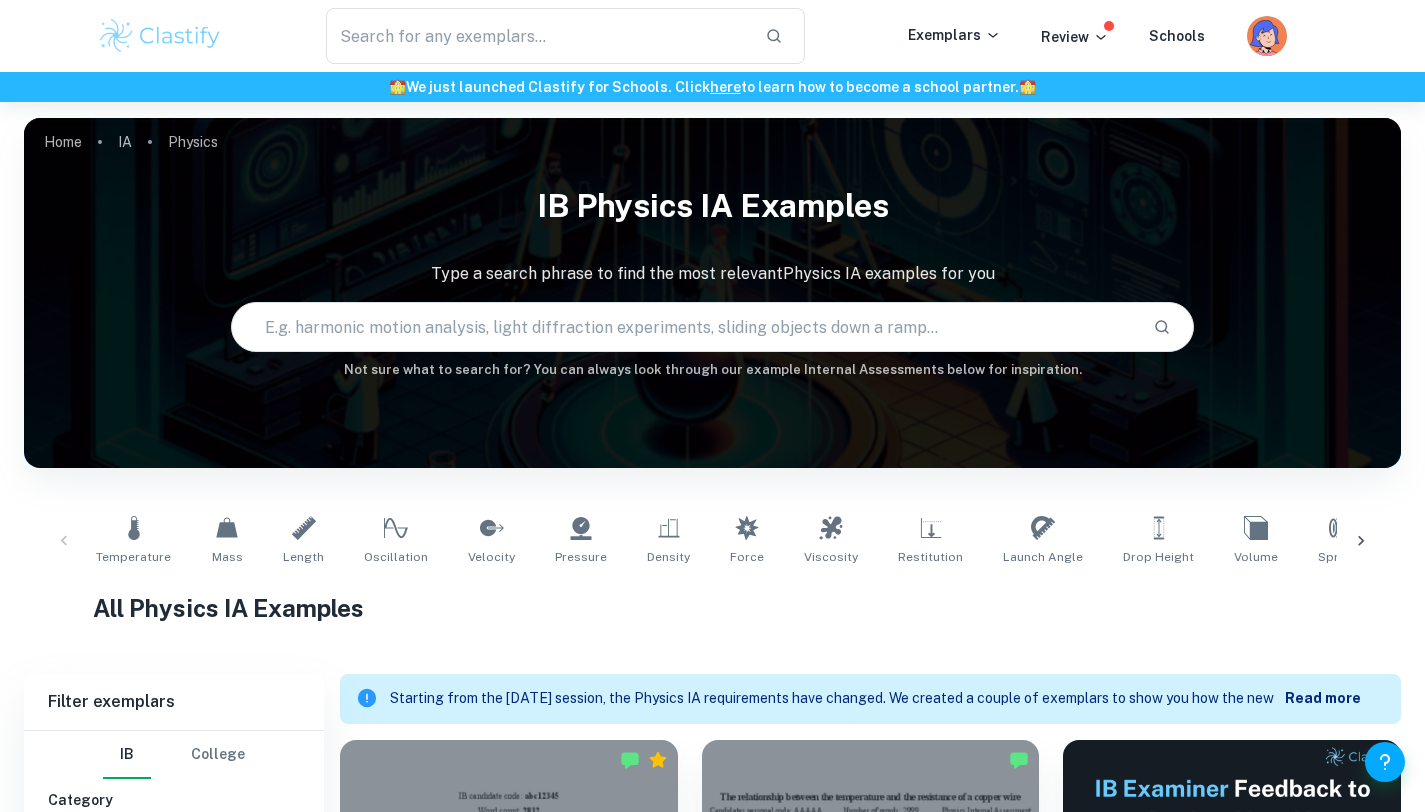 type on "o" 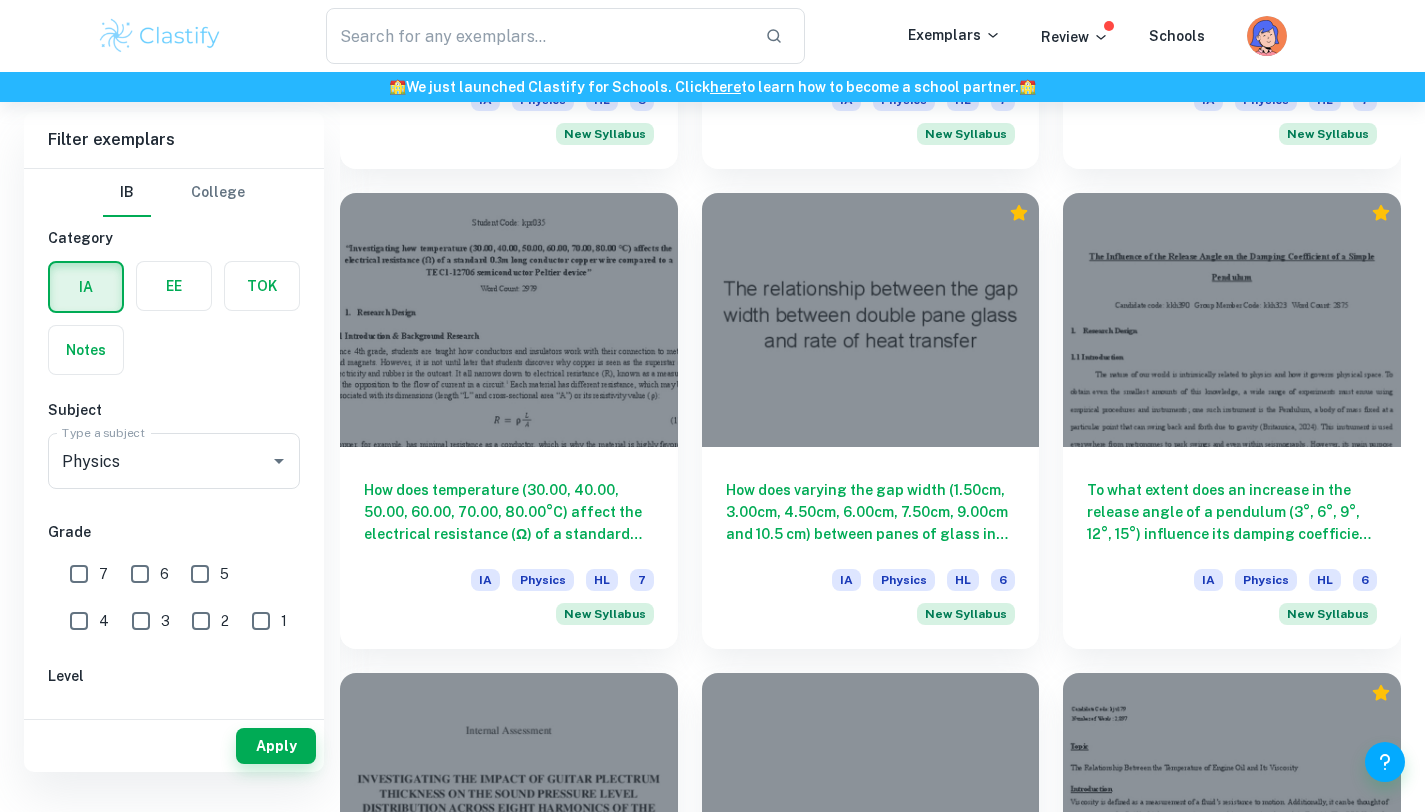 scroll, scrollTop: 0, scrollLeft: 0, axis: both 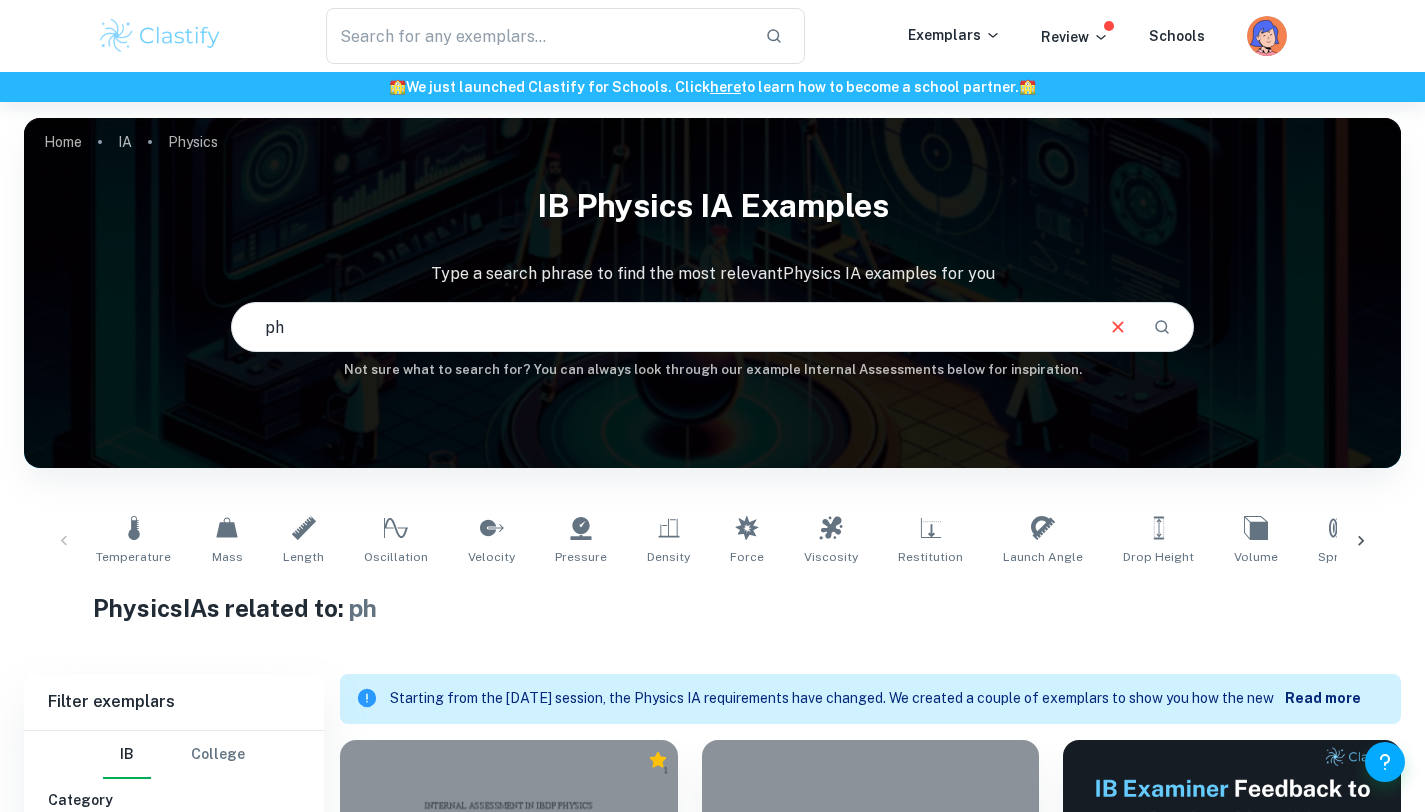 drag, startPoint x: 294, startPoint y: 325, endPoint x: 184, endPoint y: 324, distance: 110.00455 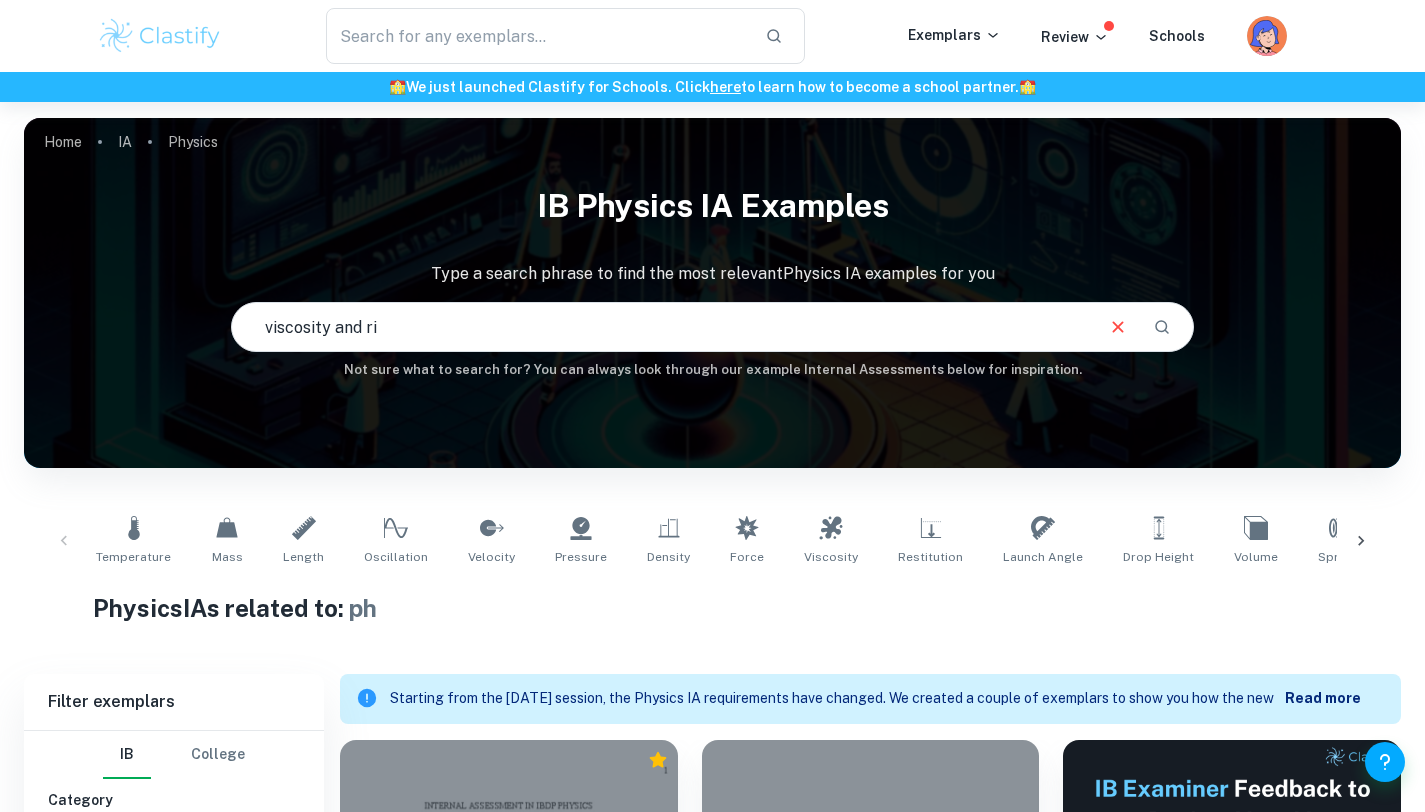 type on "viscosity and ri" 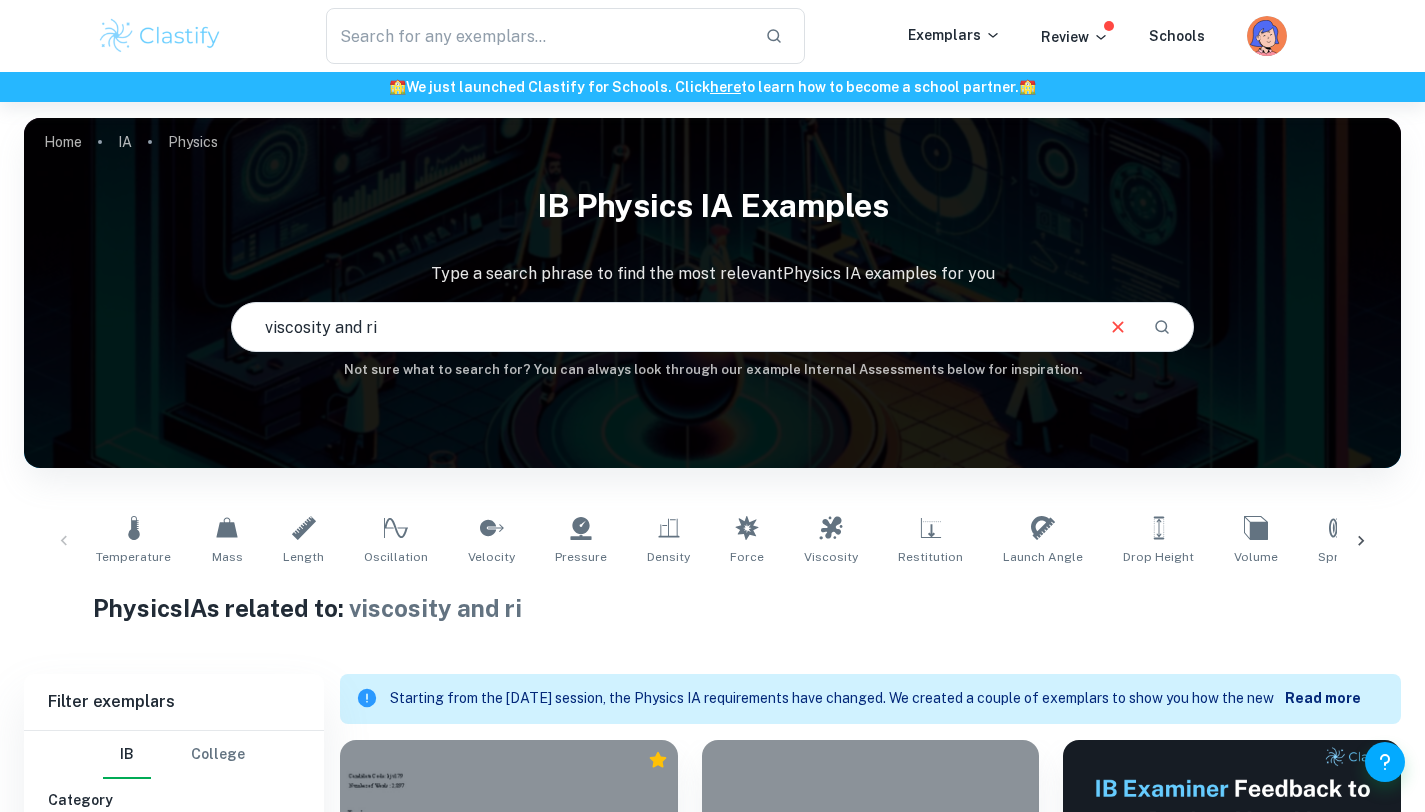 scroll, scrollTop: 420, scrollLeft: 0, axis: vertical 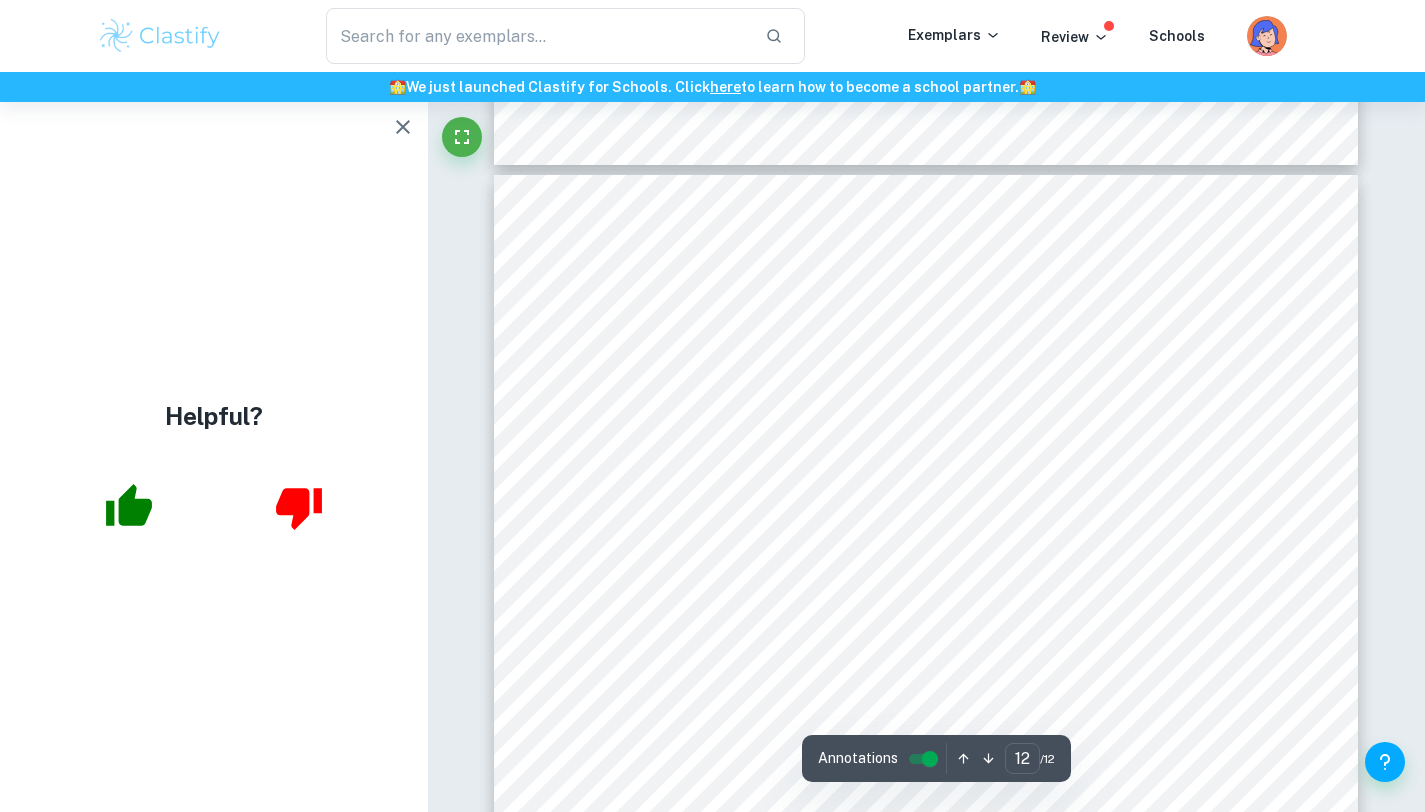 type on "11" 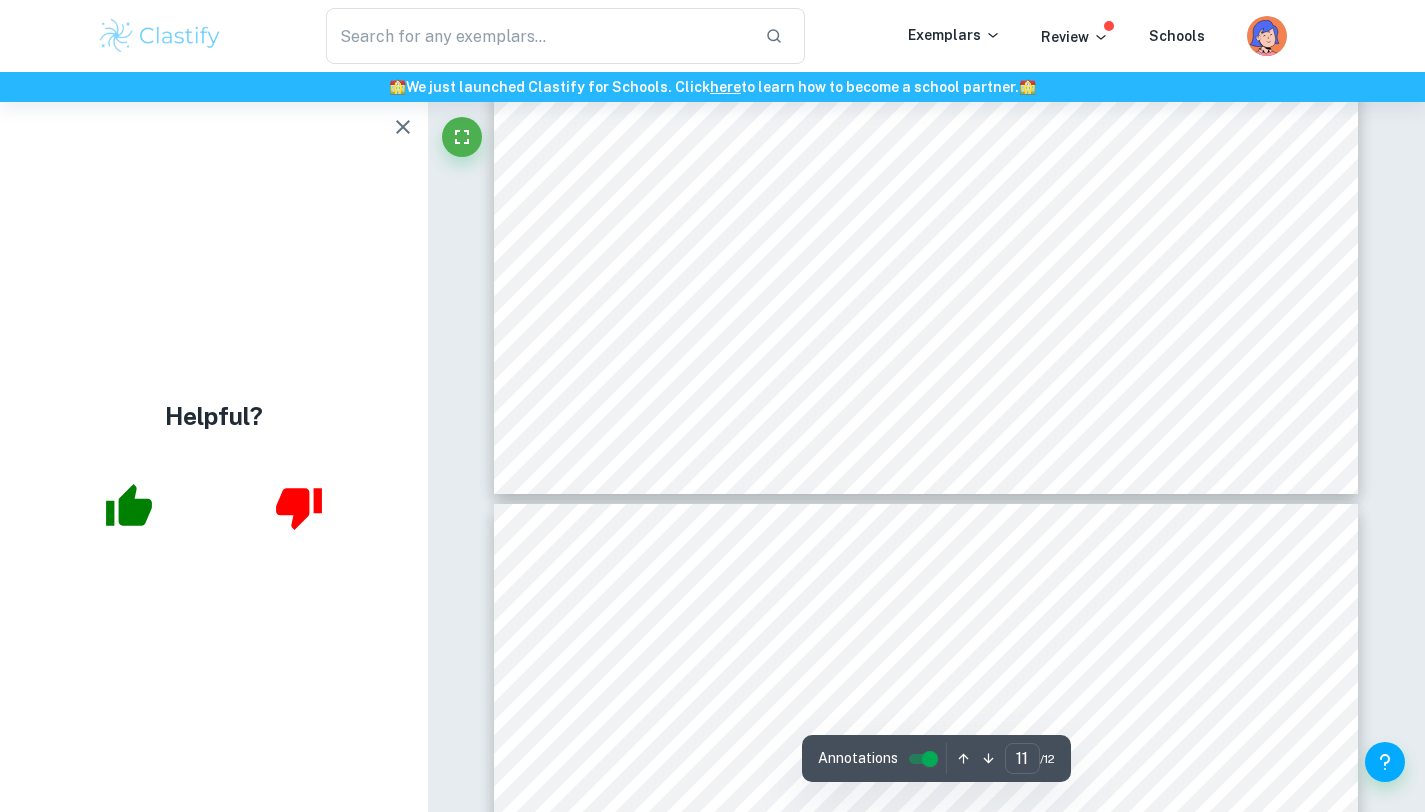 scroll, scrollTop: 13217, scrollLeft: 0, axis: vertical 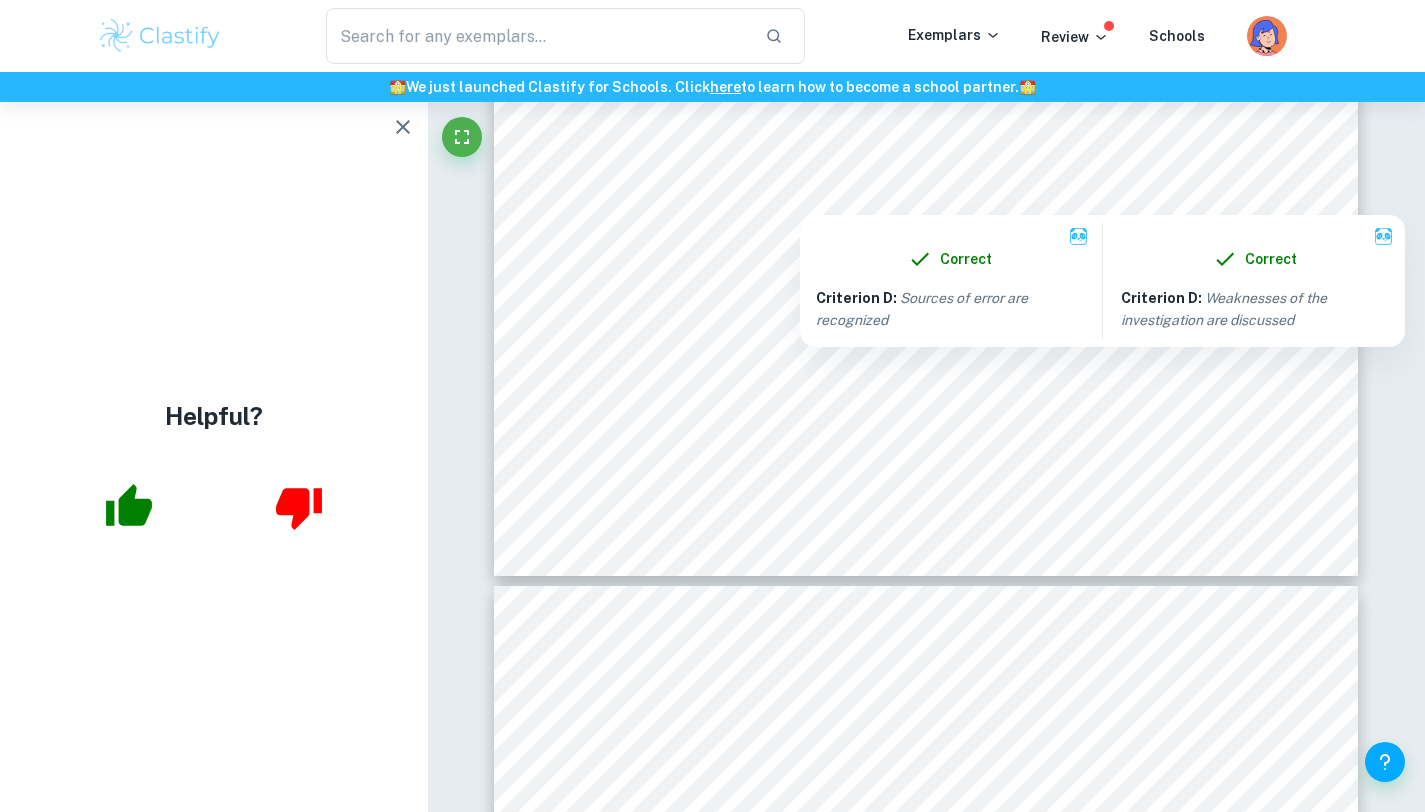 click at bounding box center [878, 200] 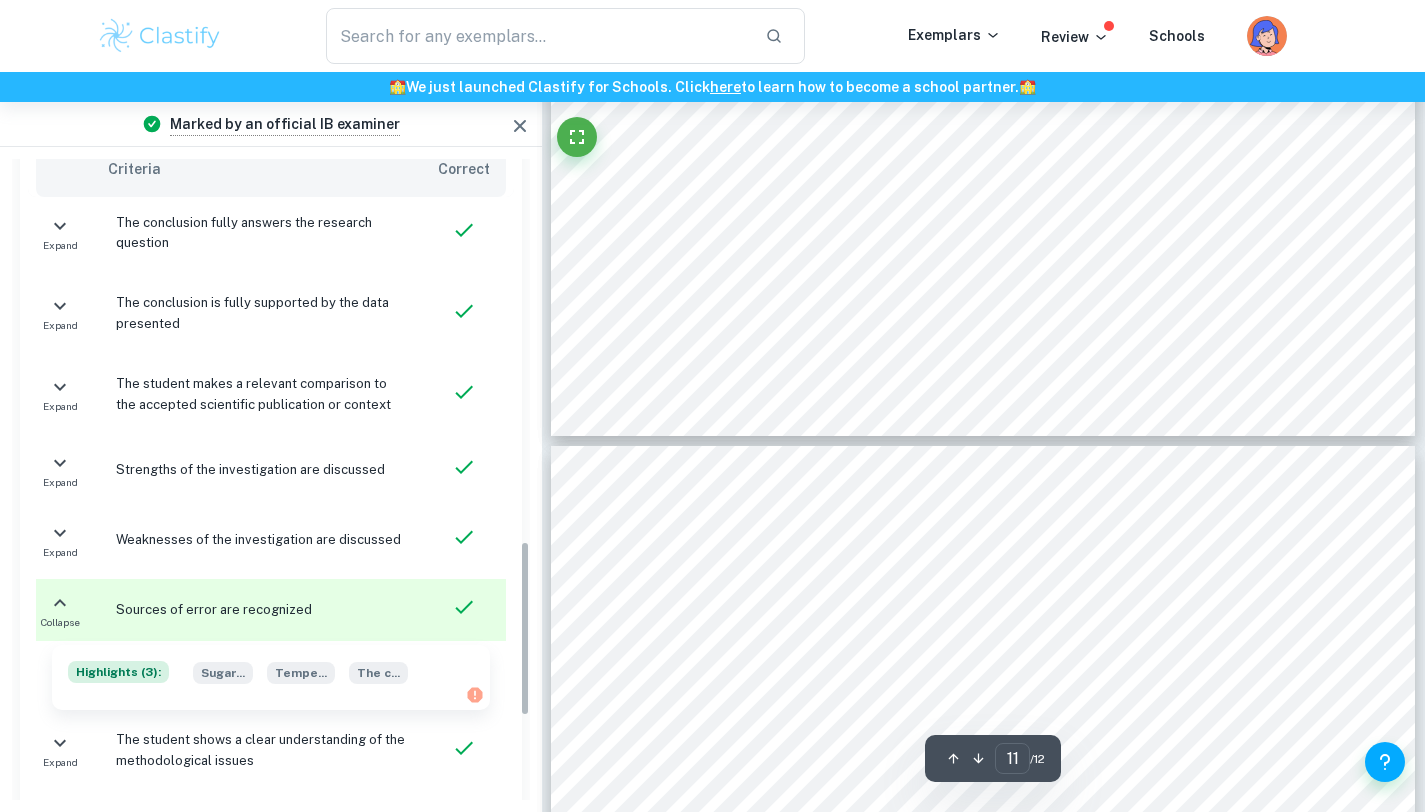 scroll, scrollTop: 1394, scrollLeft: 0, axis: vertical 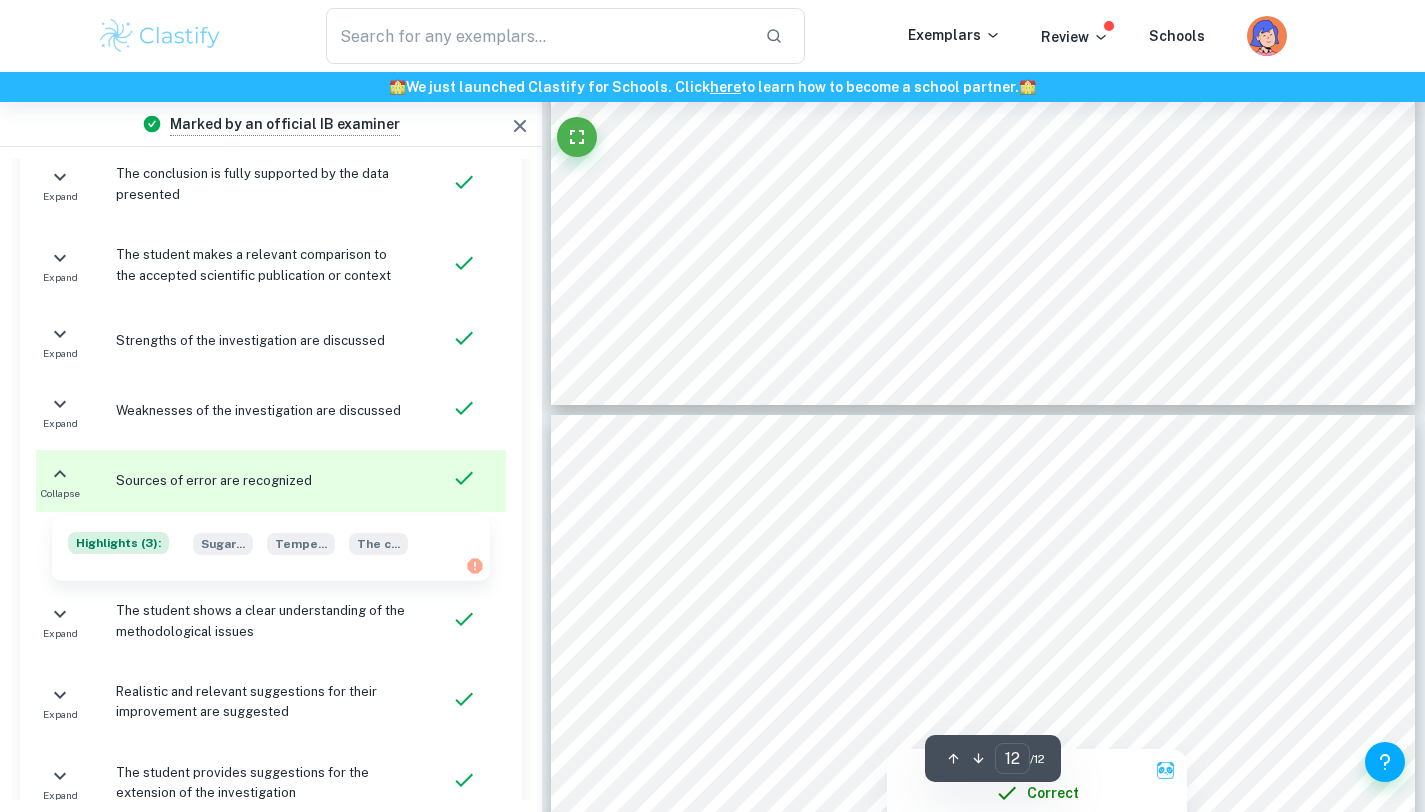 type on "11" 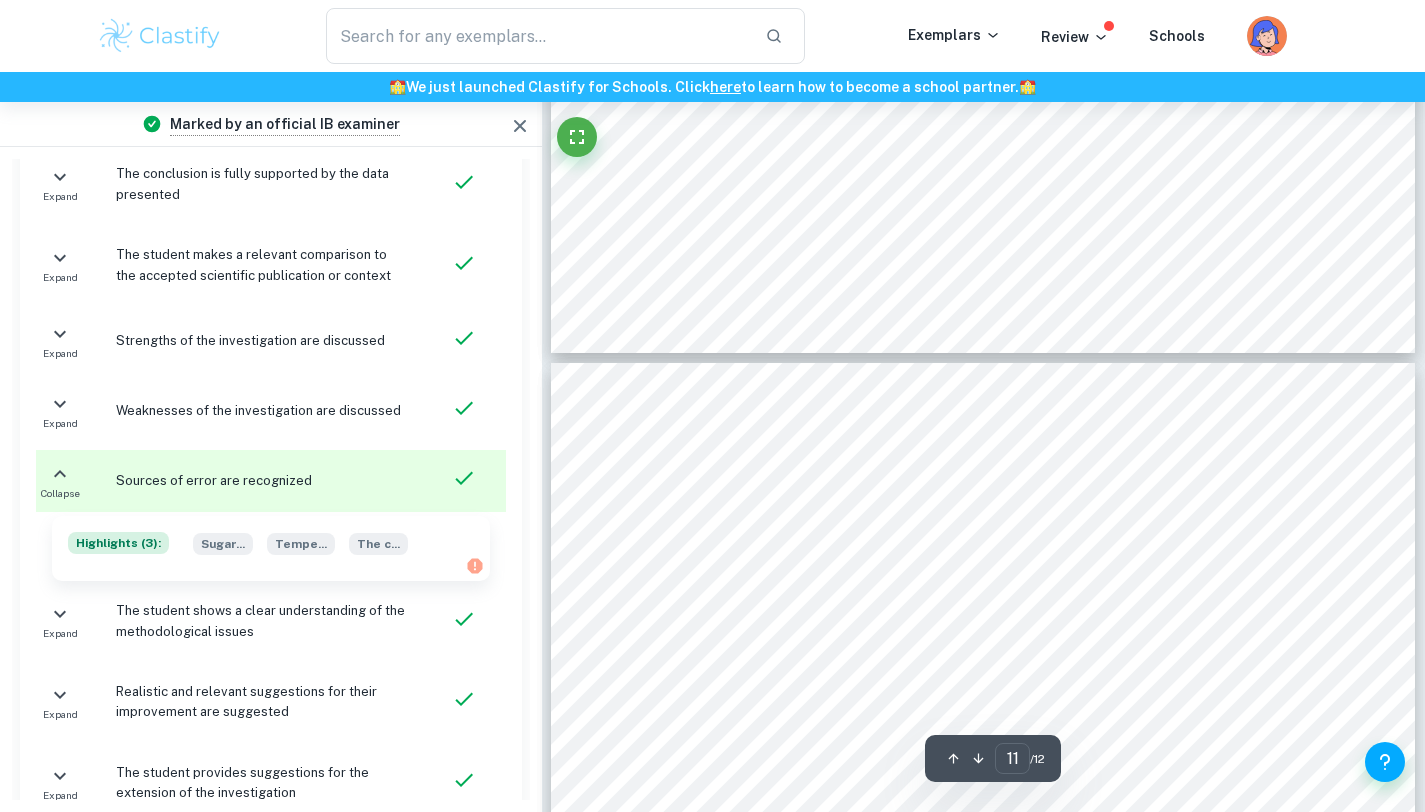 scroll, scrollTop: 12065, scrollLeft: 0, axis: vertical 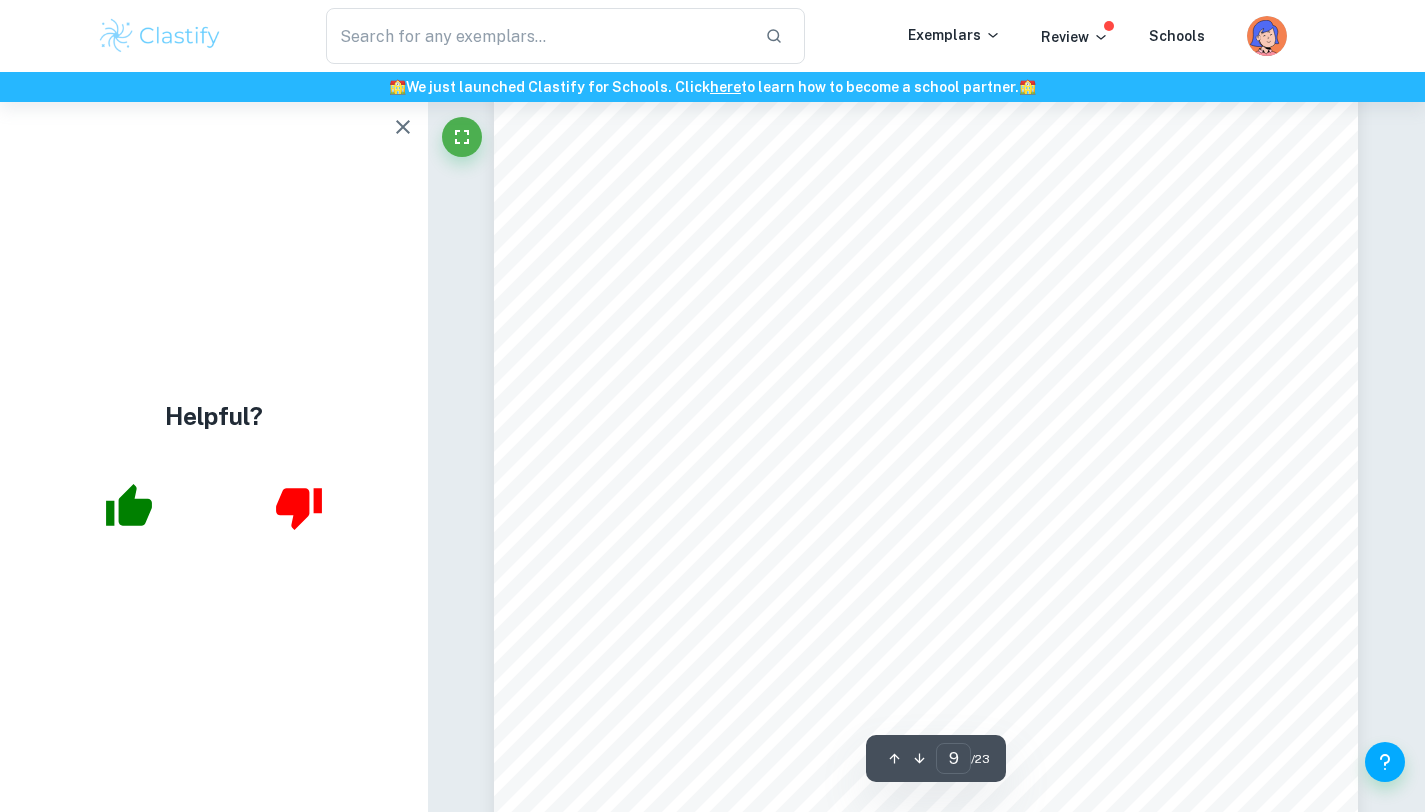 click 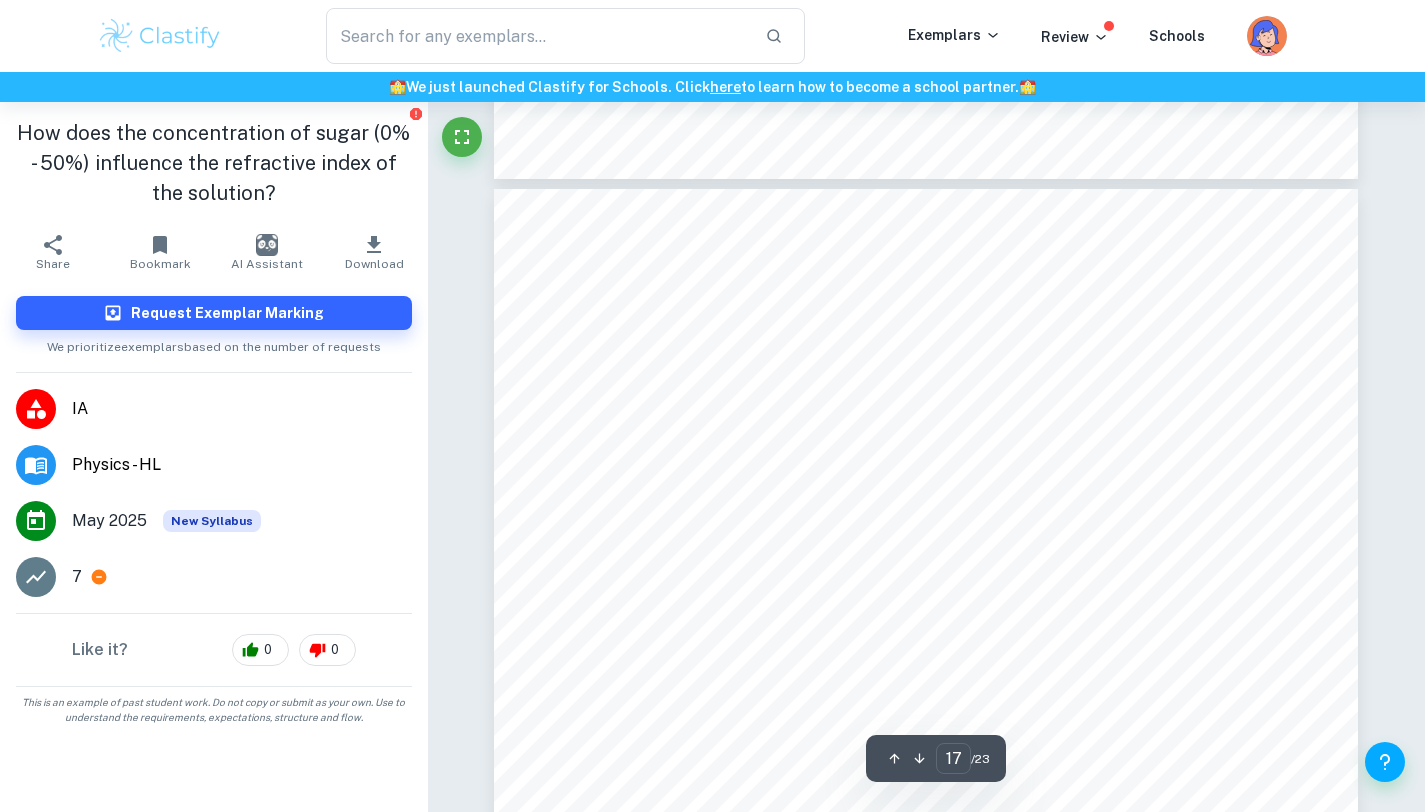 scroll, scrollTop: 19746, scrollLeft: 0, axis: vertical 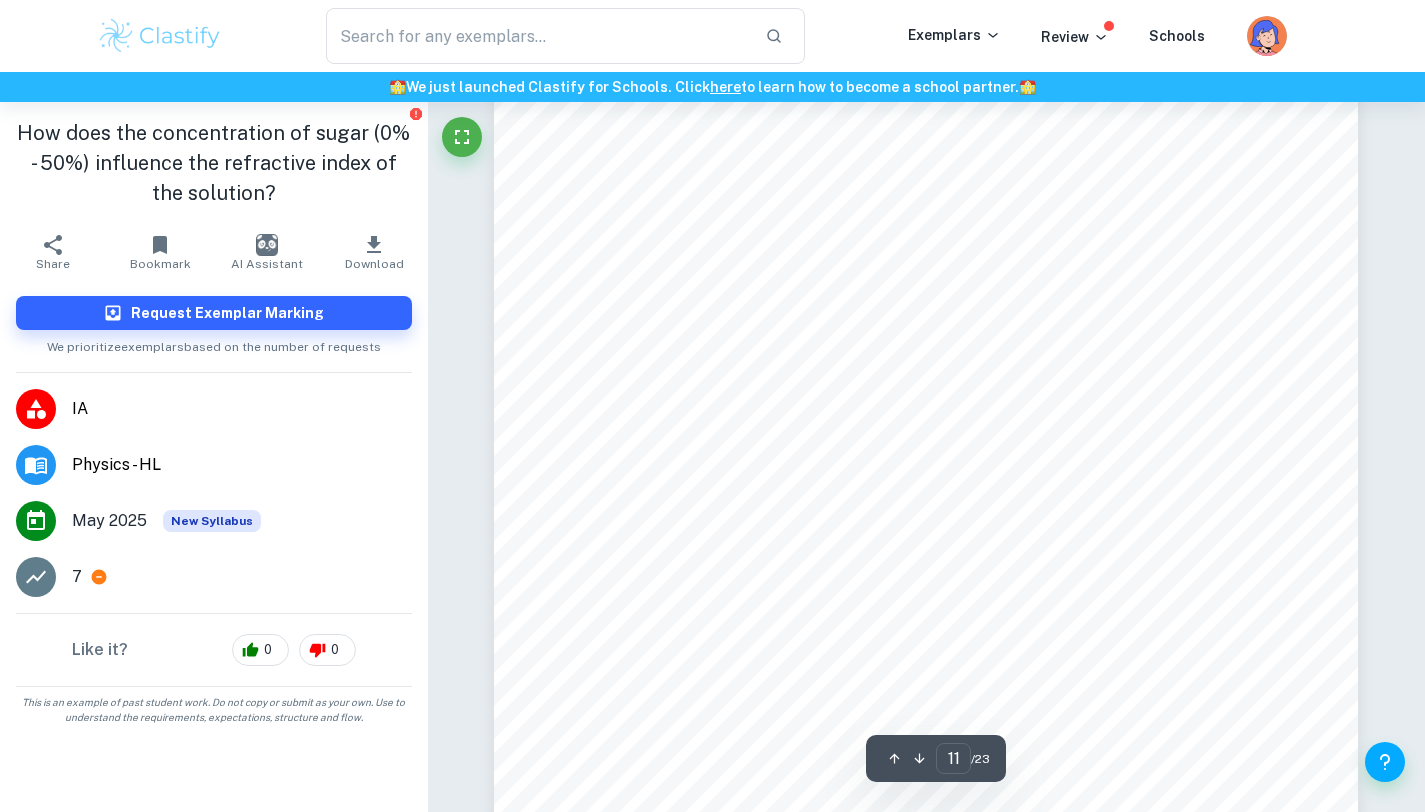 type on "10" 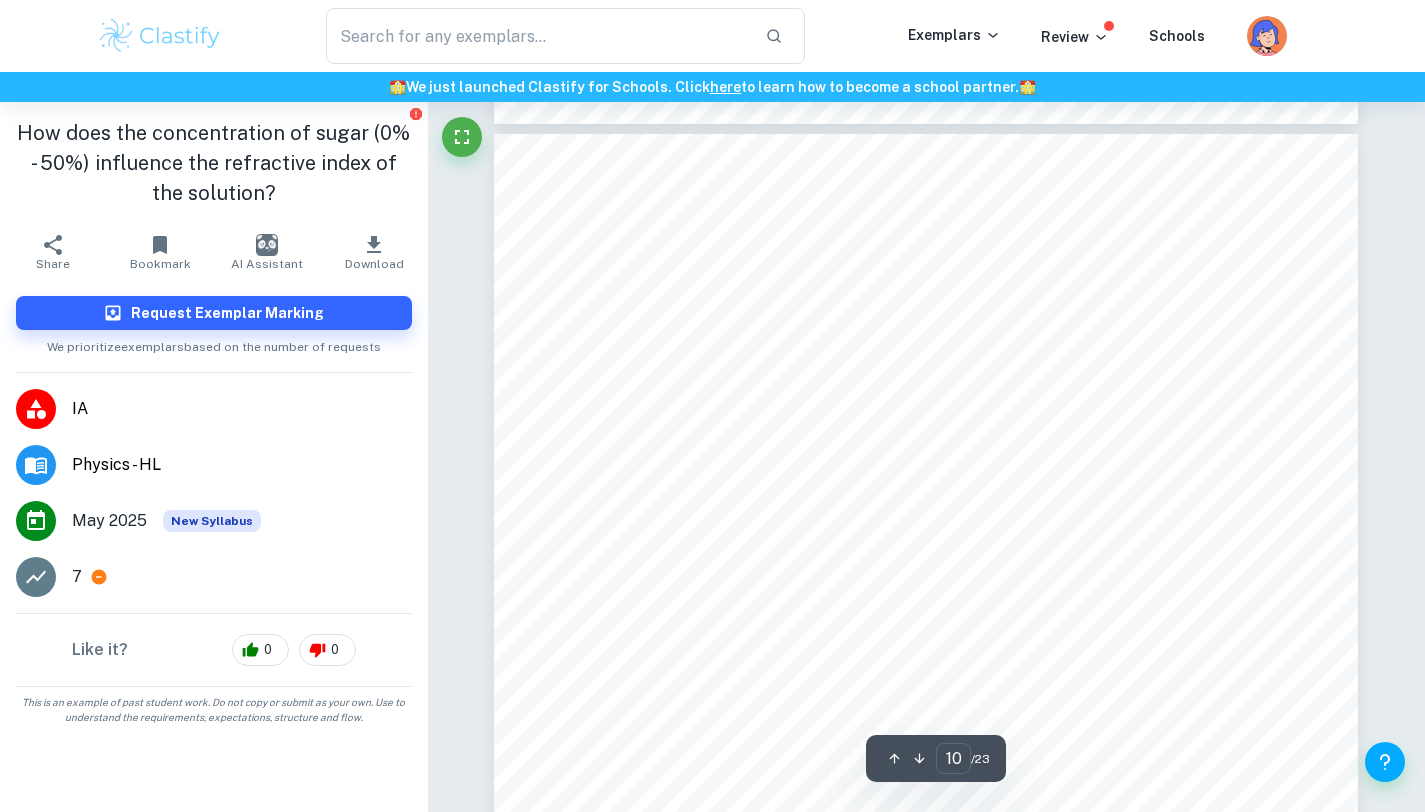 scroll, scrollTop: 11188, scrollLeft: 0, axis: vertical 